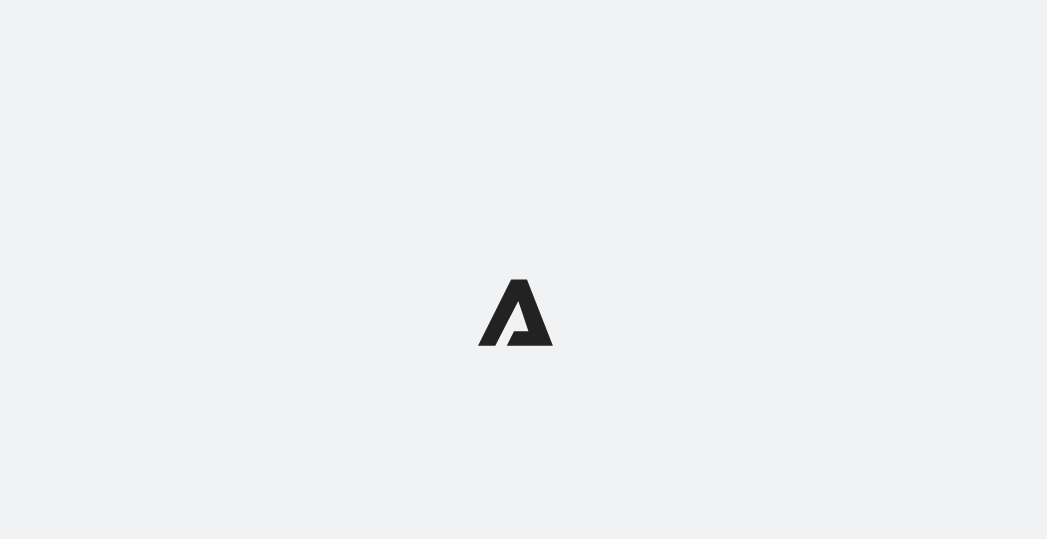 scroll, scrollTop: 0, scrollLeft: 0, axis: both 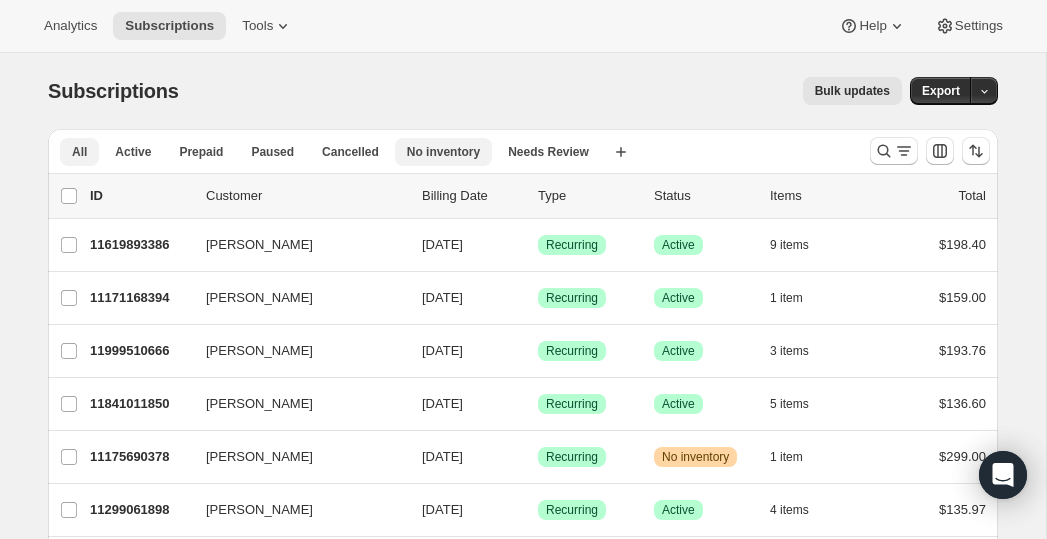 click on "No inventory" at bounding box center [443, 152] 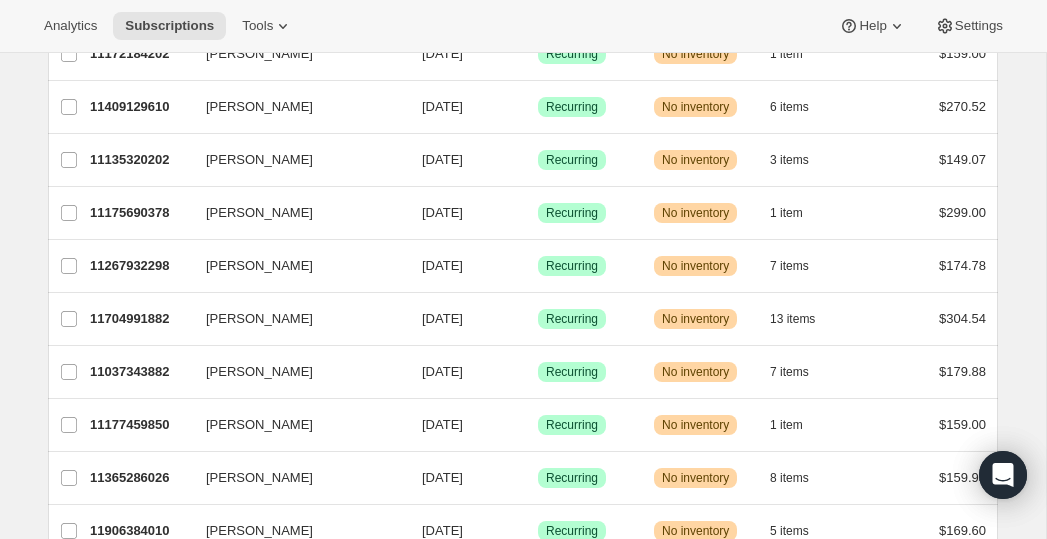 scroll, scrollTop: 586, scrollLeft: 0, axis: vertical 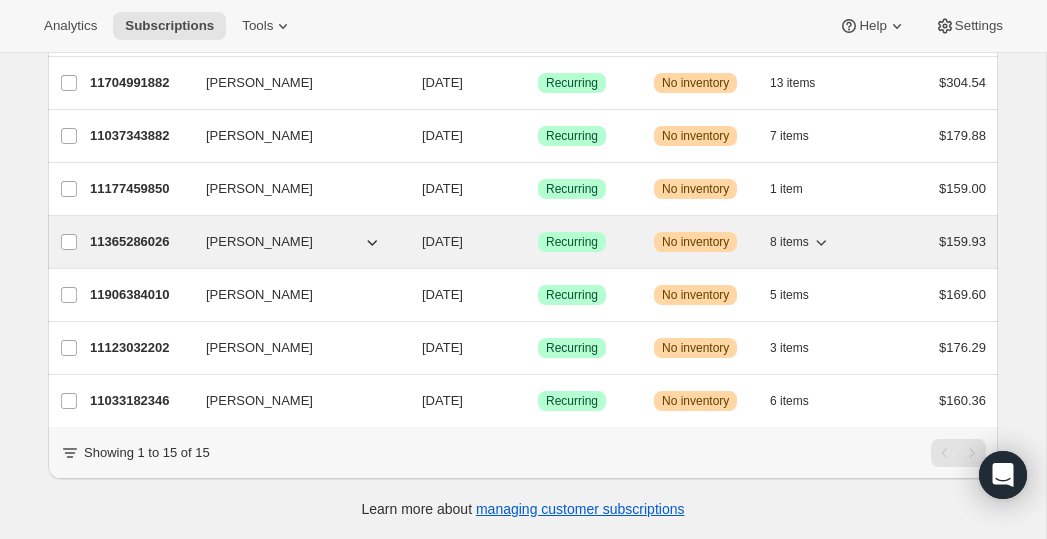 click on "11365286026" at bounding box center [140, 242] 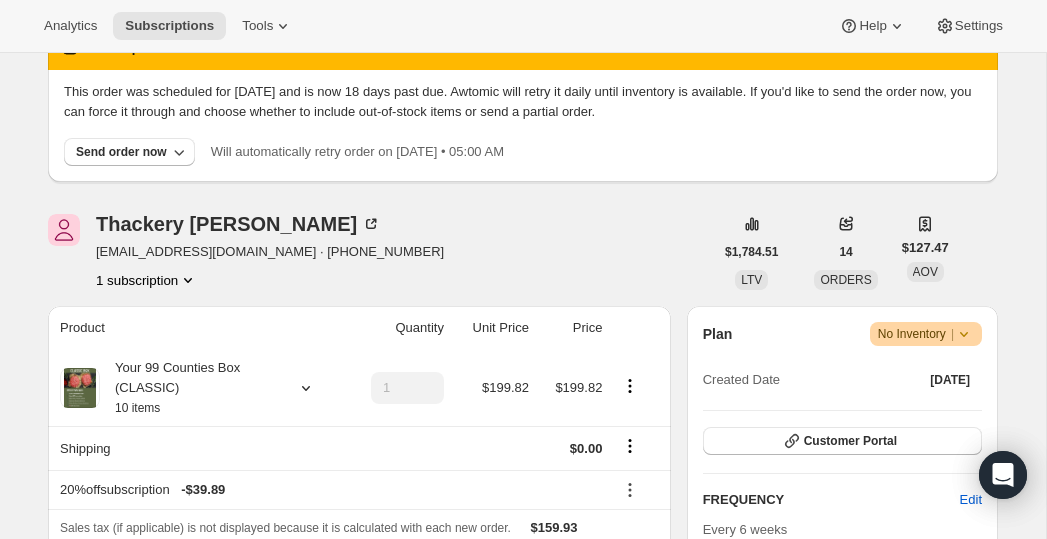 scroll, scrollTop: 180, scrollLeft: 0, axis: vertical 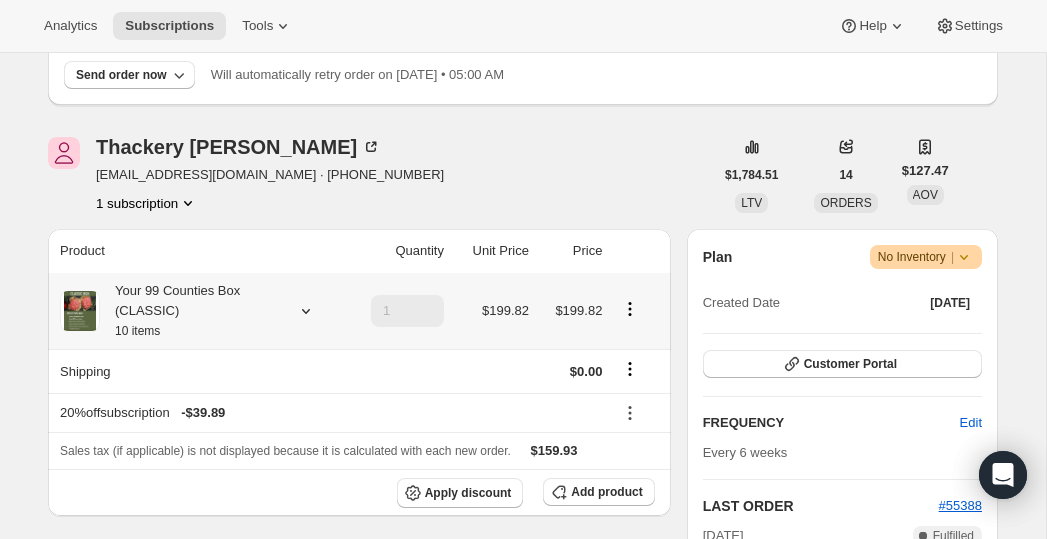 click 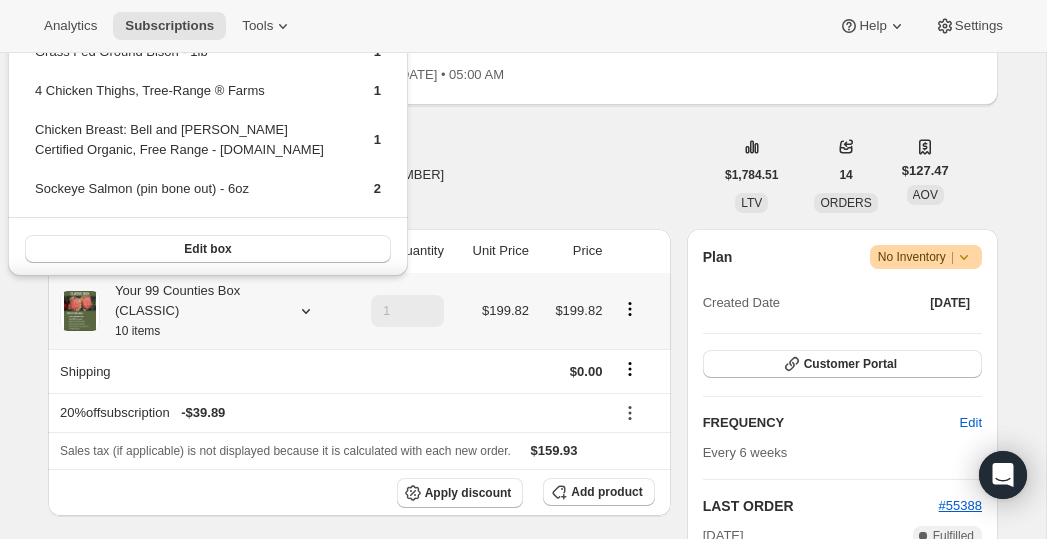 scroll, scrollTop: 161, scrollLeft: 0, axis: vertical 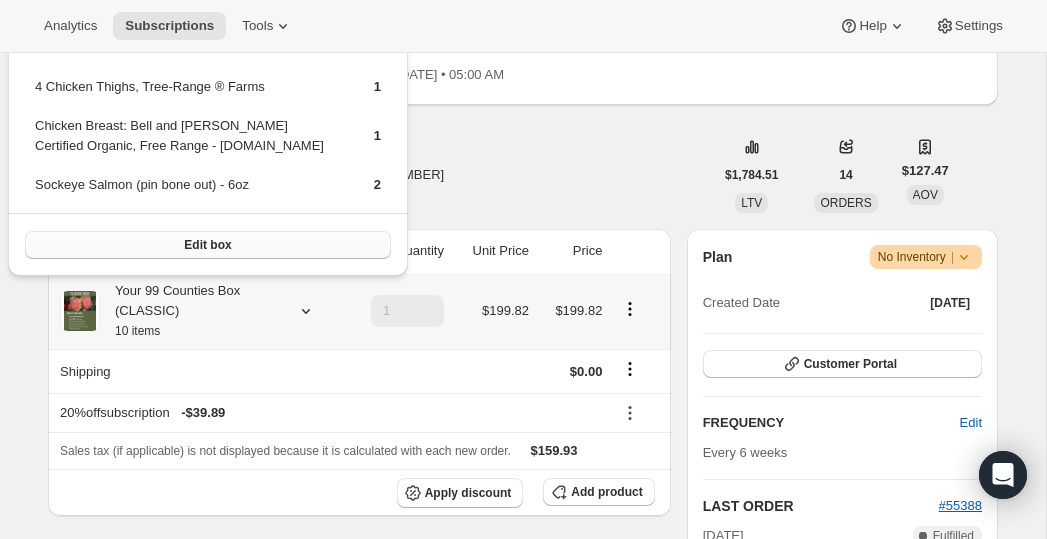 click on "Edit box" at bounding box center [208, 245] 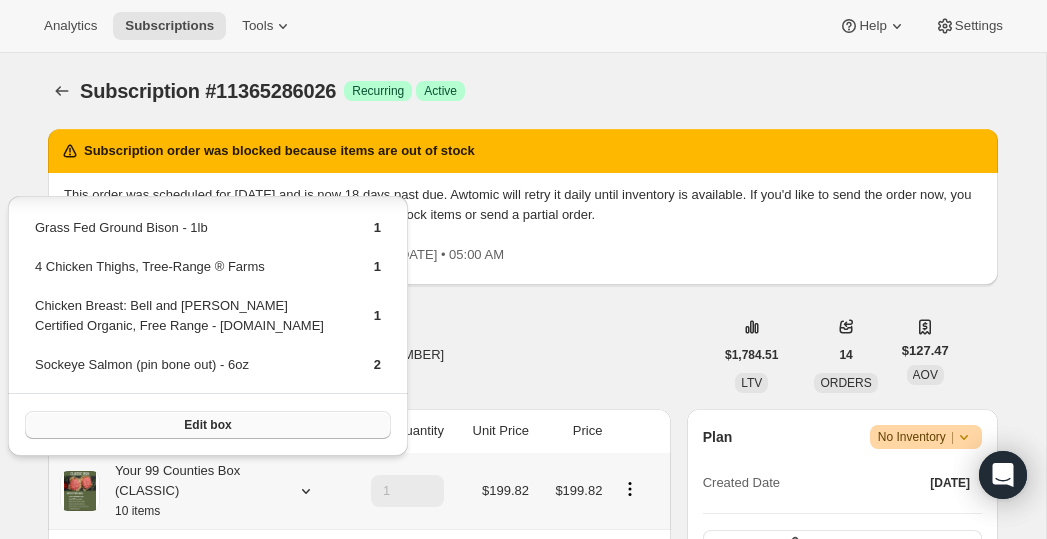 scroll, scrollTop: 180, scrollLeft: 0, axis: vertical 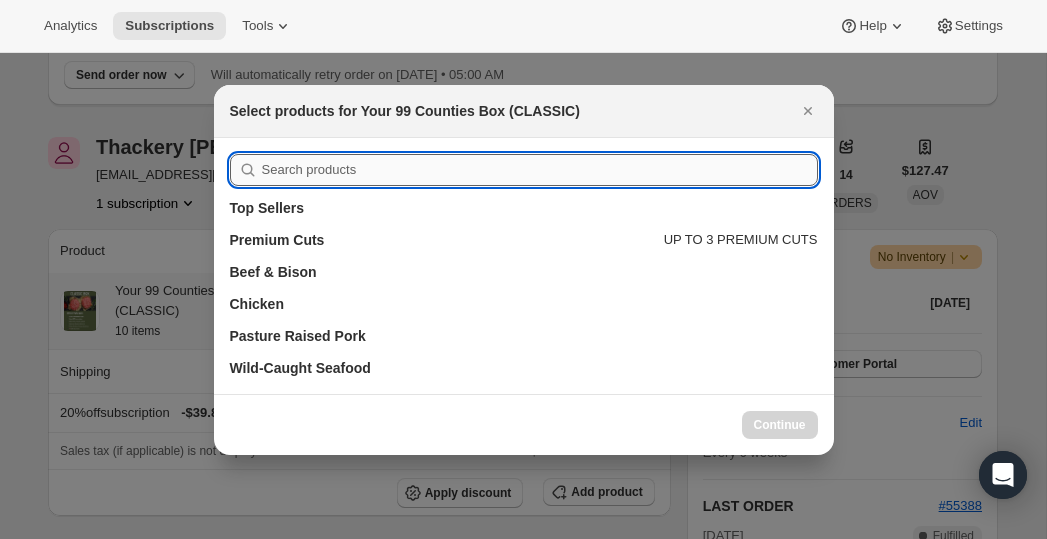 click at bounding box center [540, 170] 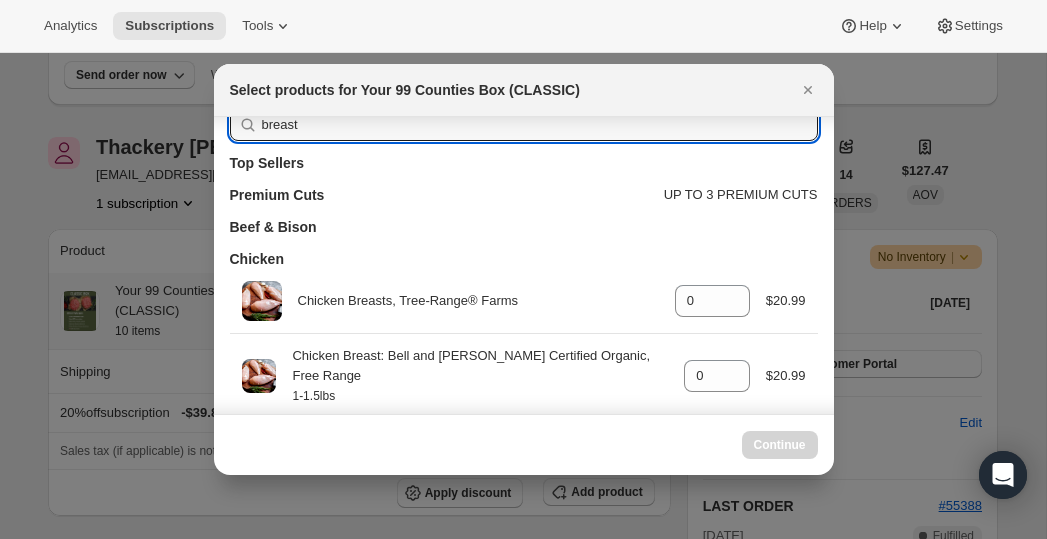 scroll, scrollTop: 194, scrollLeft: 0, axis: vertical 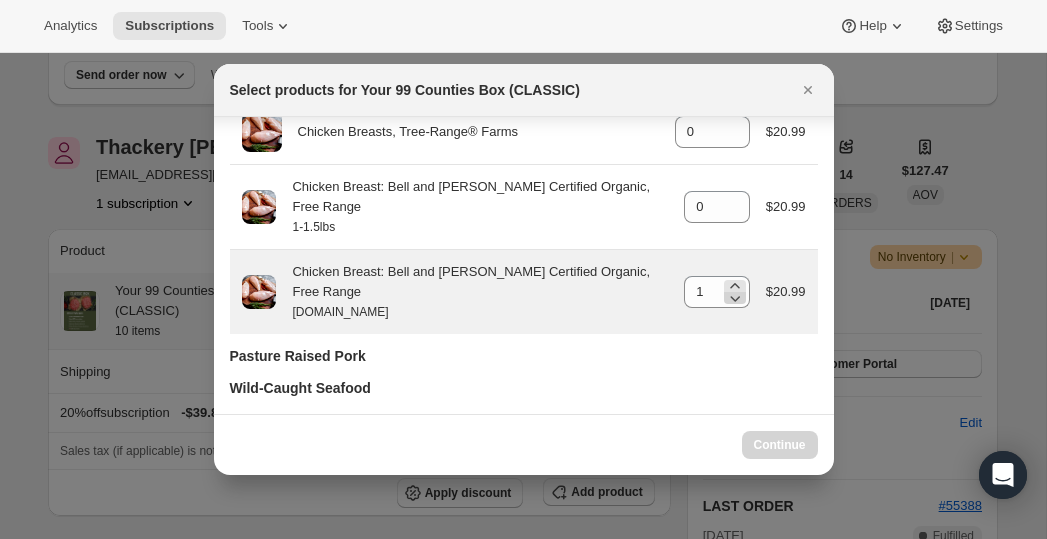 type on "breast" 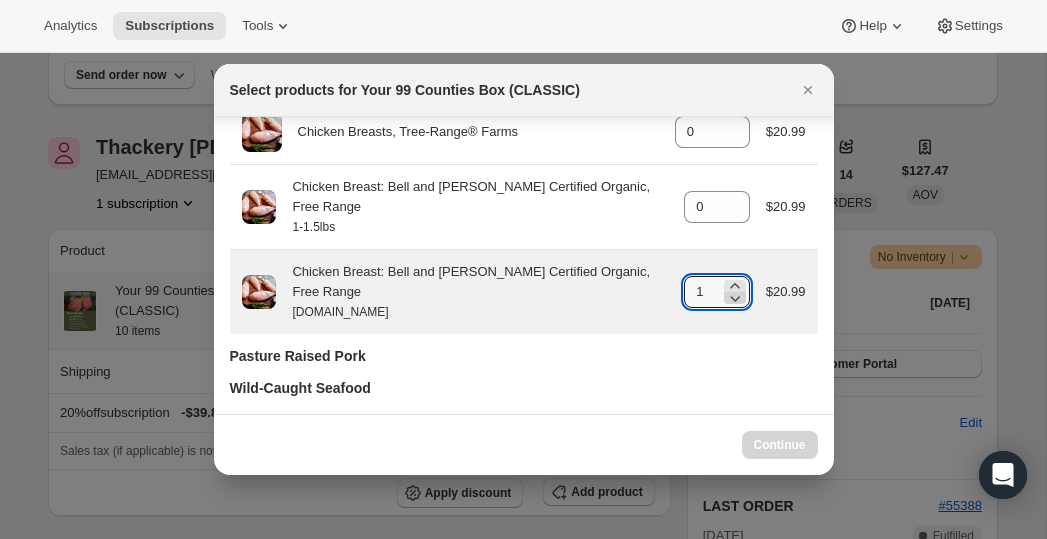 click 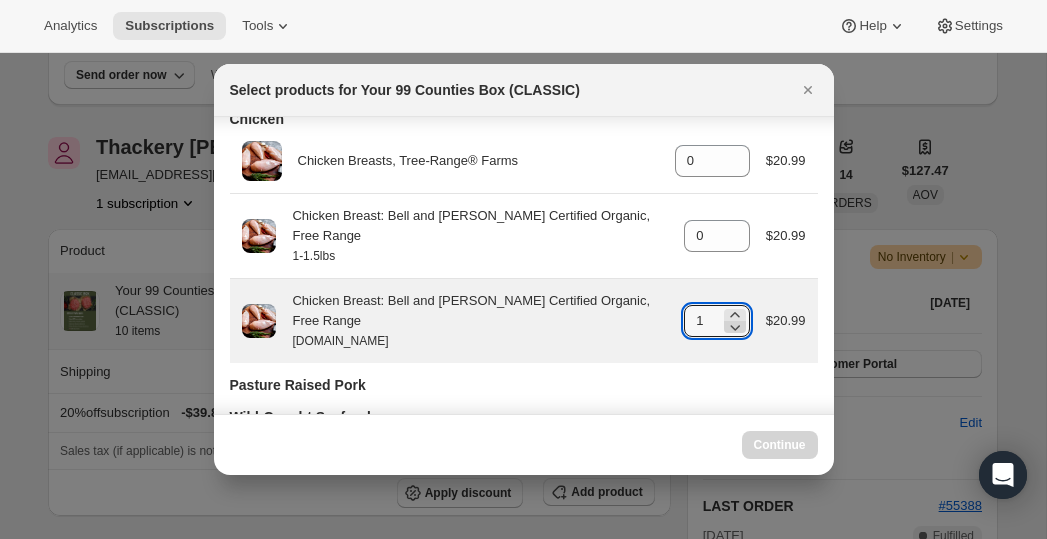 scroll, scrollTop: 146, scrollLeft: 0, axis: vertical 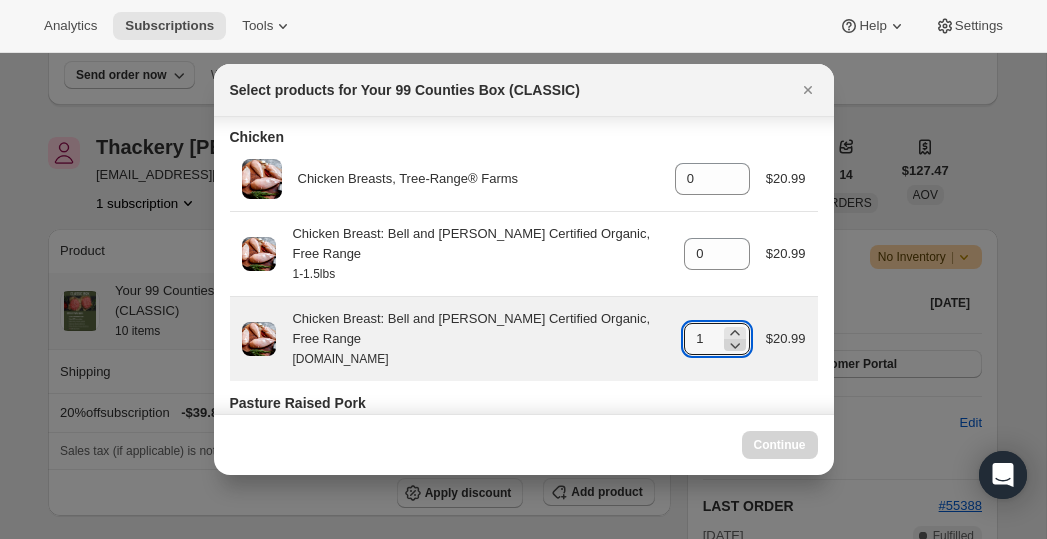 click 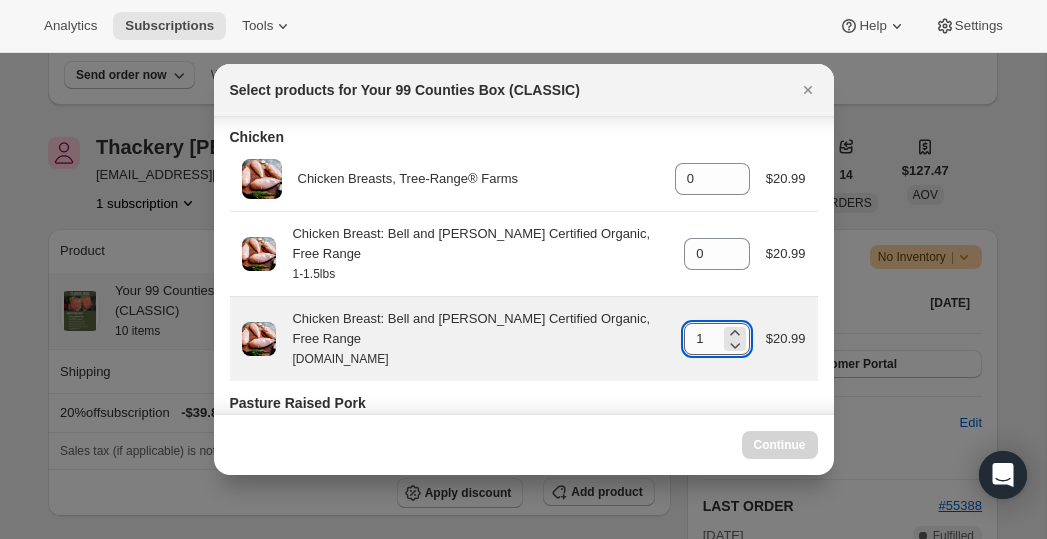 click on "1" at bounding box center [702, 339] 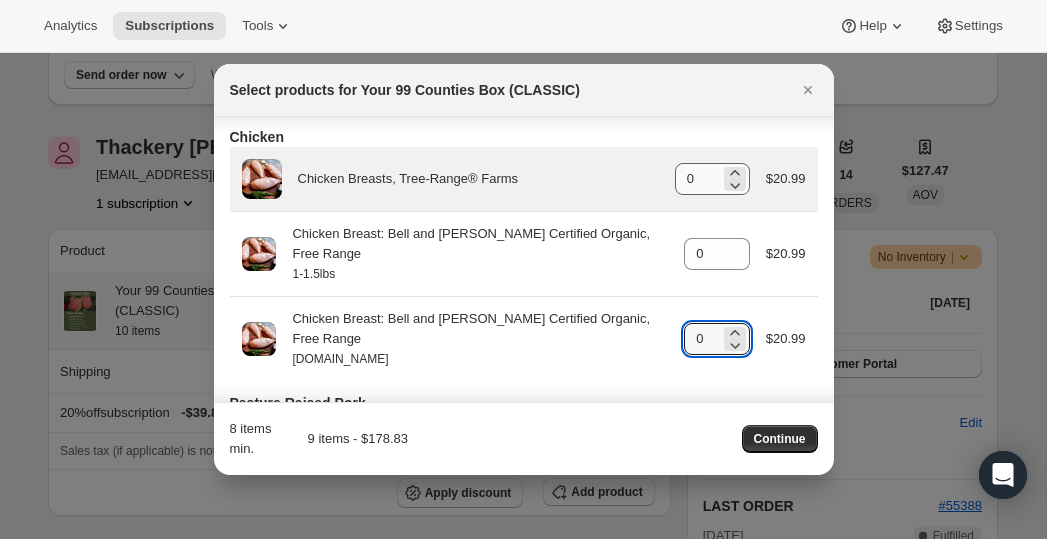 type on "0" 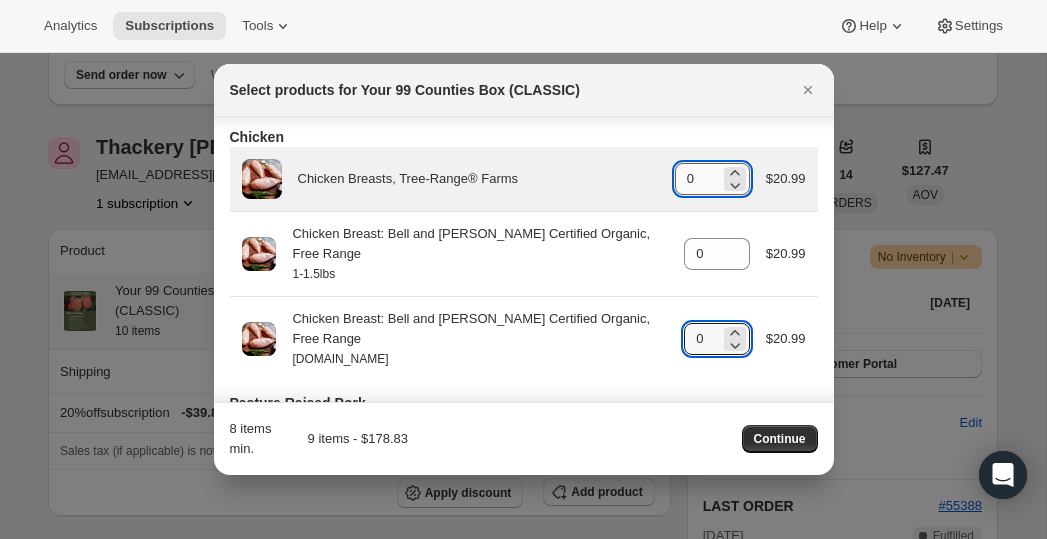 click on "0" at bounding box center [697, 179] 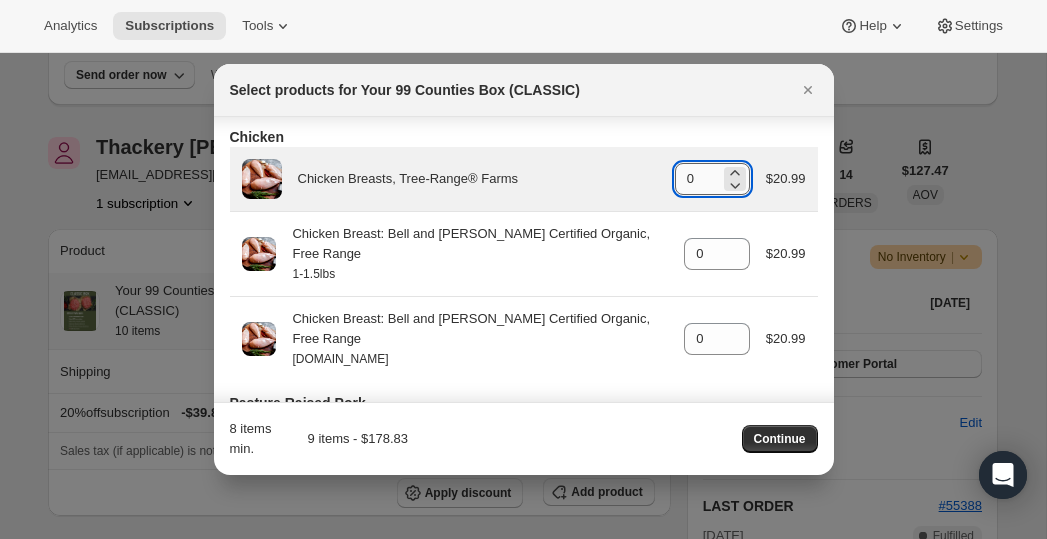 click on "0" at bounding box center [697, 179] 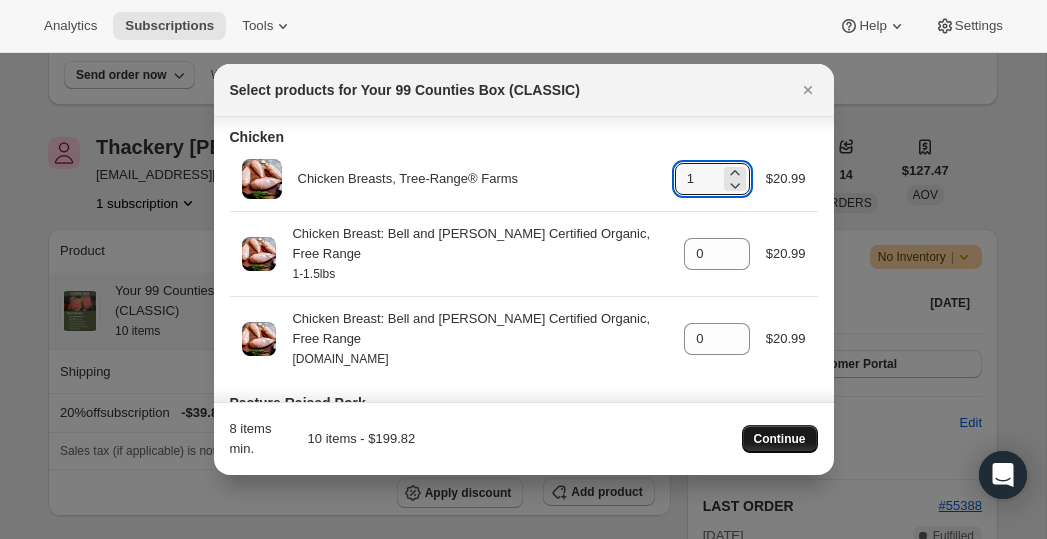 type on "1" 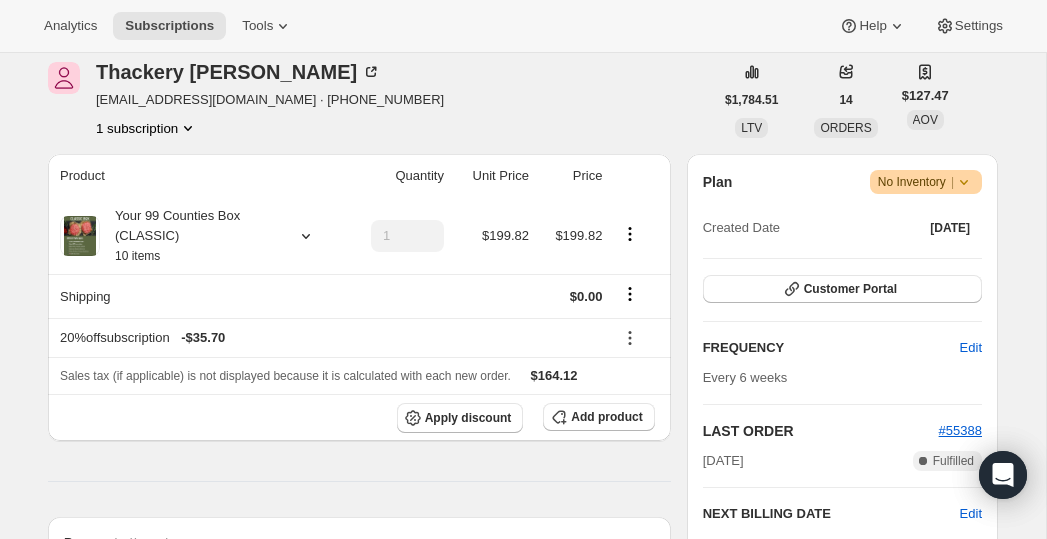scroll, scrollTop: 171, scrollLeft: 0, axis: vertical 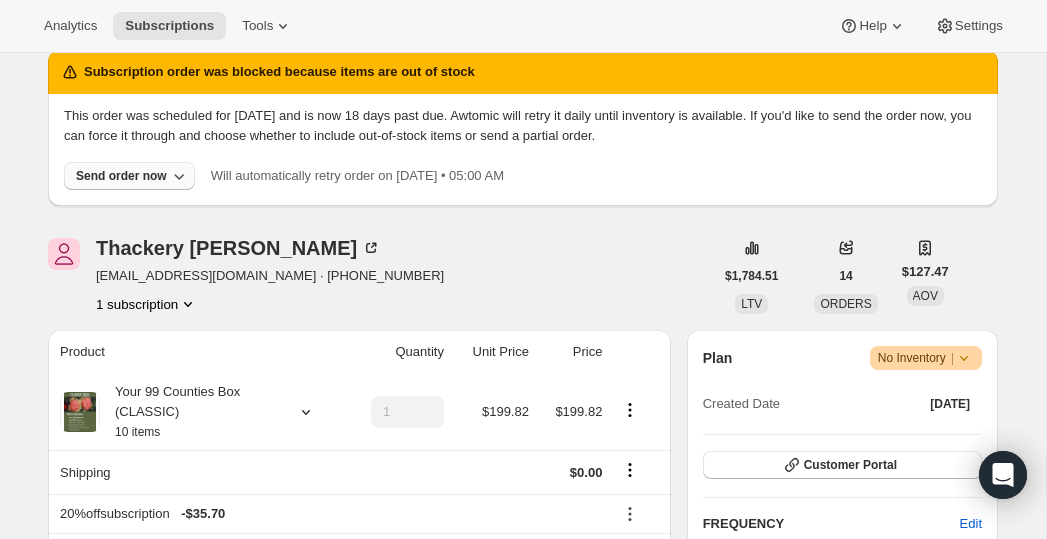 click 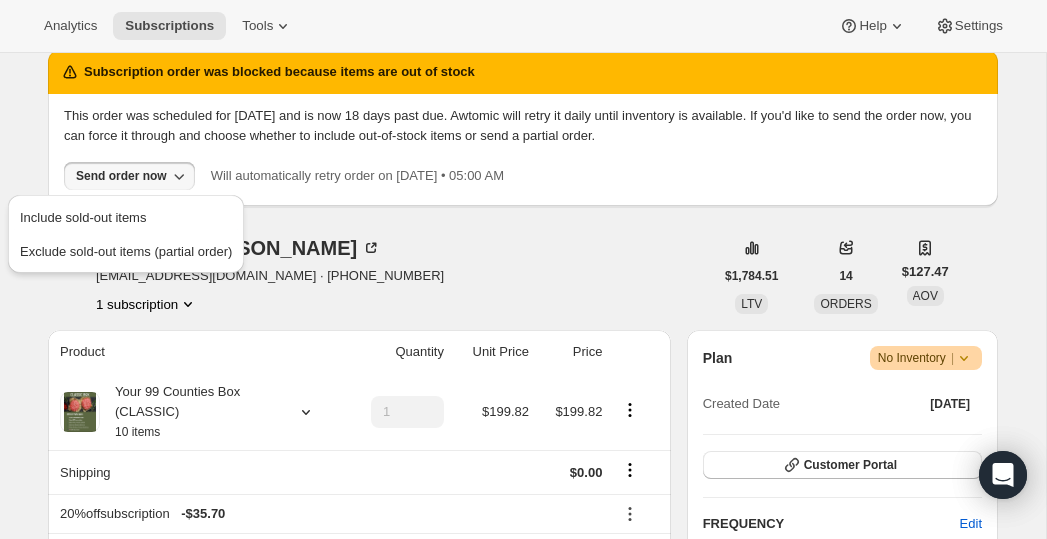 click on "Thackery   Carter thackerycarter@gmail.com · +18159142271 1 subscription" at bounding box center [380, 276] 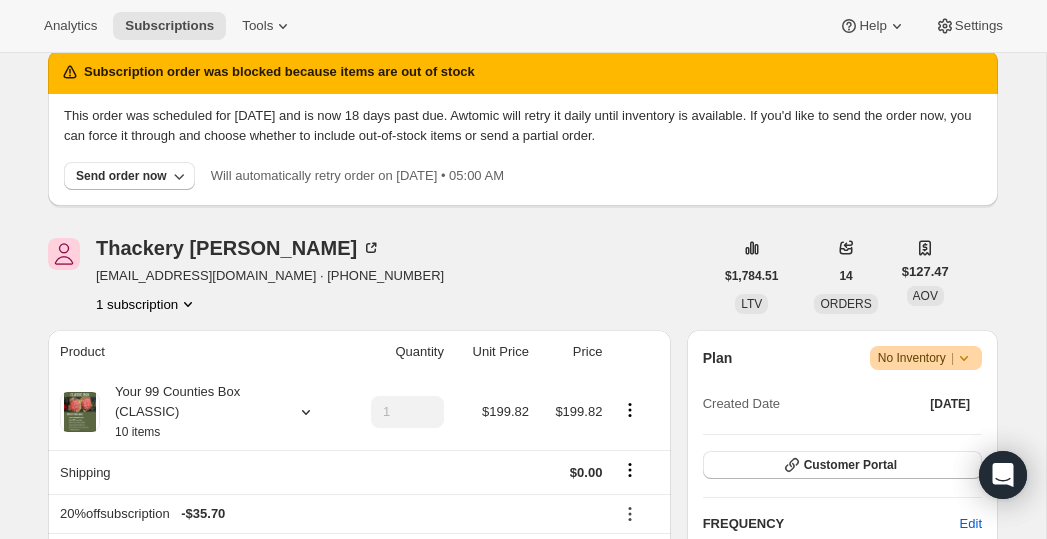 scroll, scrollTop: 0, scrollLeft: 0, axis: both 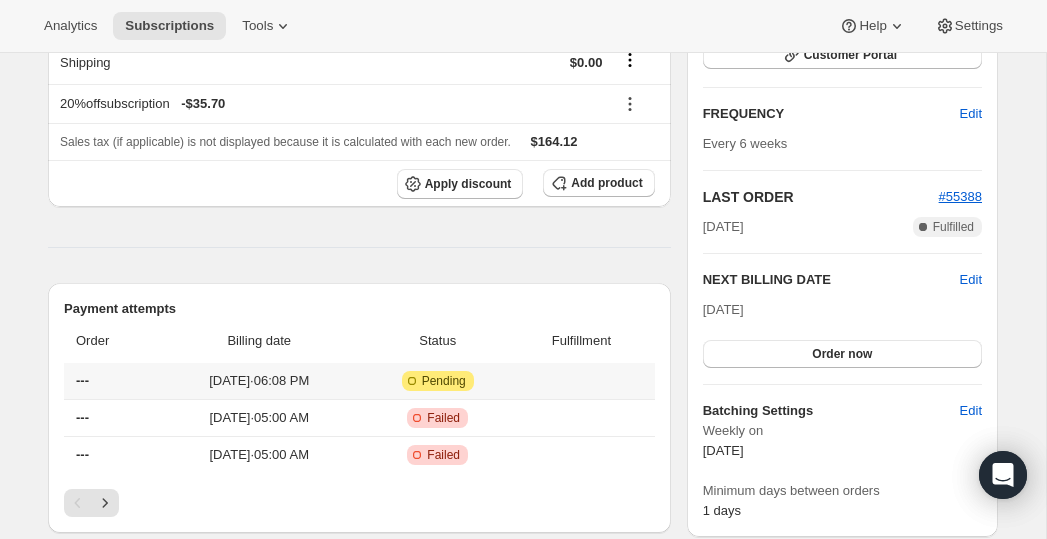 click on "[DATE]  ·  06:08 PM" at bounding box center [259, 381] 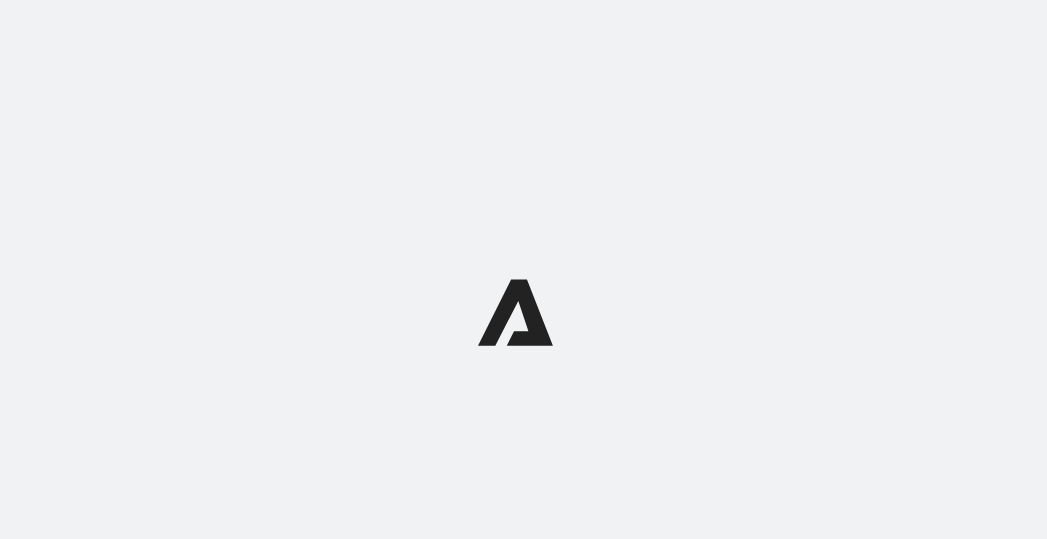 scroll, scrollTop: 0, scrollLeft: 0, axis: both 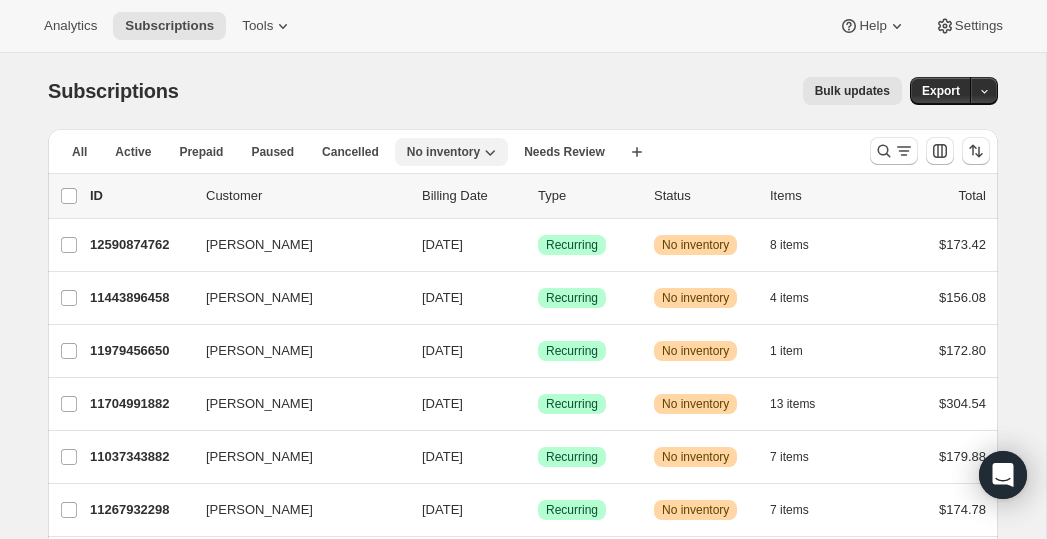 click on "No inventory" at bounding box center [443, 152] 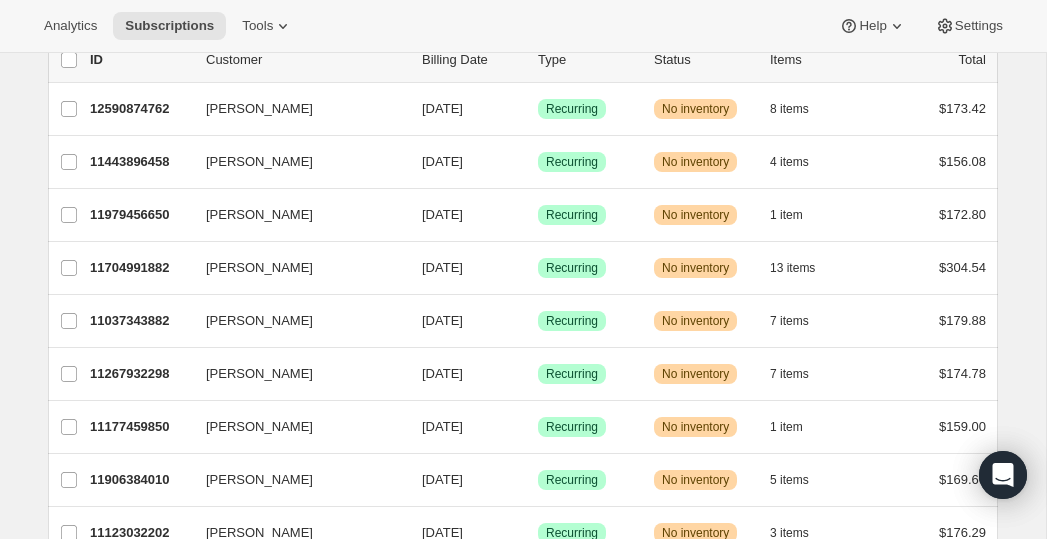 scroll, scrollTop: 321, scrollLeft: 0, axis: vertical 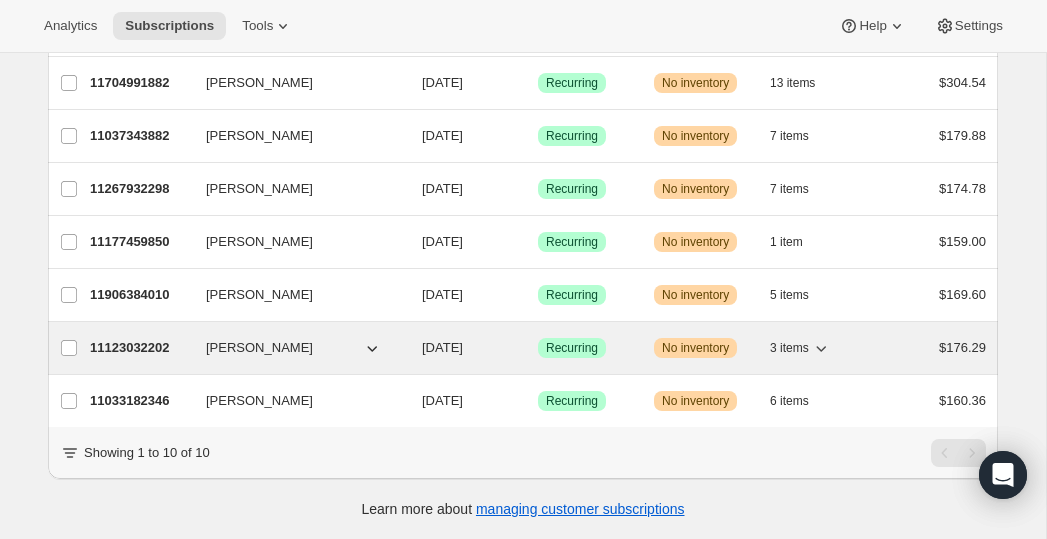 click on "11123032202" at bounding box center (140, 348) 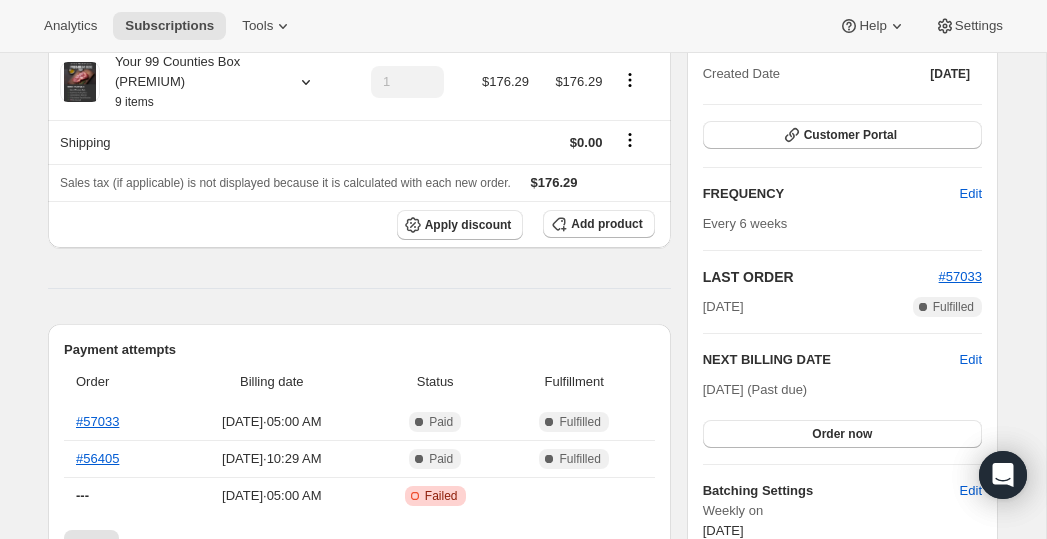 scroll, scrollTop: 284, scrollLeft: 0, axis: vertical 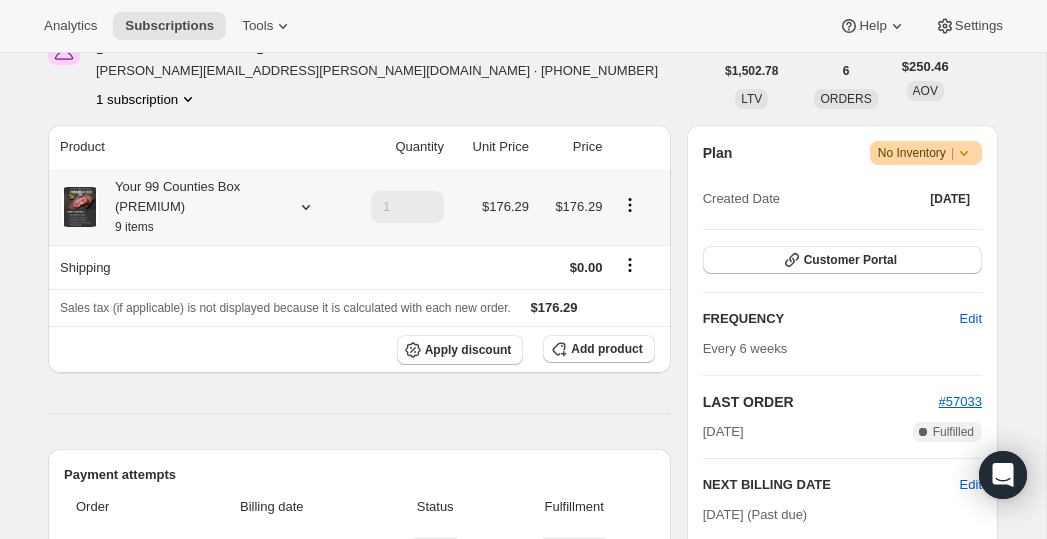 click 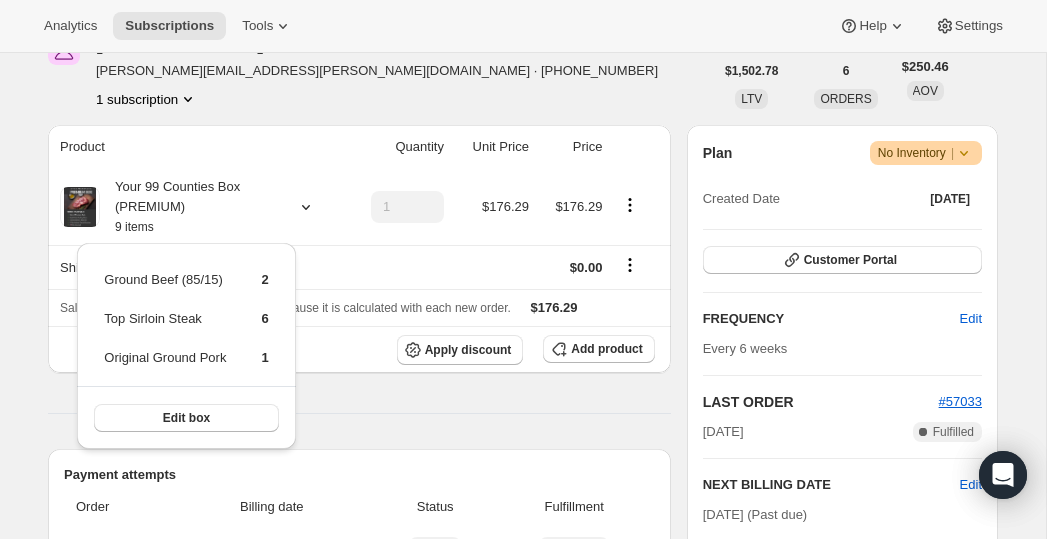 click on "Product Quantity Unit Price Price Your 99 Counties Box (PREMIUM) 9 items 1 $176.29 $176.29 Shipping $0.00 Sales tax (if applicable) is not displayed because it is calculated with each new order.   $176.29 Apply discount Add product Payment attempts Order Billing date Status Fulfillment #57033 Mar 2, 2025  ·  05:00 AM  Complete Paid  Complete Fulfilled #56405 Jan 19, 2025  ·  10:29 AM  Complete Paid  Complete Fulfilled --- Jan 19, 2025  ·  05:00 AM Critical Incomplete Failed Timeline Jul 8, 2025 Kim O'Brien set next billing date to Sunday, August 24, 2025 with "Skip" via SMS. 10:04 AM Subscription reminder email sent via Awtomic SMS, Klaviyo. 05:01 AM Jul 6, 2025 Subscription order held due to insufficient inventory. 05:00 AM Jul 1, 2025 Subscription reminder email sent via Awtomic SMS, Klaviyo. 05:01 AM Apr 7, 2025 Kim O'Brien set next billing date to Sunday, July 06, 2025 with "Skip" via Customer Portal. Selecting the "Skip next delivery" option 09:01 PM 09:01 PM Mar 2, 2025 View order 05:00 AM" at bounding box center [359, 855] 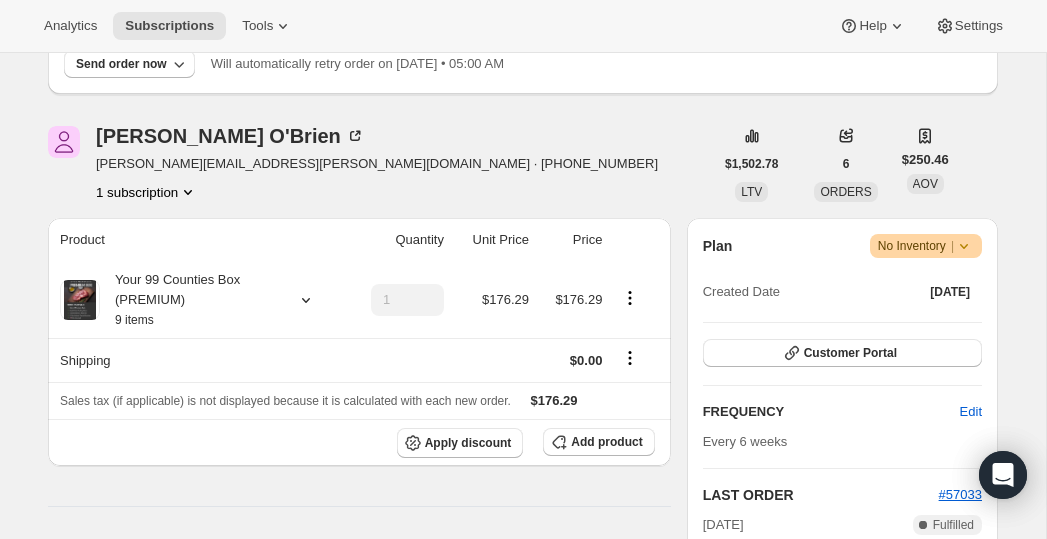 scroll, scrollTop: 406, scrollLeft: 0, axis: vertical 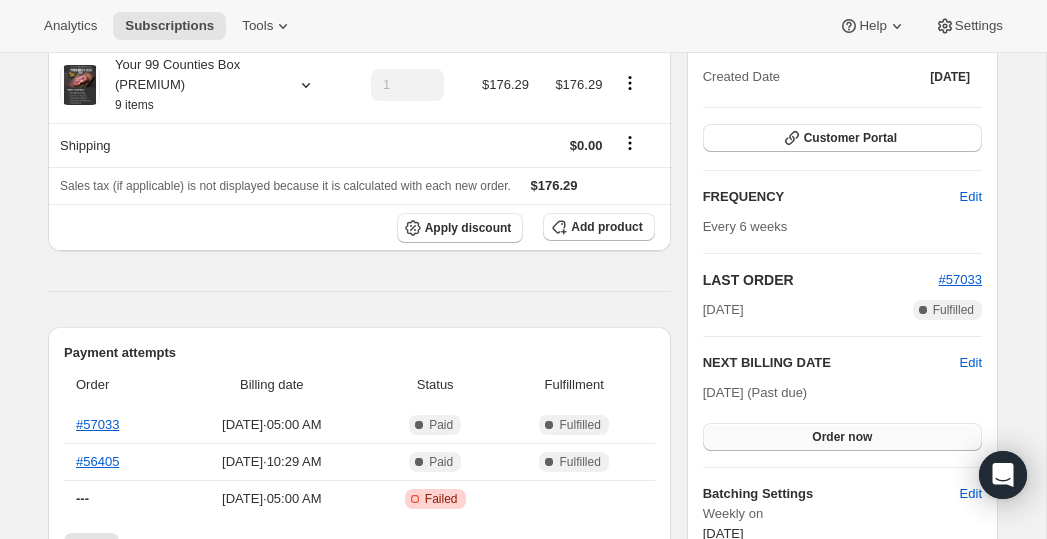 click on "Order now" at bounding box center [842, 437] 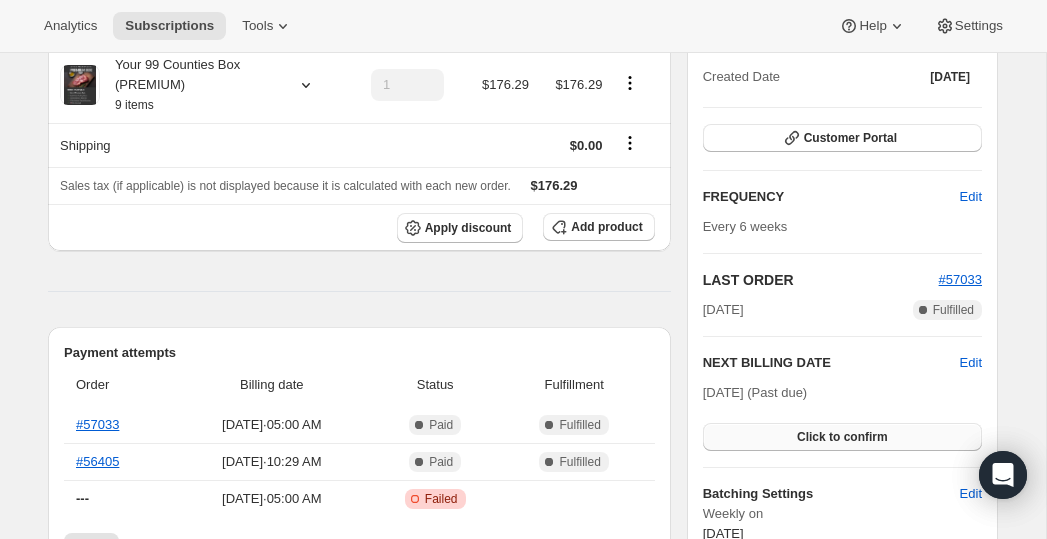 click on "Click to confirm" at bounding box center [842, 437] 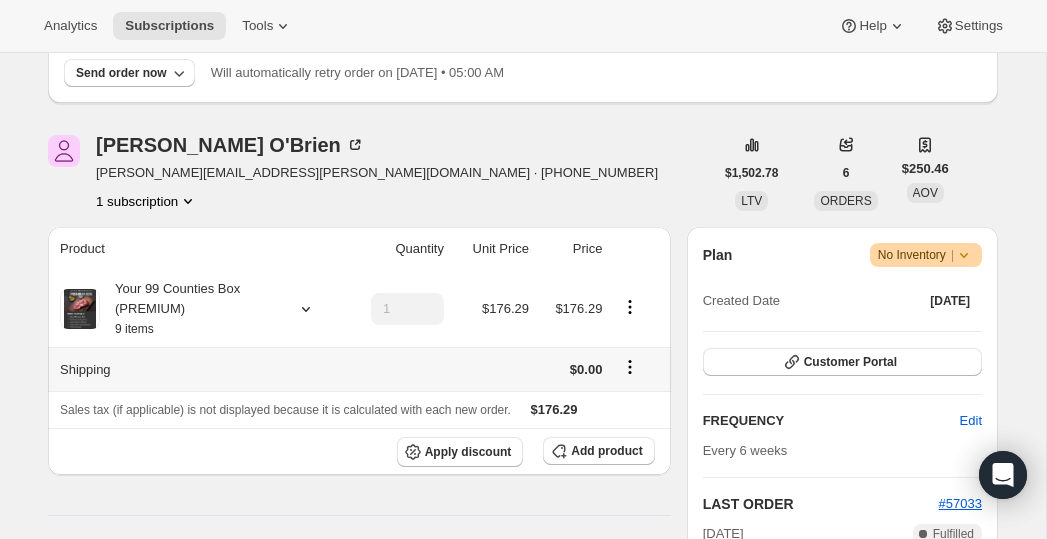 scroll, scrollTop: 0, scrollLeft: 0, axis: both 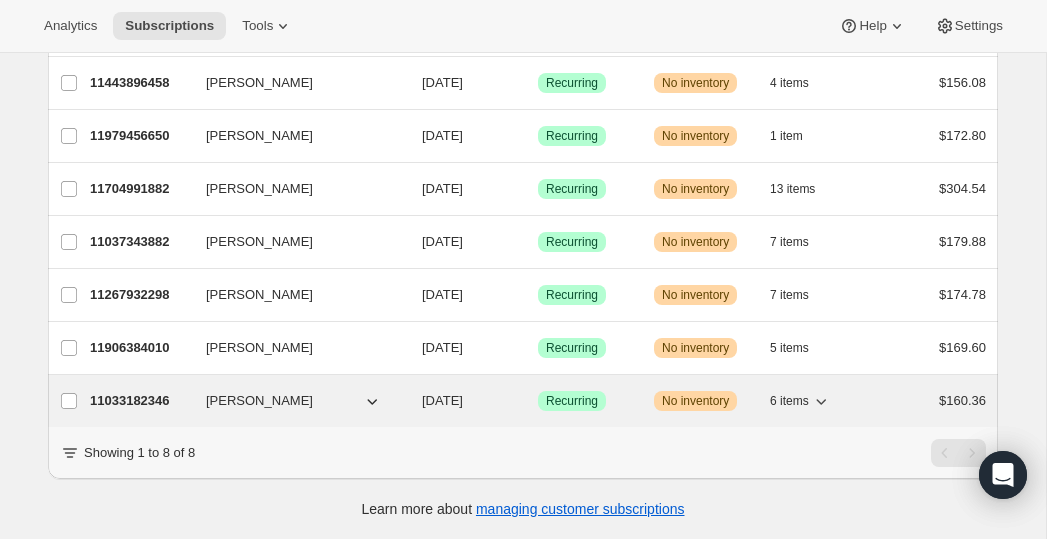 click on "11033182346" at bounding box center (140, 401) 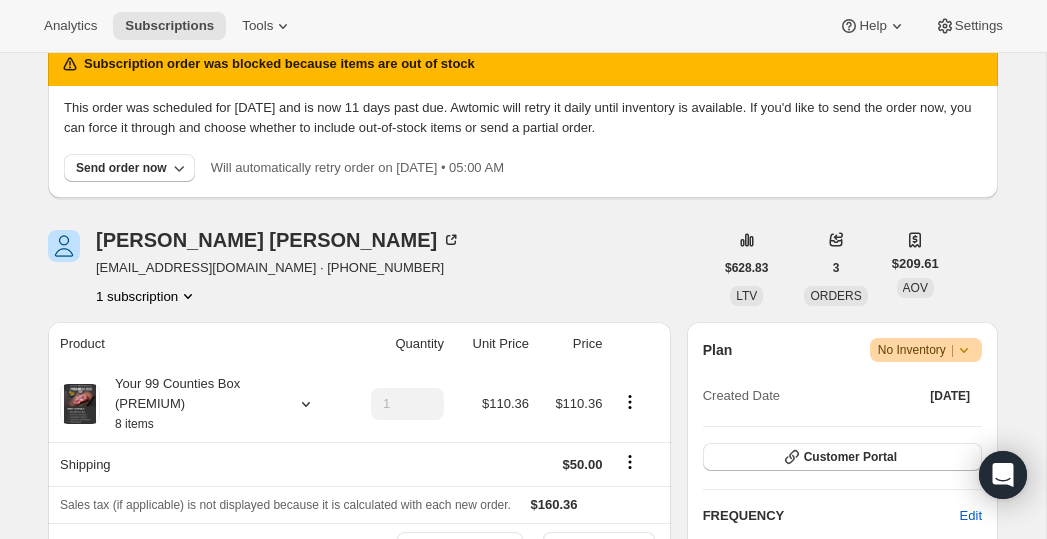 scroll, scrollTop: 178, scrollLeft: 0, axis: vertical 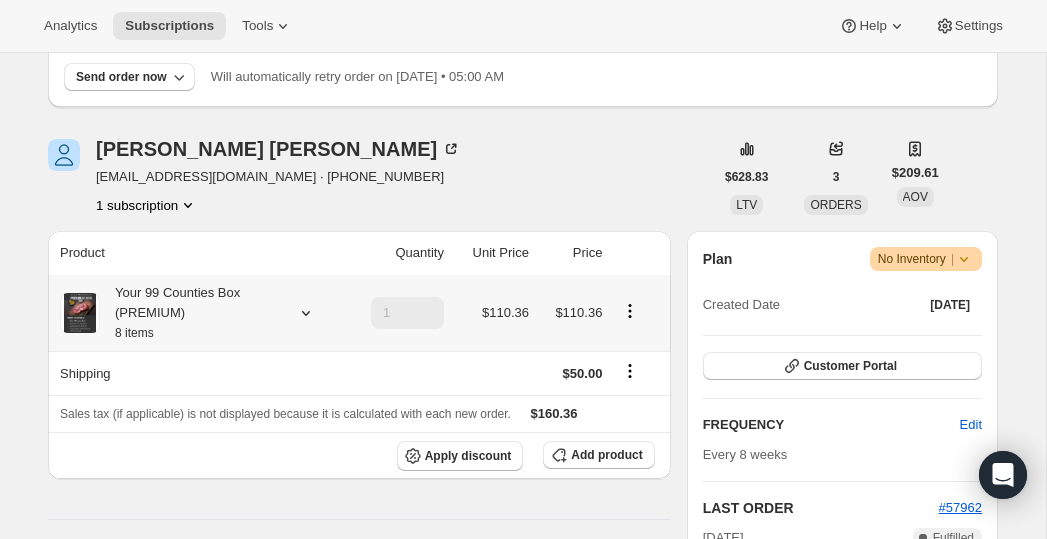 click 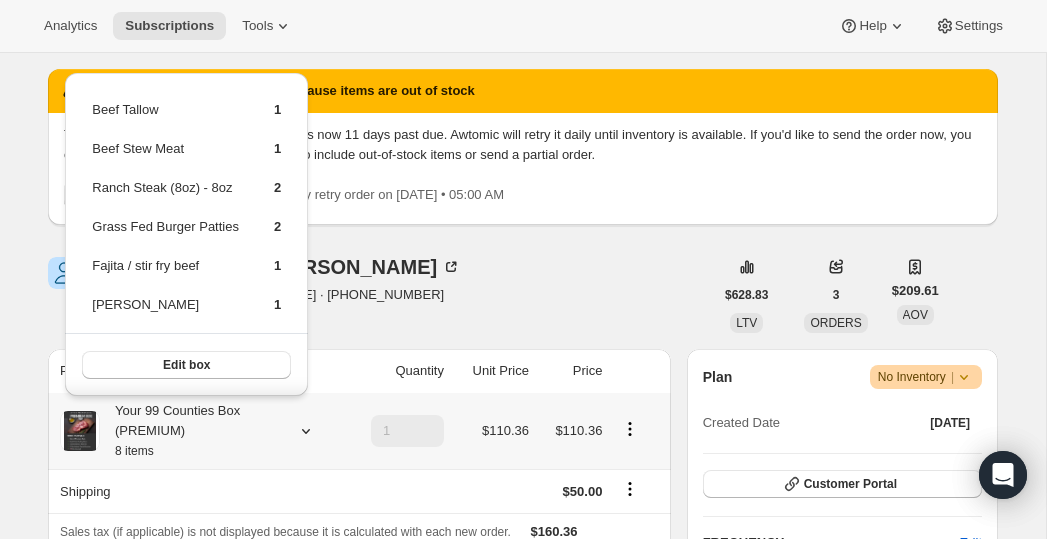 scroll, scrollTop: 59, scrollLeft: 0, axis: vertical 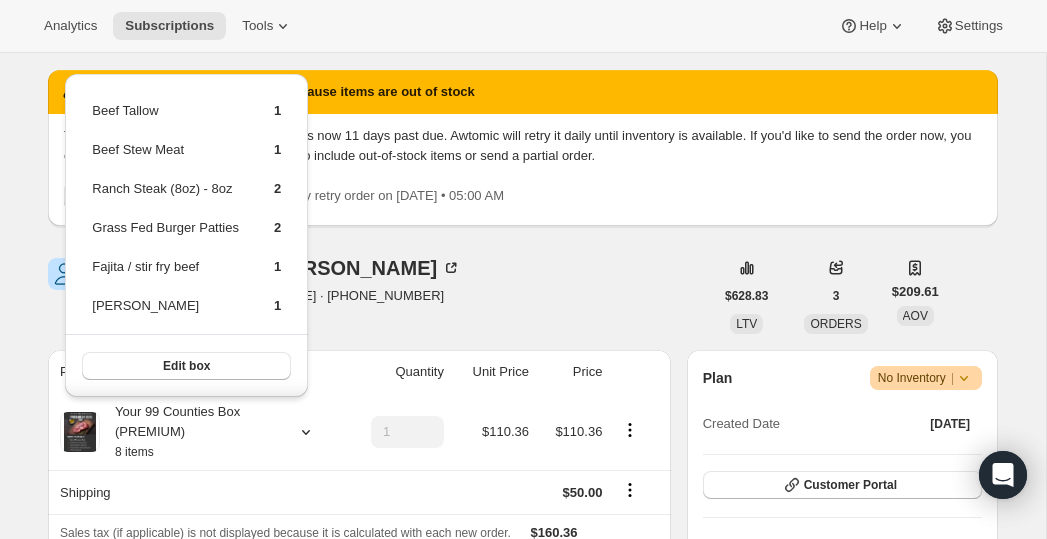 click on "[PERSON_NAME] [EMAIL_ADDRESS][DOMAIN_NAME] · [PHONE_NUMBER] 1 subscription" at bounding box center (380, 296) 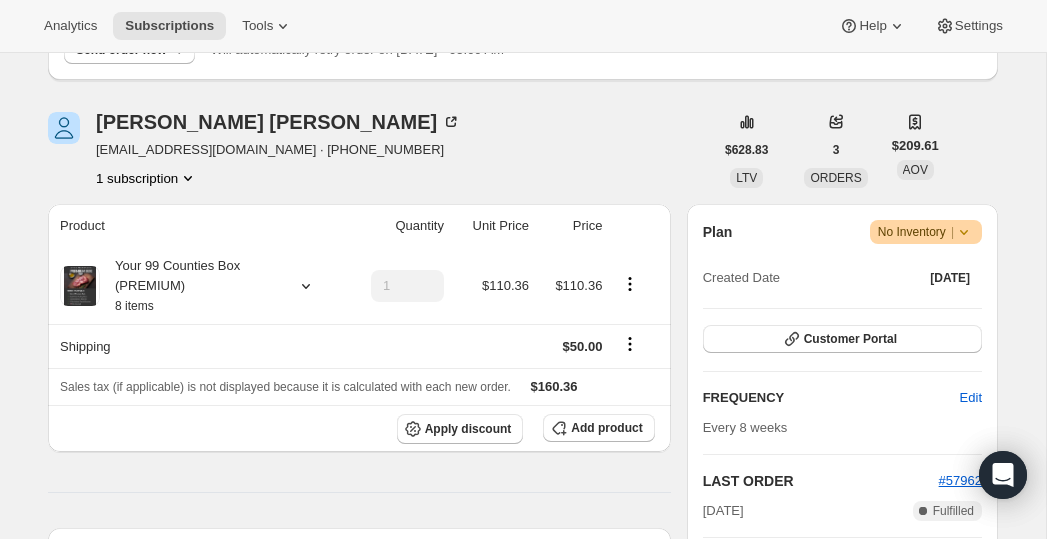 scroll, scrollTop: 443, scrollLeft: 0, axis: vertical 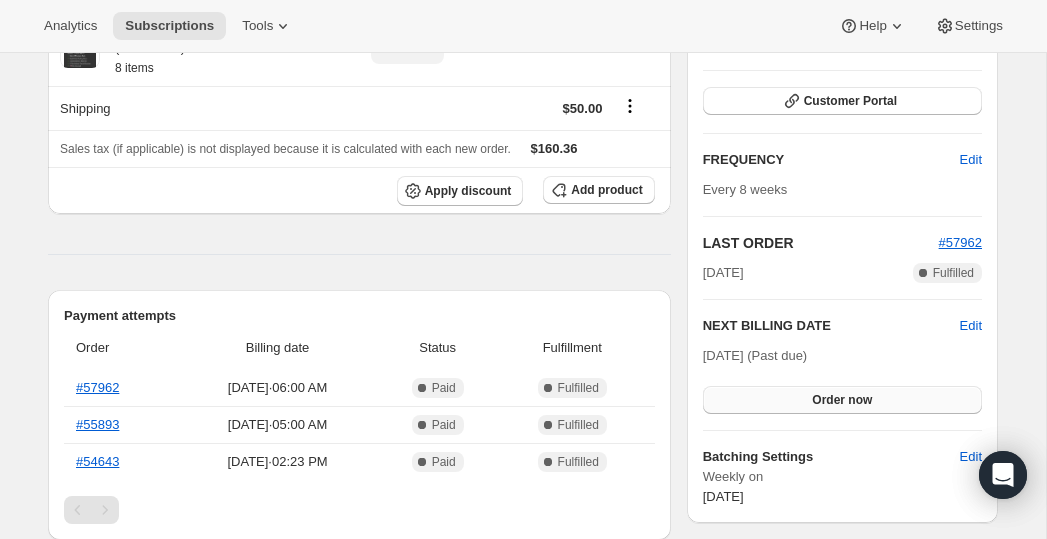 click on "Order now" at bounding box center [842, 400] 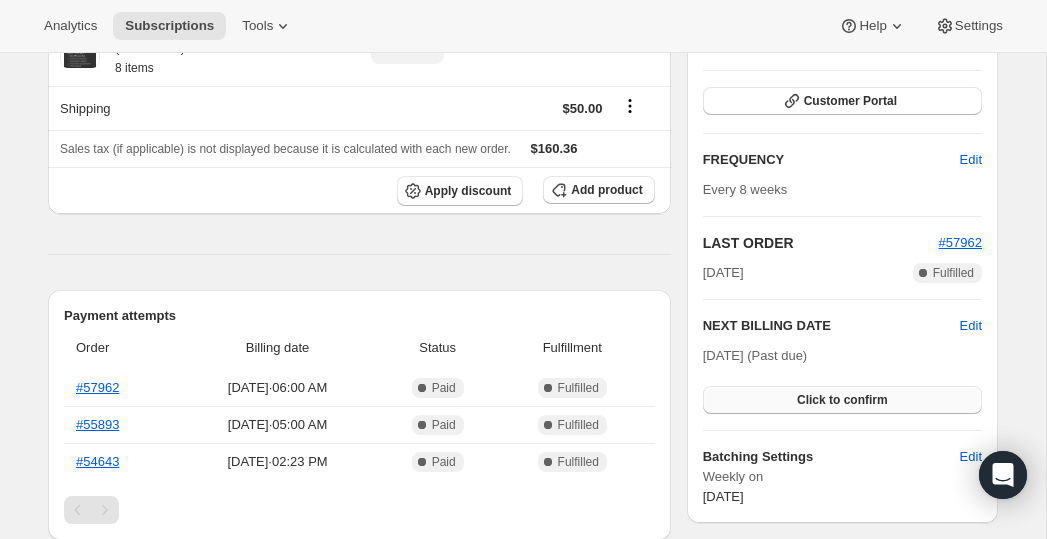 click on "Click to confirm" at bounding box center [842, 400] 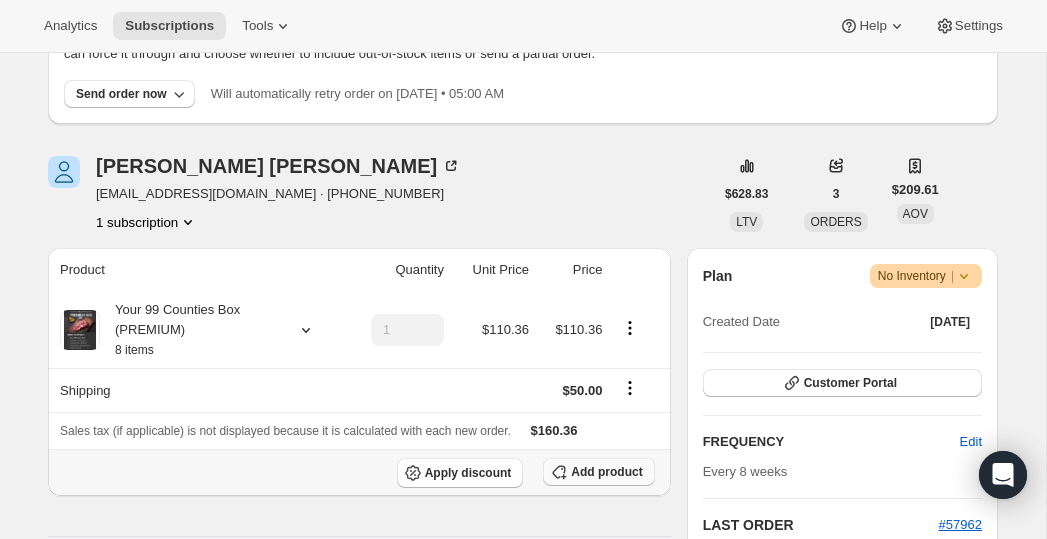 scroll, scrollTop: 338, scrollLeft: 0, axis: vertical 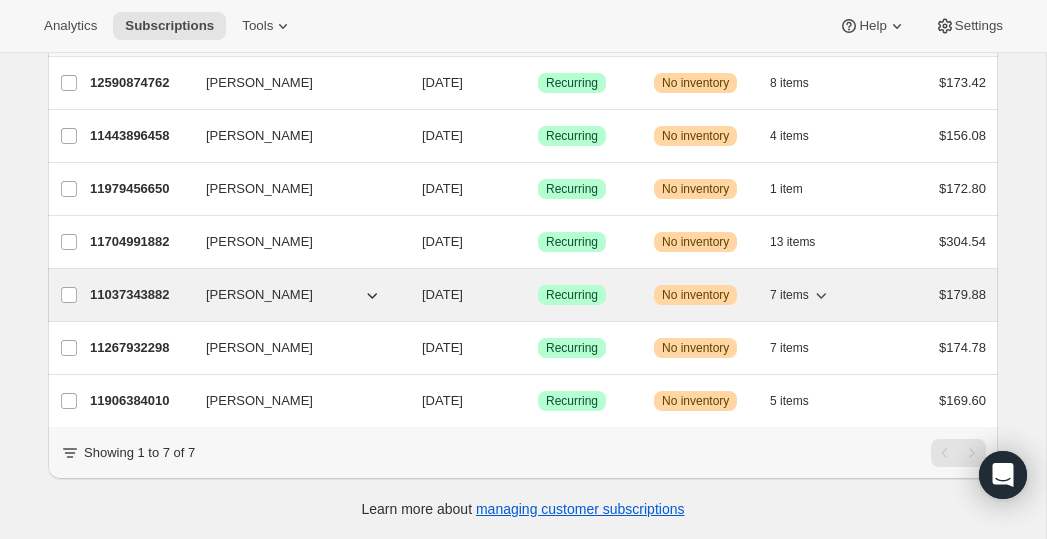 click on "11037343882" at bounding box center (140, 295) 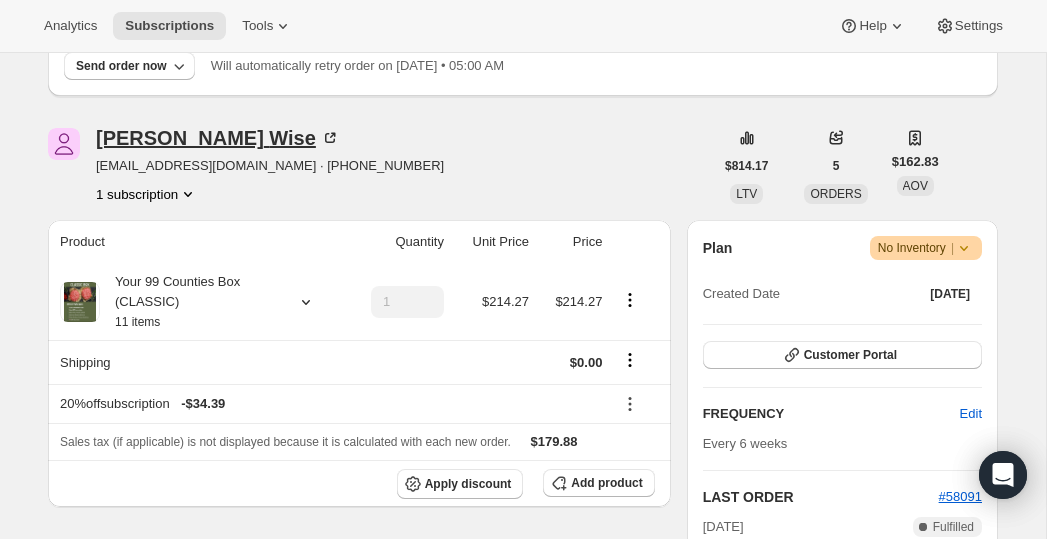 scroll, scrollTop: 251, scrollLeft: 0, axis: vertical 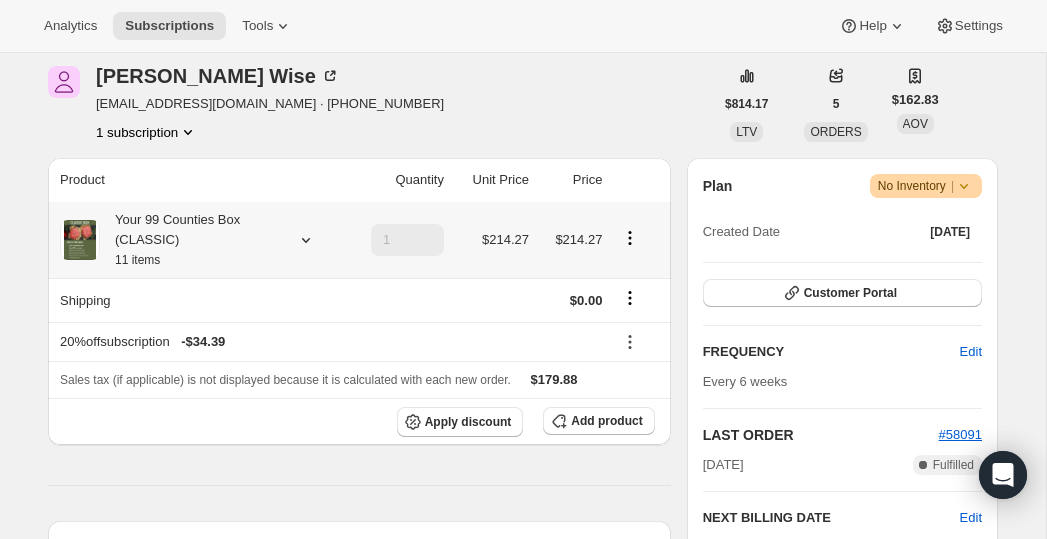 click 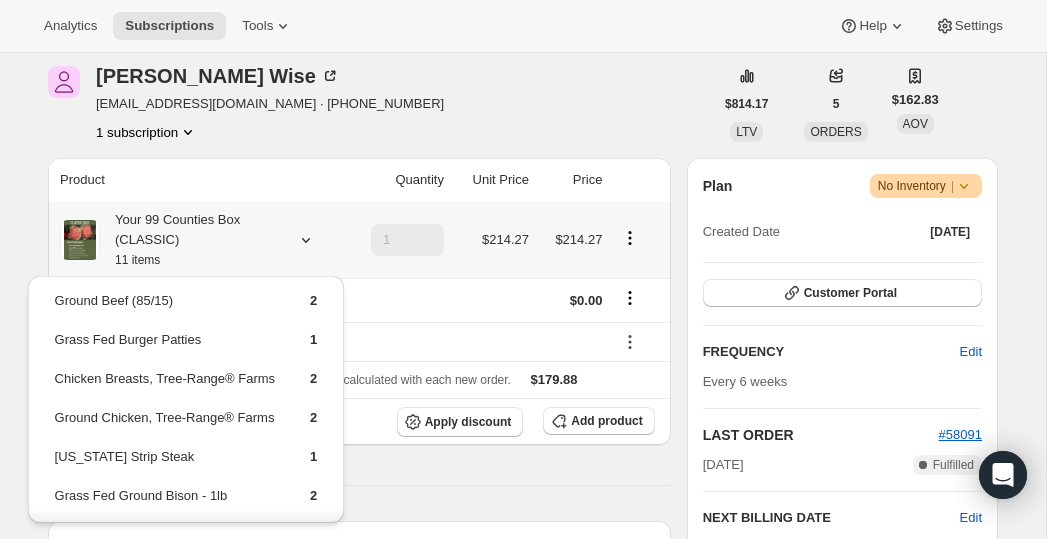 scroll, scrollTop: 0, scrollLeft: 0, axis: both 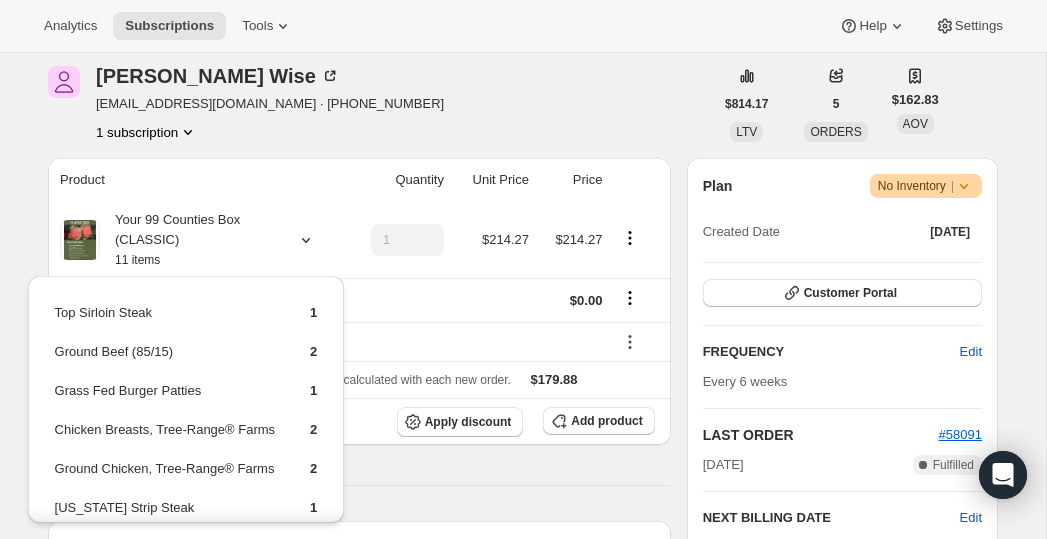 click on "Subscription order was blocked because items are out of stock This order was scheduled for Jun 29, 2025 and is now 18 days past due. Awtomic will retry it daily until inventory is available. If you'd like to send the order now, you can force it through and choose whether to include out-of-stock items or send a partial order. Send order now Will automatically retry order on Jul 20, 2025 • 05:00 AM Aaron   Wise thewisemortgage@gmail.com · +16305311833 1 subscription $814.17 LTV 5 ORDERS $162.83 AOV Product Quantity Unit Price Price Your 99 Counties Box (CLASSIC) 11 items 1 $214.27 $214.27 Shipping $0.00 20%offsubscription   - $34.39 Sales tax (if applicable) is not displayed because it is calculated with each new order.   $179.88 Apply discount Add product Payment attempts Order Billing date Status Fulfillment --- Jun 29, 2025  ·  05:00 AM Critical Incomplete Failed #58091 May 18, 2025  ·  05:00 AM  Complete Paid  Complete Fulfilled #57517 Apr 6, 2025  ·  06:00 AM  Complete Paid  Complete Fulfilled Plan" at bounding box center (515, 740) 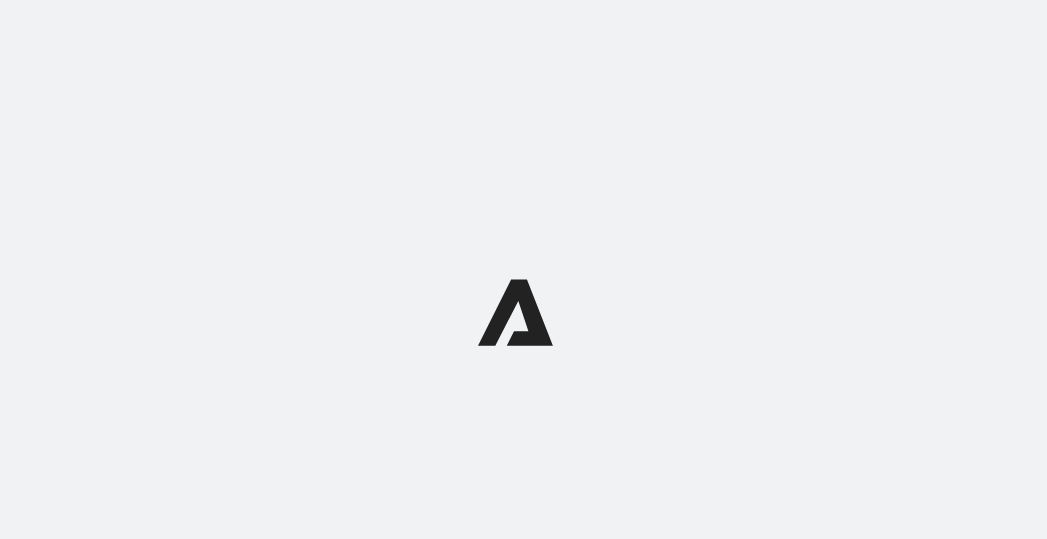 scroll, scrollTop: 0, scrollLeft: 0, axis: both 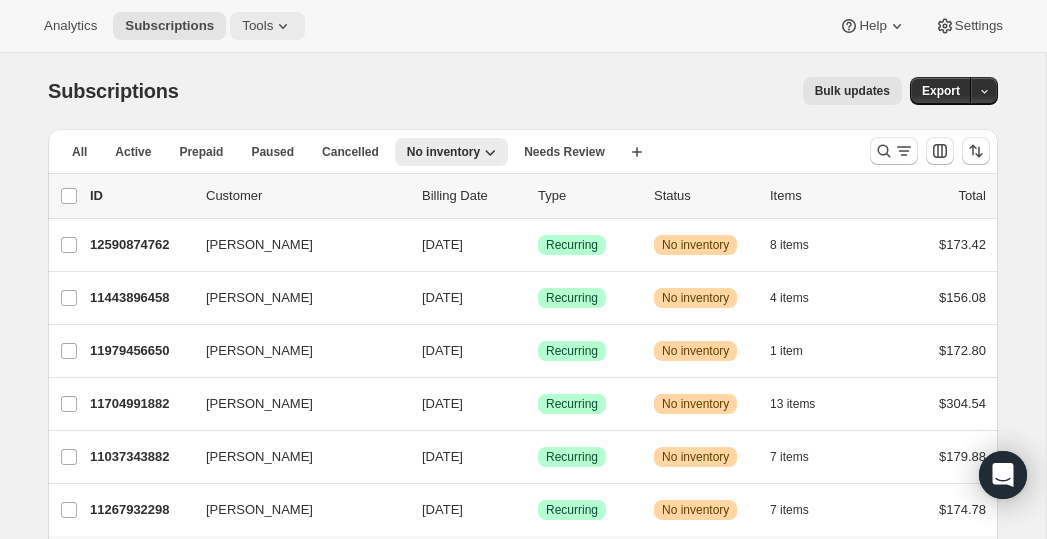 click on "Tools" at bounding box center [257, 26] 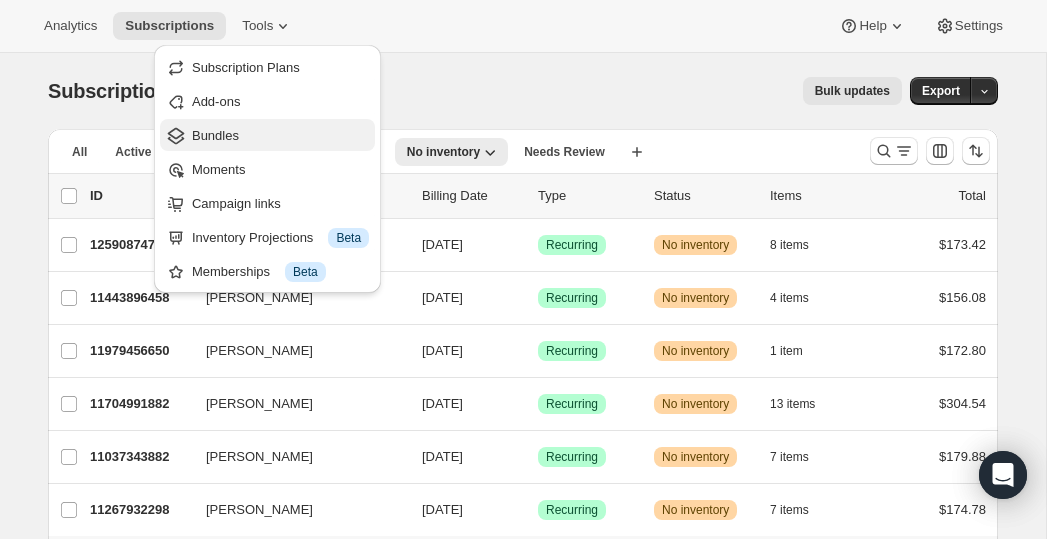 click on "Bundles" at bounding box center (215, 135) 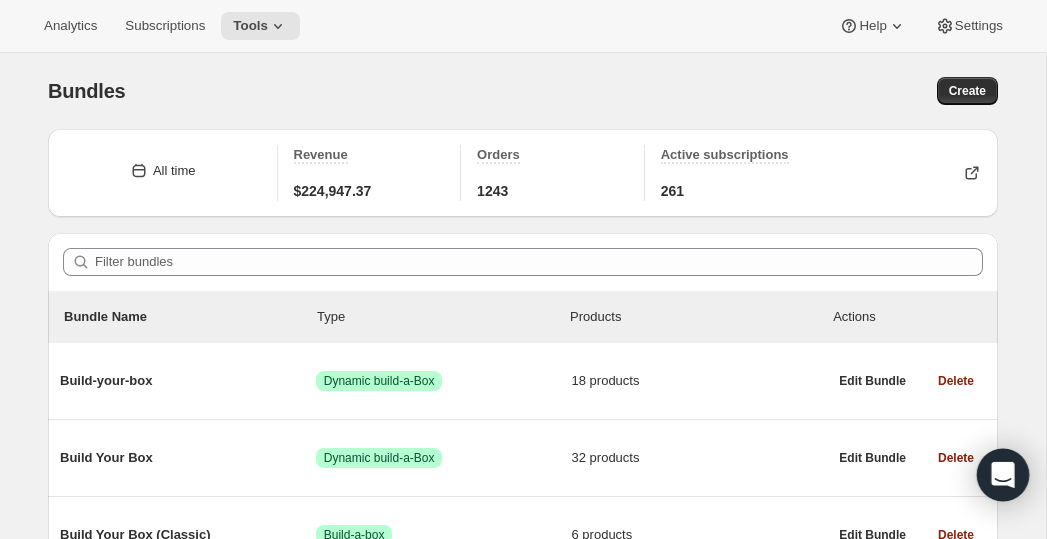 click 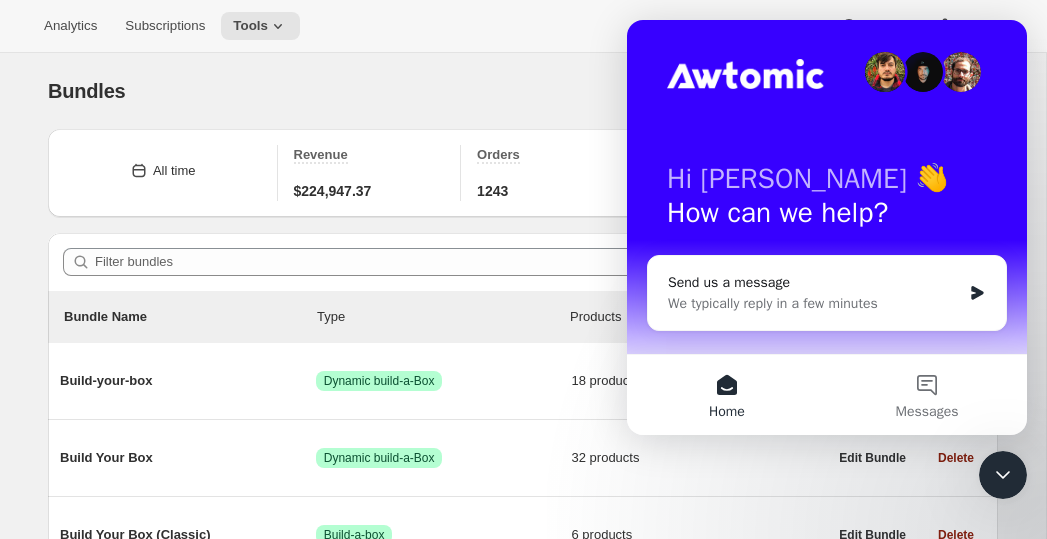 scroll, scrollTop: 0, scrollLeft: 0, axis: both 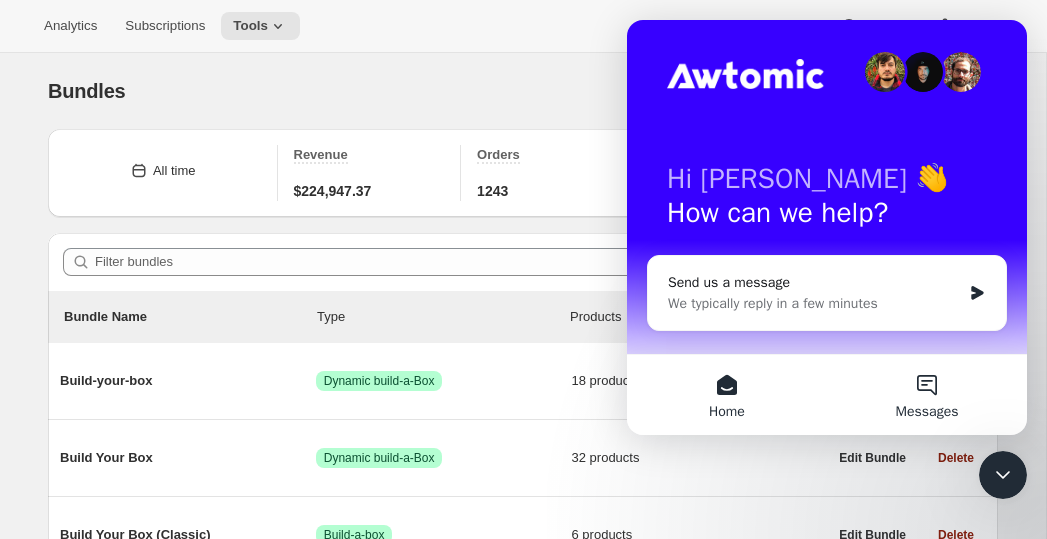 click on "Messages" at bounding box center [927, 395] 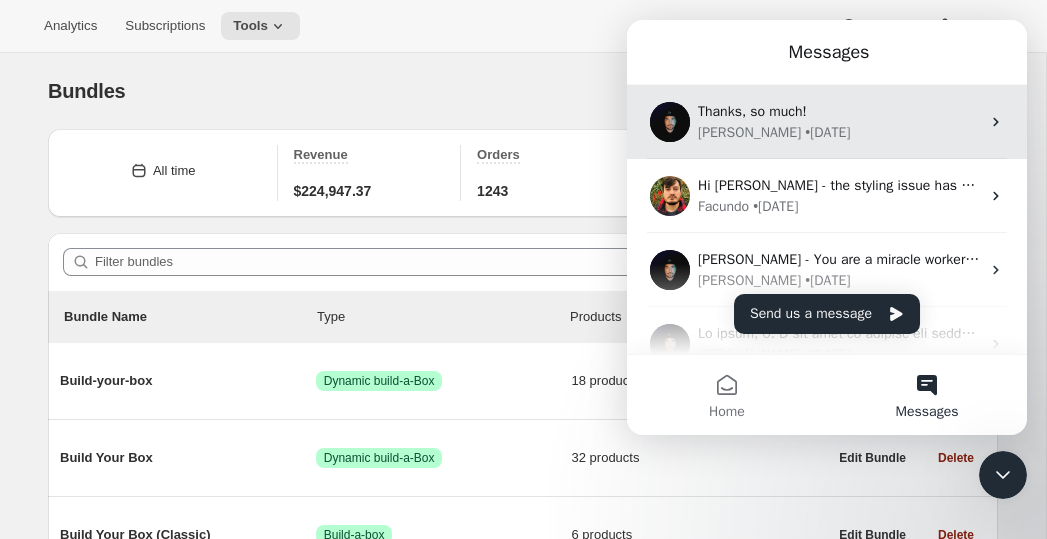 click on "Thanks, so much!" at bounding box center [752, 111] 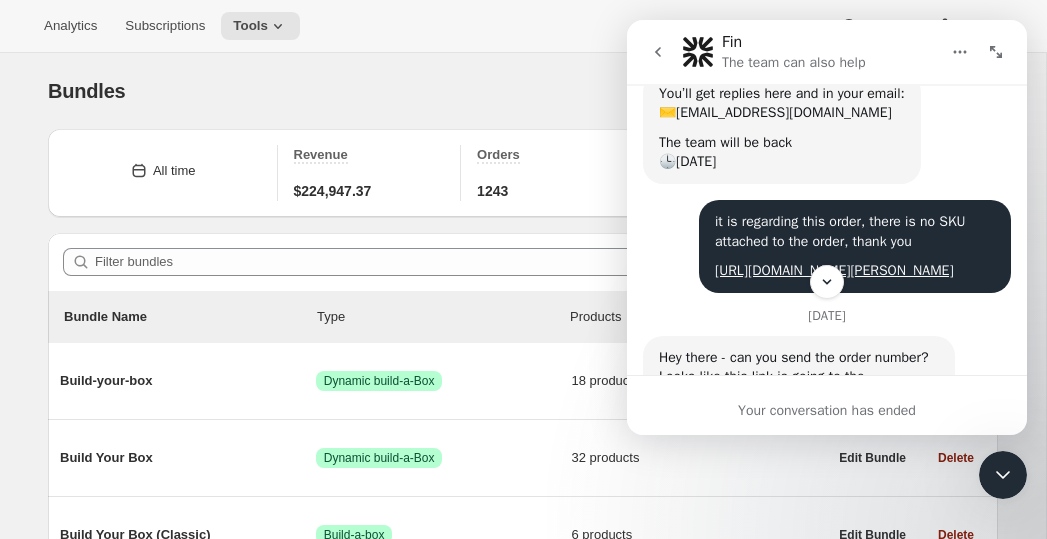 scroll, scrollTop: 0, scrollLeft: 0, axis: both 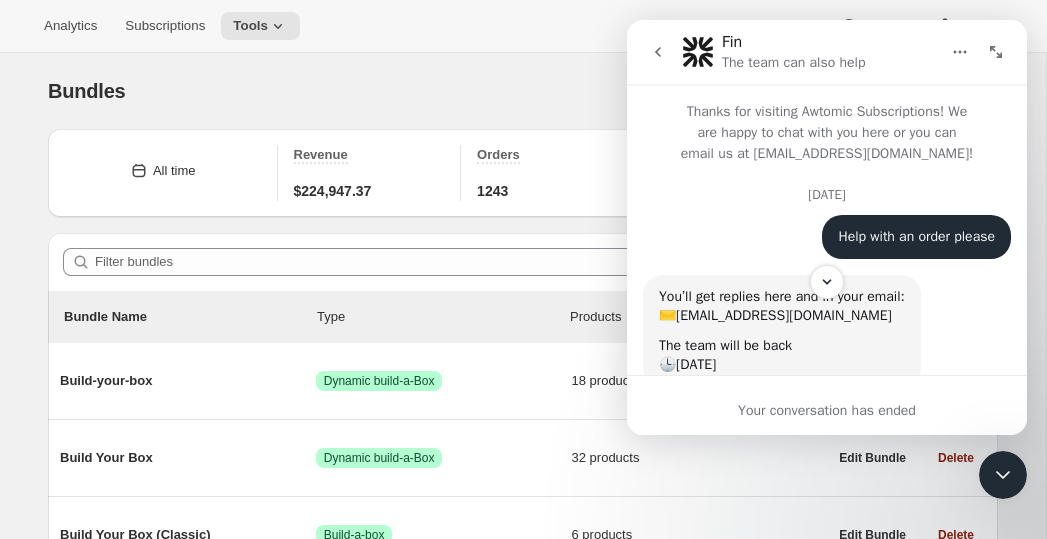 click 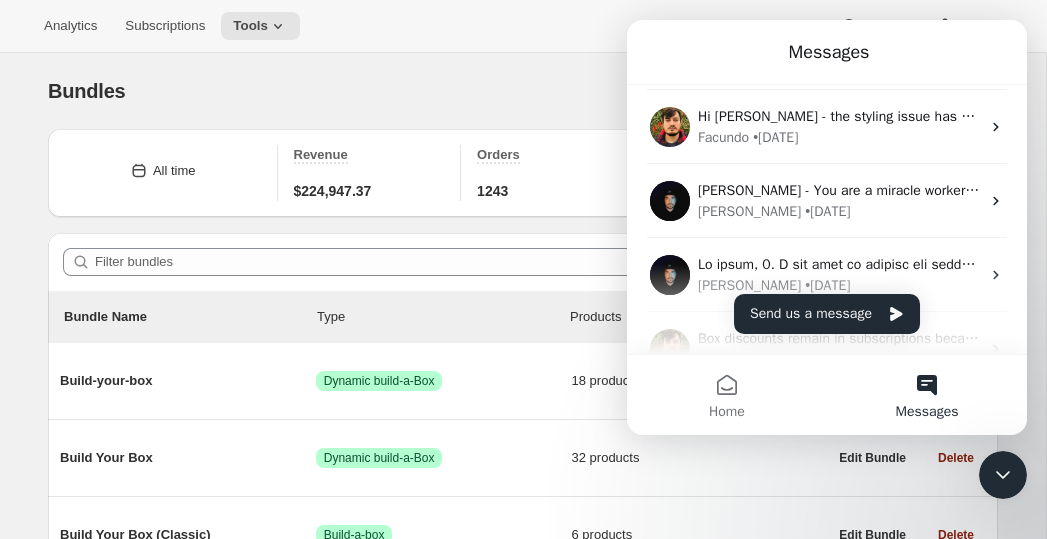 scroll, scrollTop: 58, scrollLeft: 0, axis: vertical 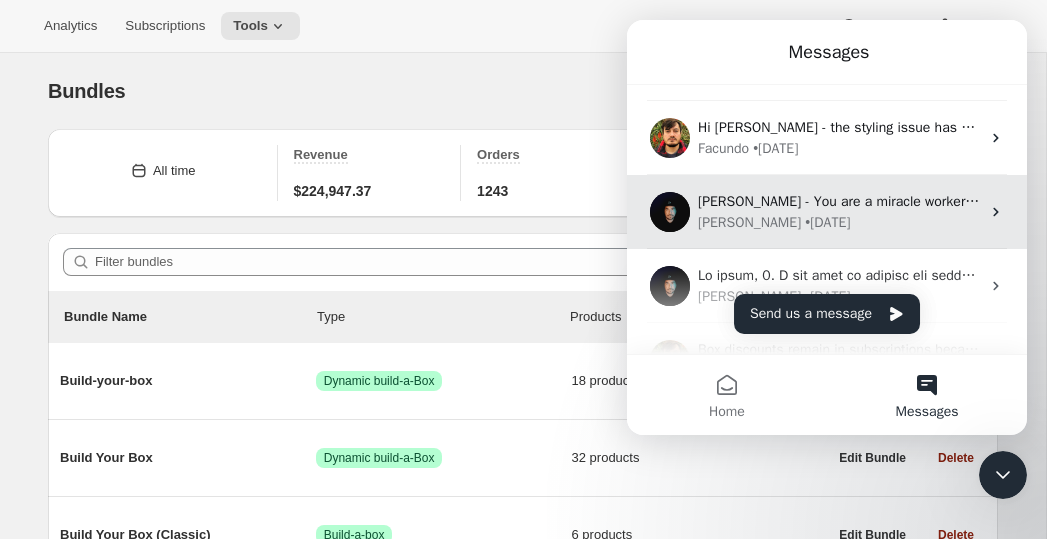 click on "[PERSON_NAME] •  [DATE]" at bounding box center (839, 222) 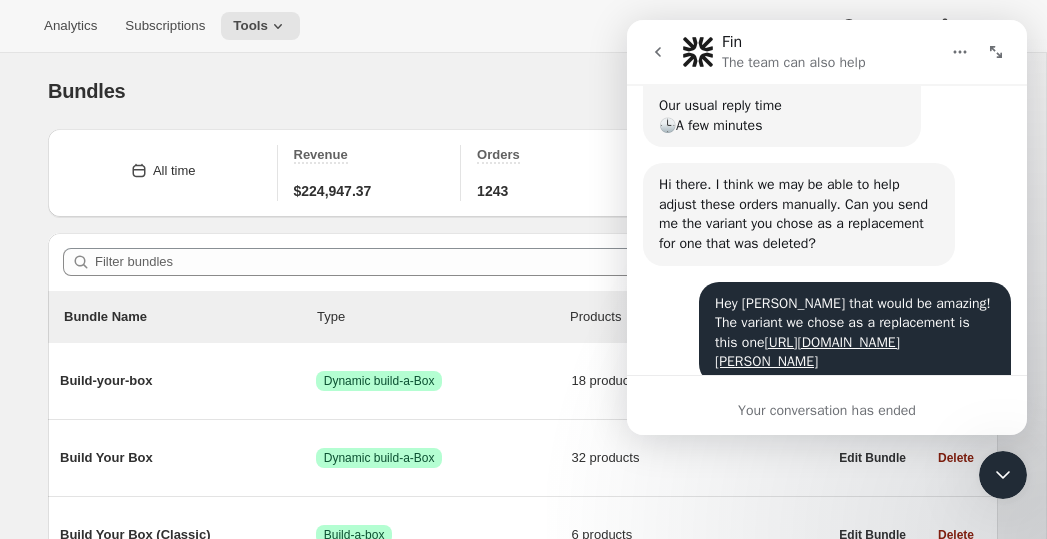 scroll, scrollTop: 0, scrollLeft: 0, axis: both 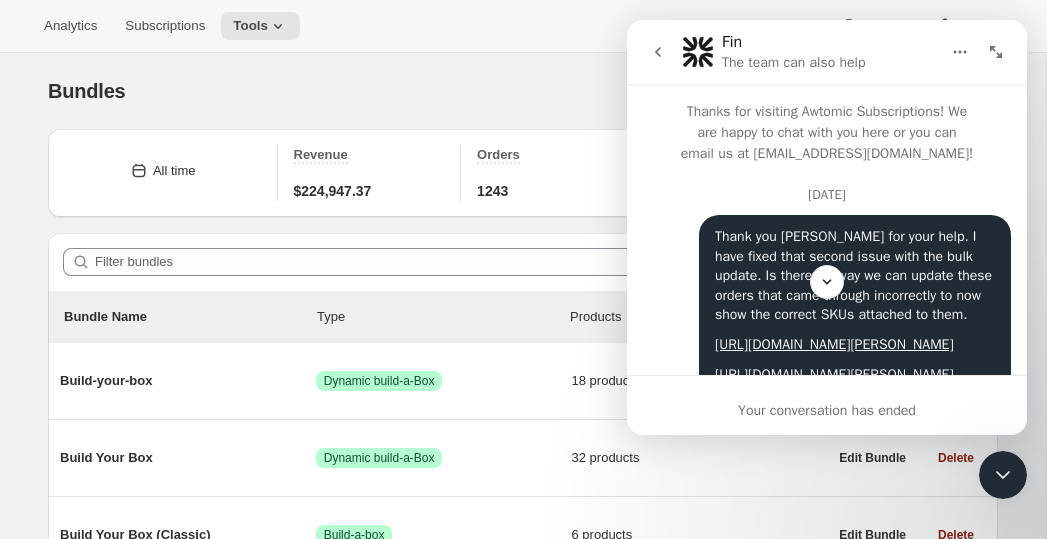 click 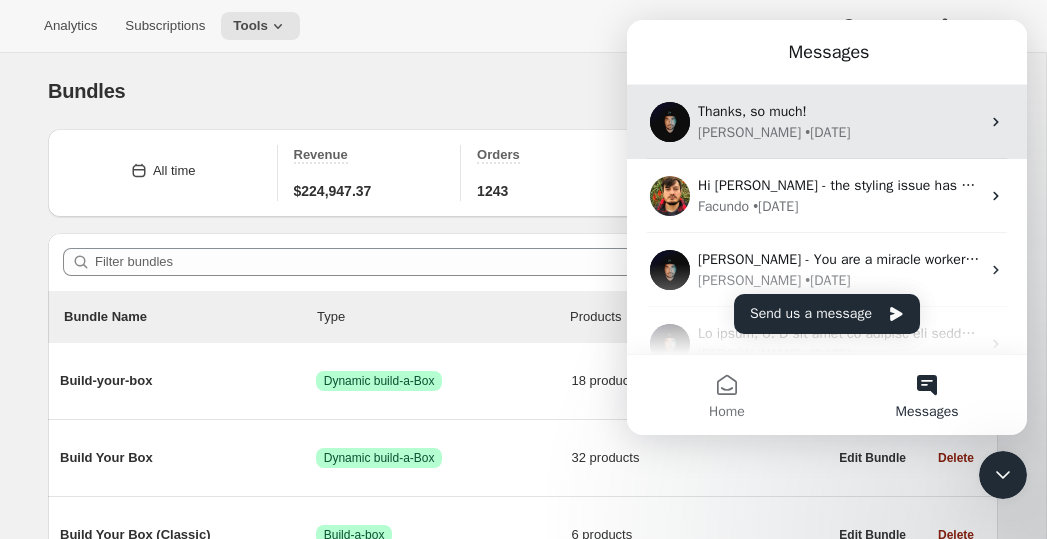 click on "•  6w ago" at bounding box center [827, 132] 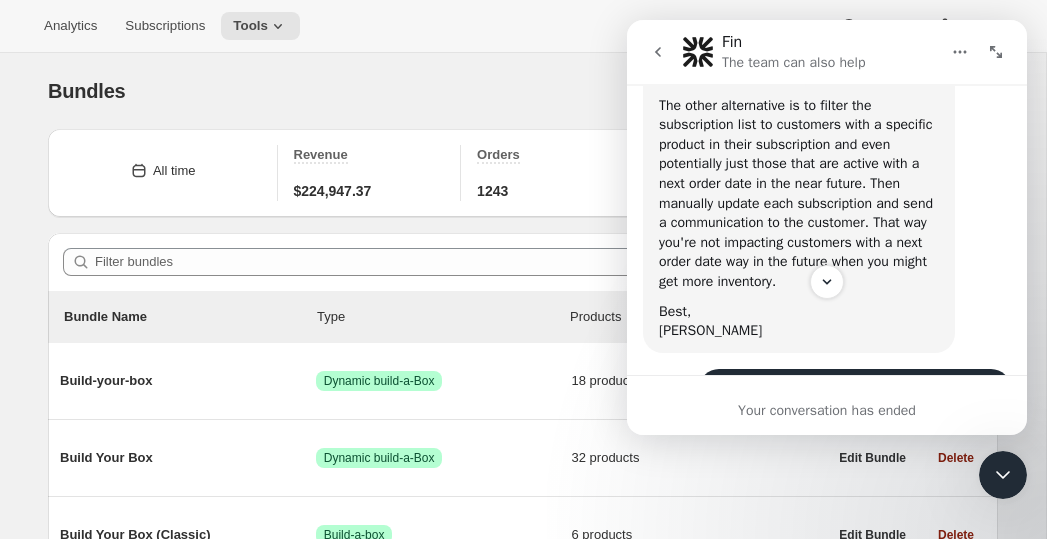 scroll, scrollTop: 3369, scrollLeft: 0, axis: vertical 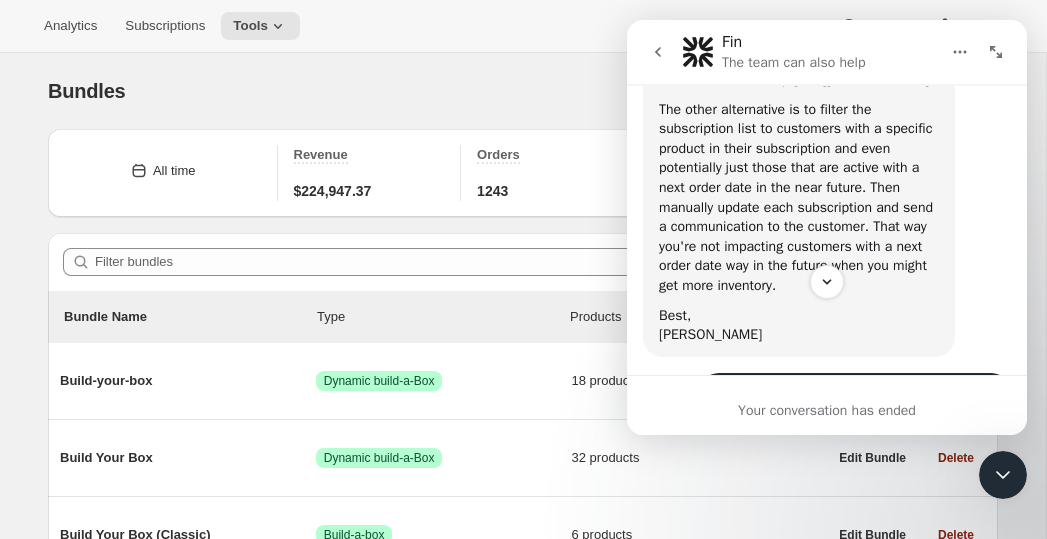 click on "https://docs.awtomic.com/docs/build-a-box-automatic-swaps-aka-autoswap" at bounding box center [861, 79] 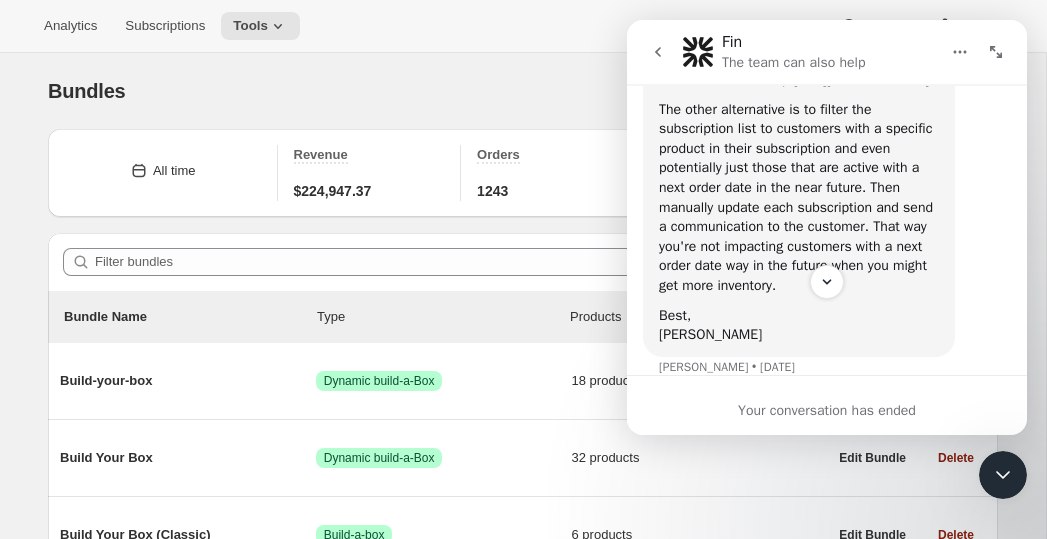 click 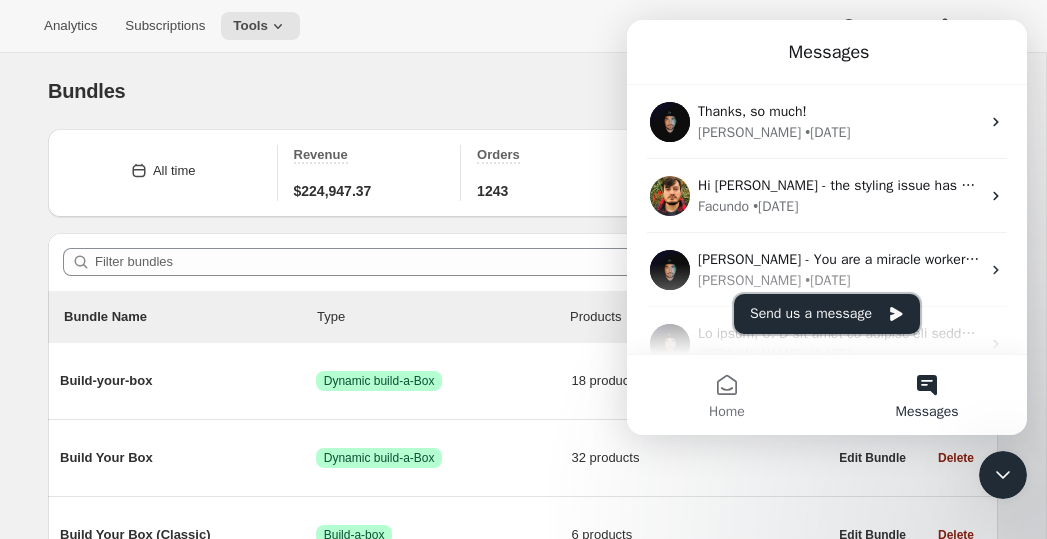 click on "Send us a message" at bounding box center [827, 314] 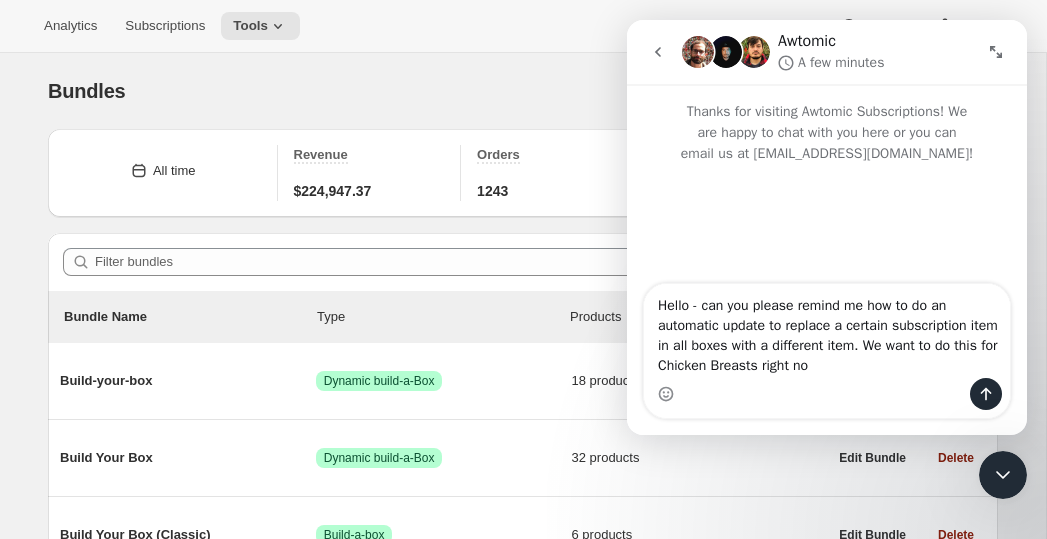 type on "Hello - can you please remind me how to do an automatic update to replace a certain subscription item in all boxes with a different item. We want to do this for Chicken Breasts right now" 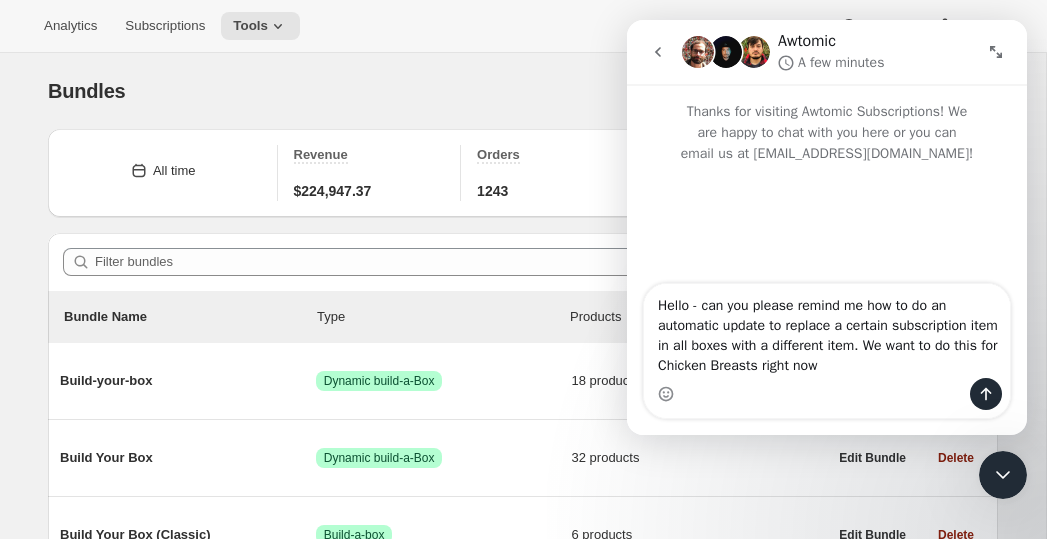 type 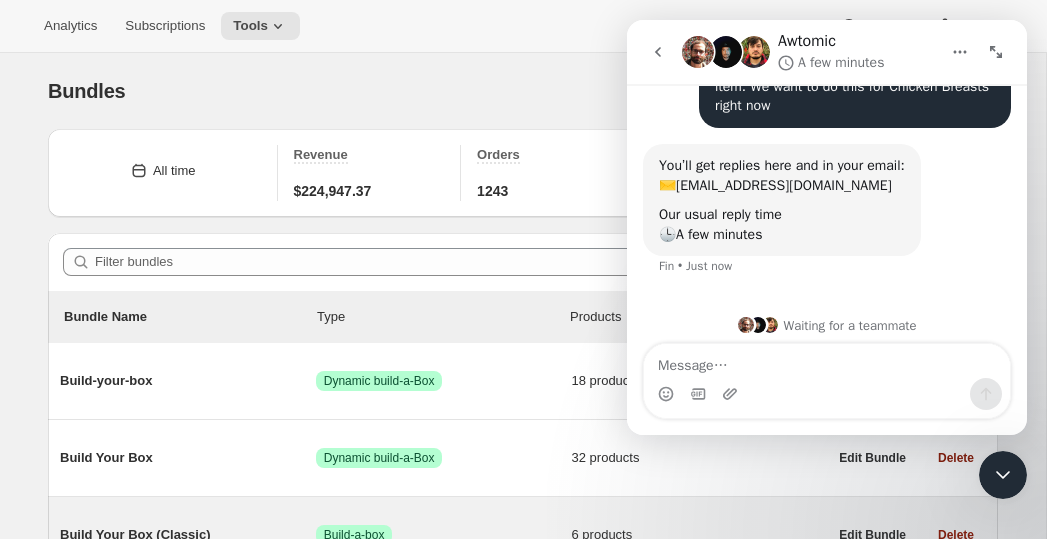 scroll, scrollTop: 192, scrollLeft: 0, axis: vertical 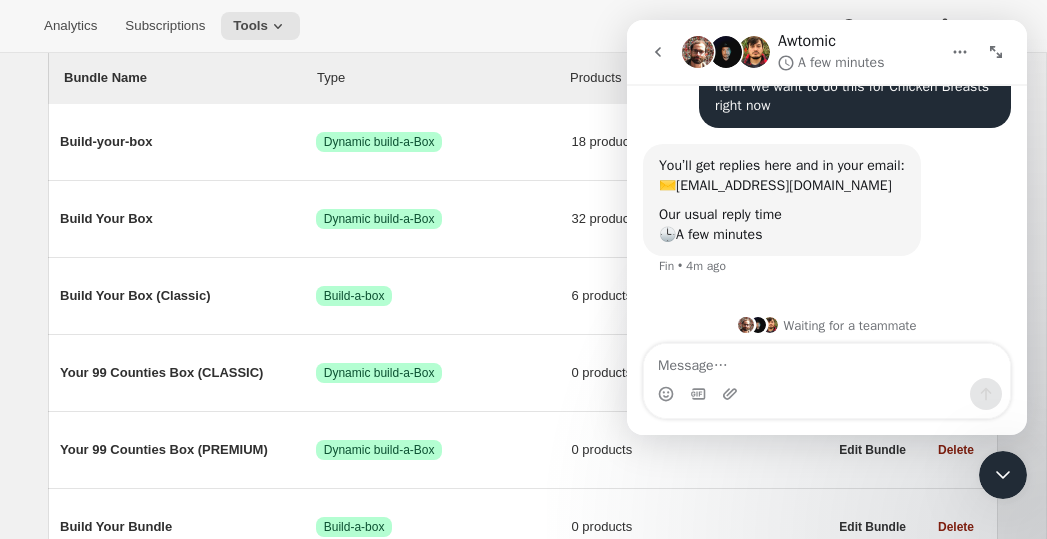 click at bounding box center (1003, 475) 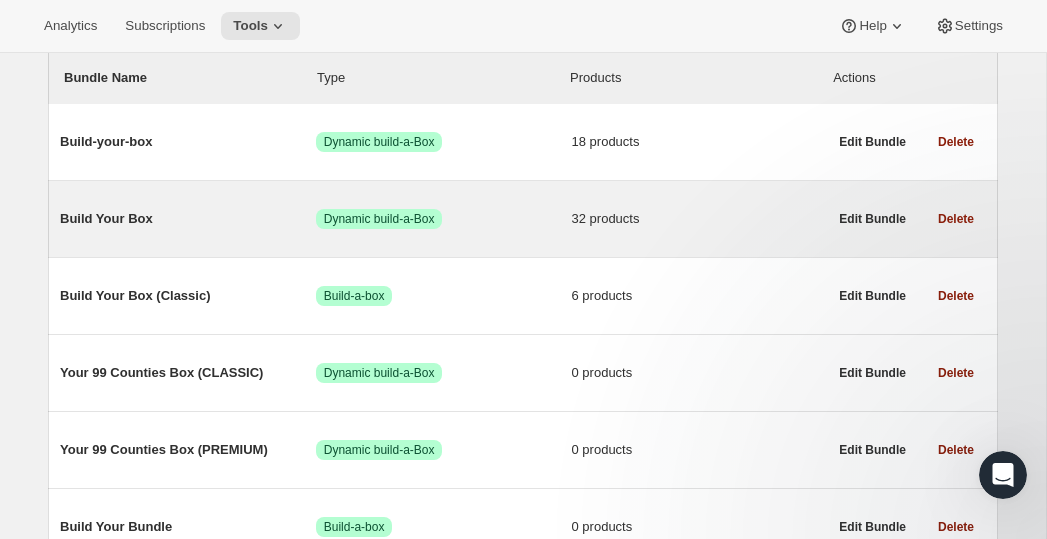 scroll, scrollTop: 0, scrollLeft: 0, axis: both 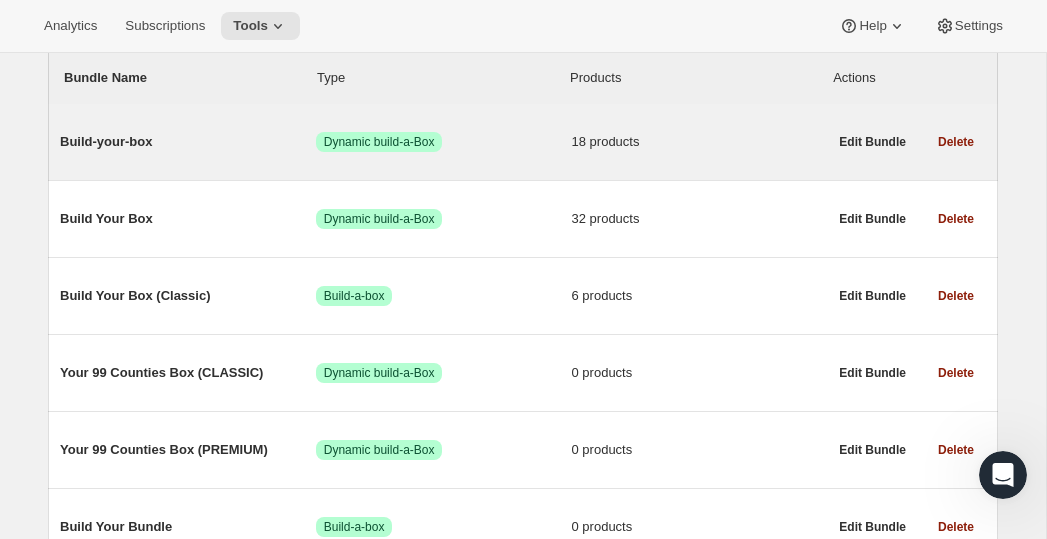 click on "Build-your-box" at bounding box center [188, 142] 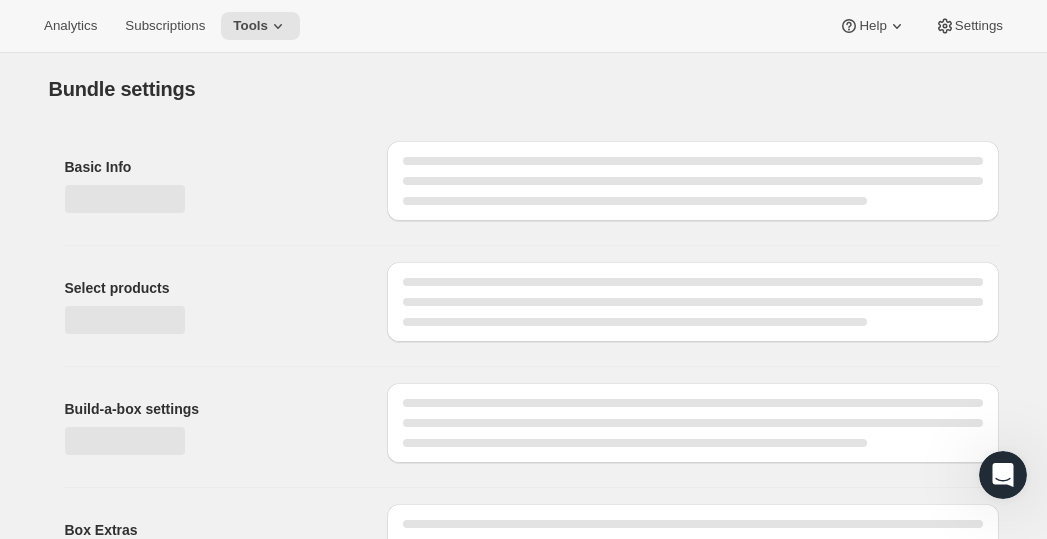type on "Build-your-box" 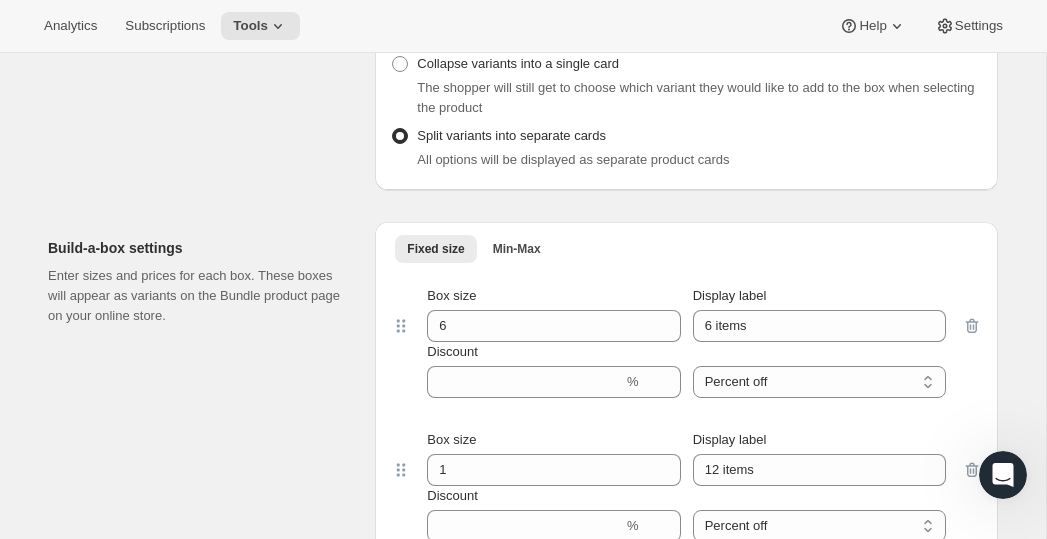 scroll, scrollTop: 842, scrollLeft: 0, axis: vertical 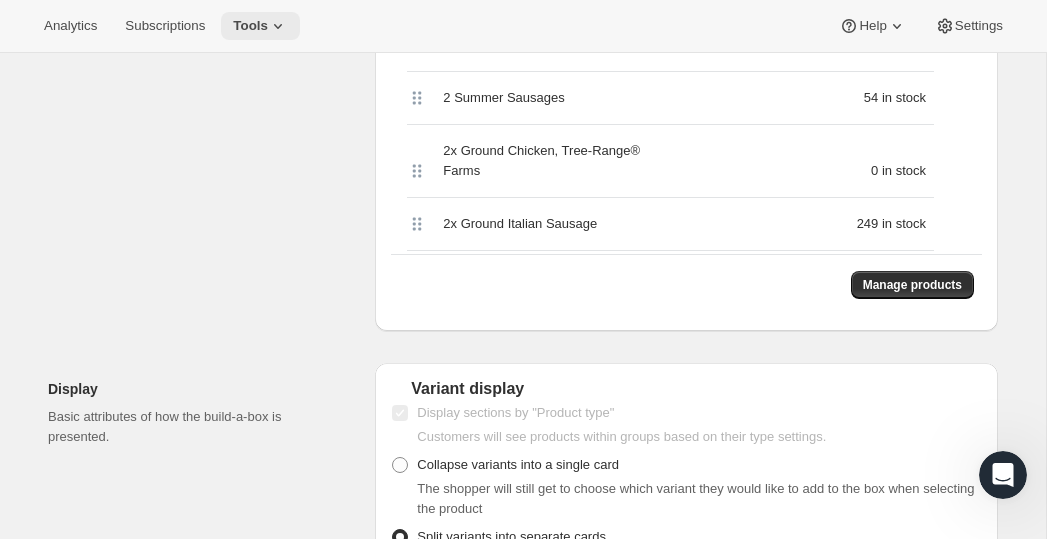 click 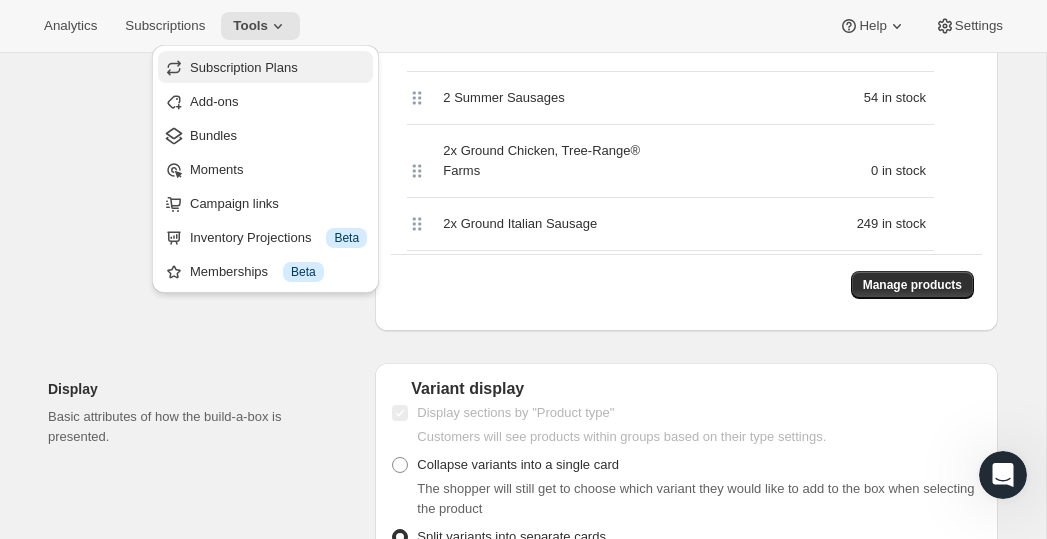 click on "Subscription Plans" at bounding box center (244, 67) 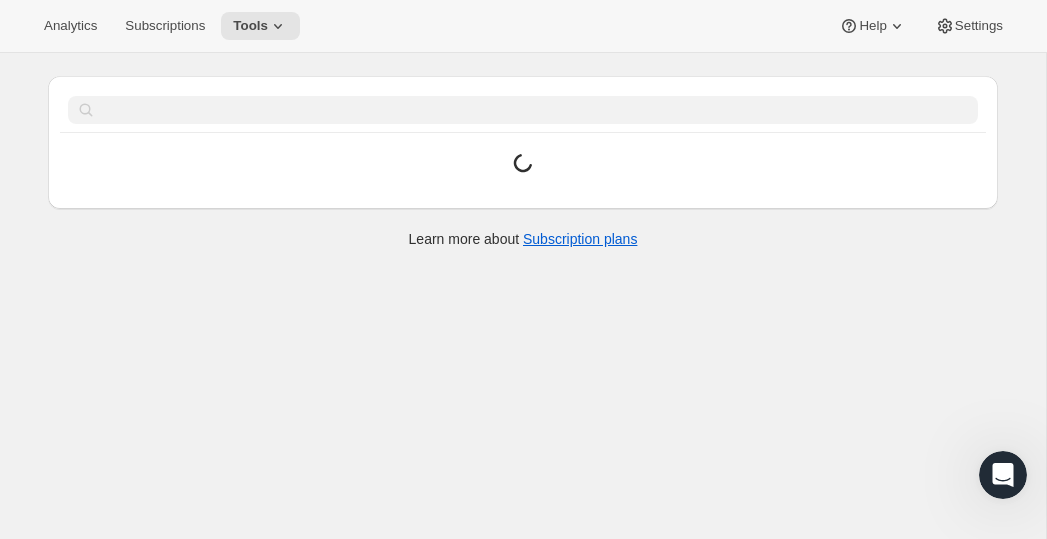 scroll, scrollTop: 0, scrollLeft: 0, axis: both 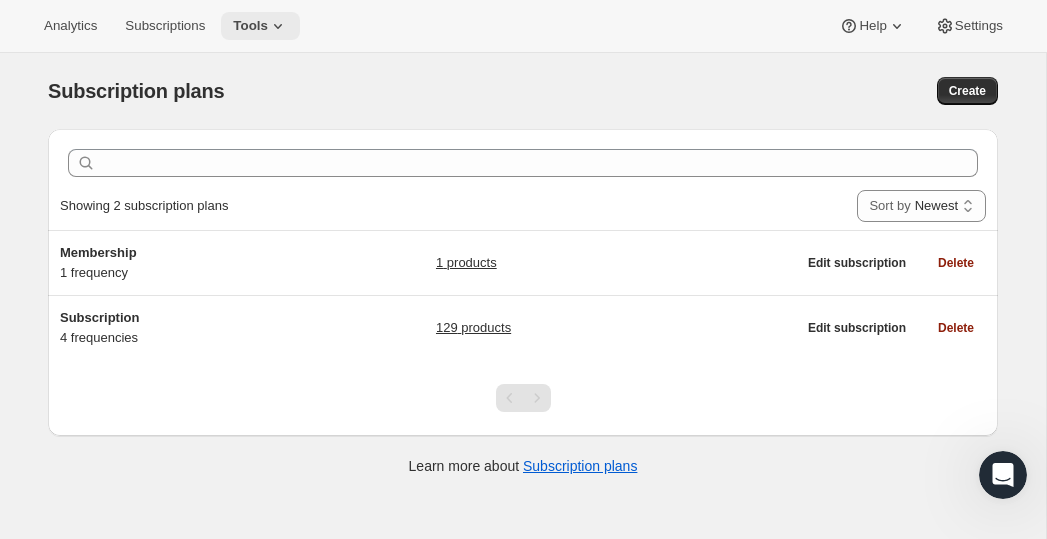 click on "Tools" at bounding box center [250, 26] 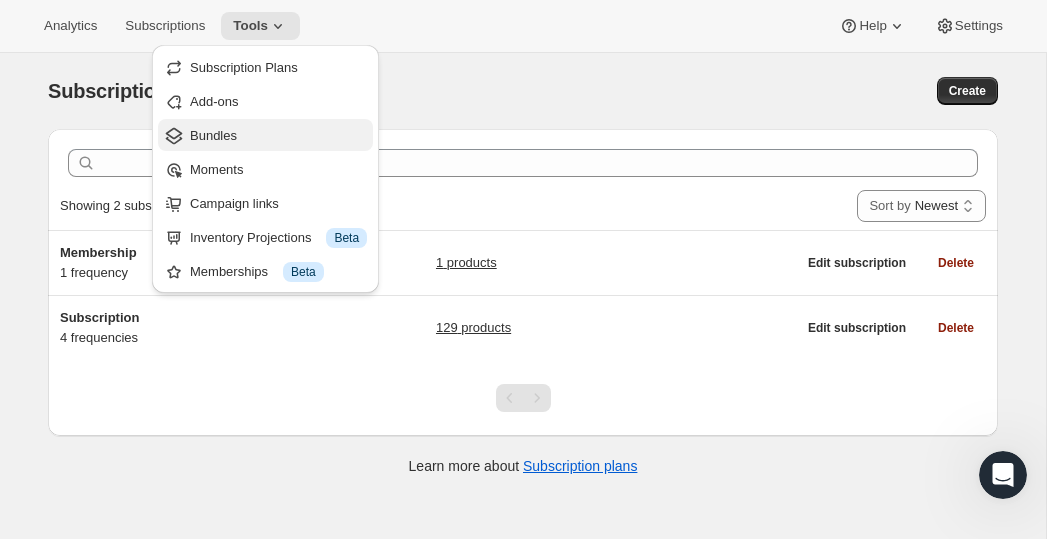 click on "Bundles" at bounding box center (278, 136) 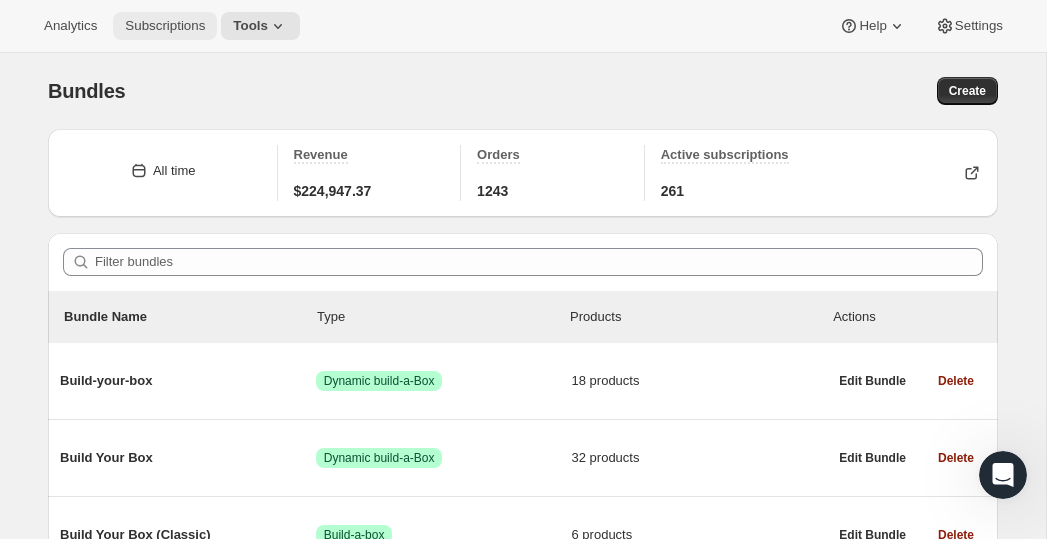 click on "Subscriptions" at bounding box center (165, 26) 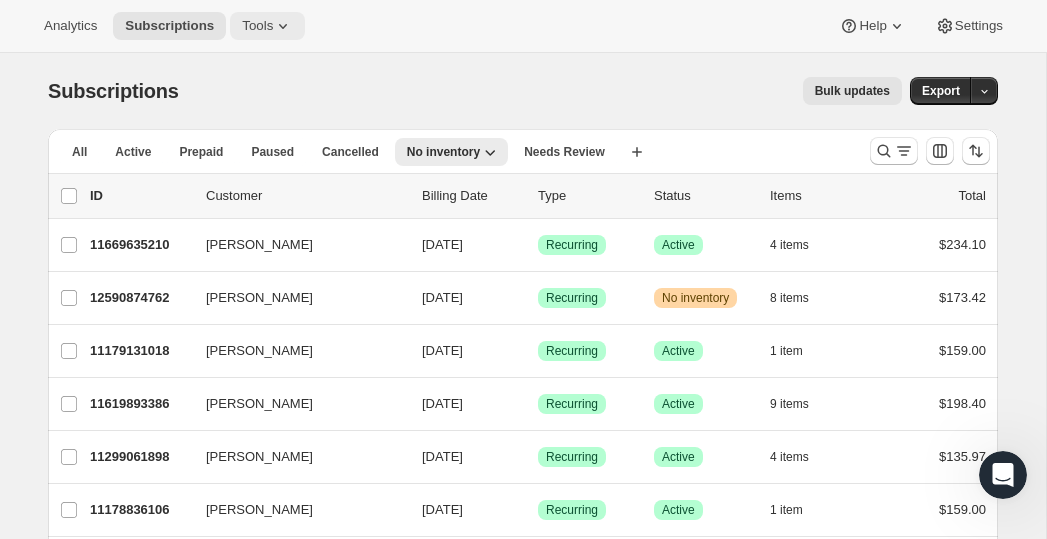 click 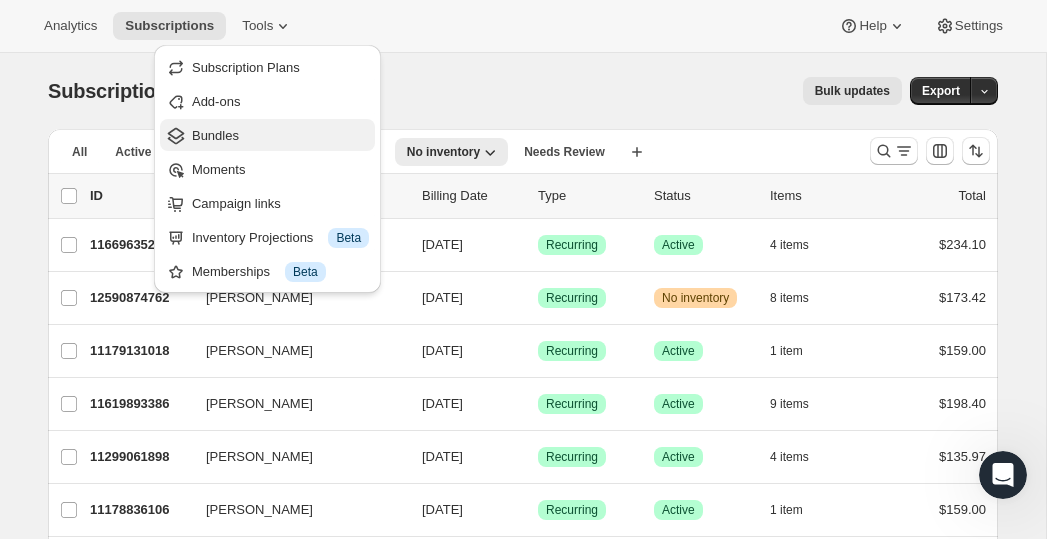click on "Bundles" at bounding box center (215, 135) 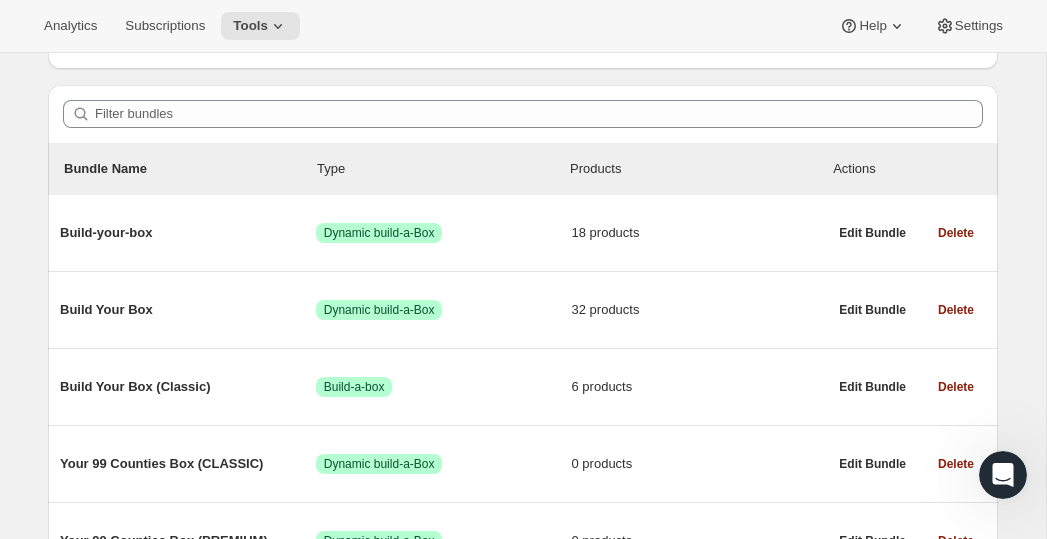 scroll, scrollTop: 169, scrollLeft: 0, axis: vertical 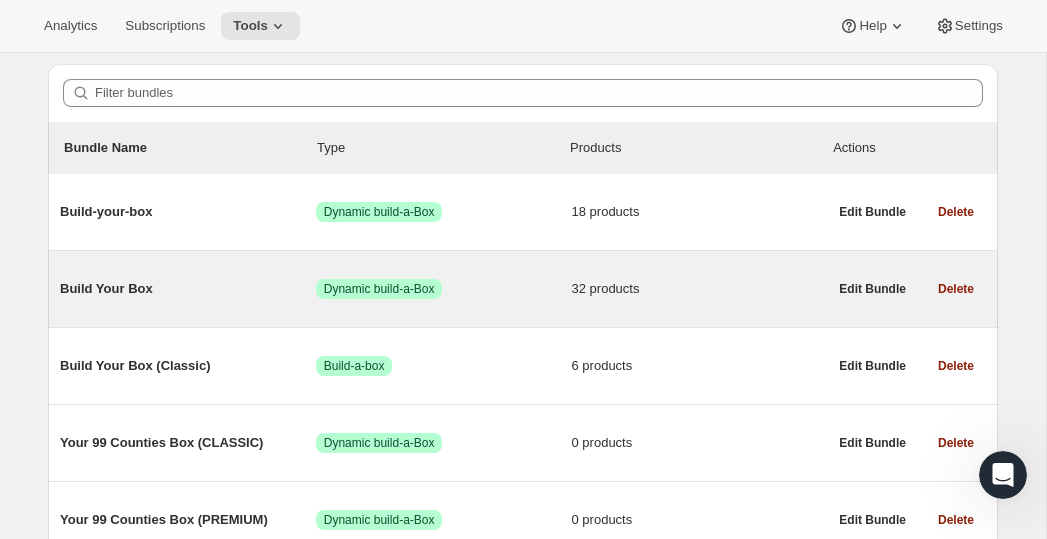 click on "Build Your Box" at bounding box center [188, 289] 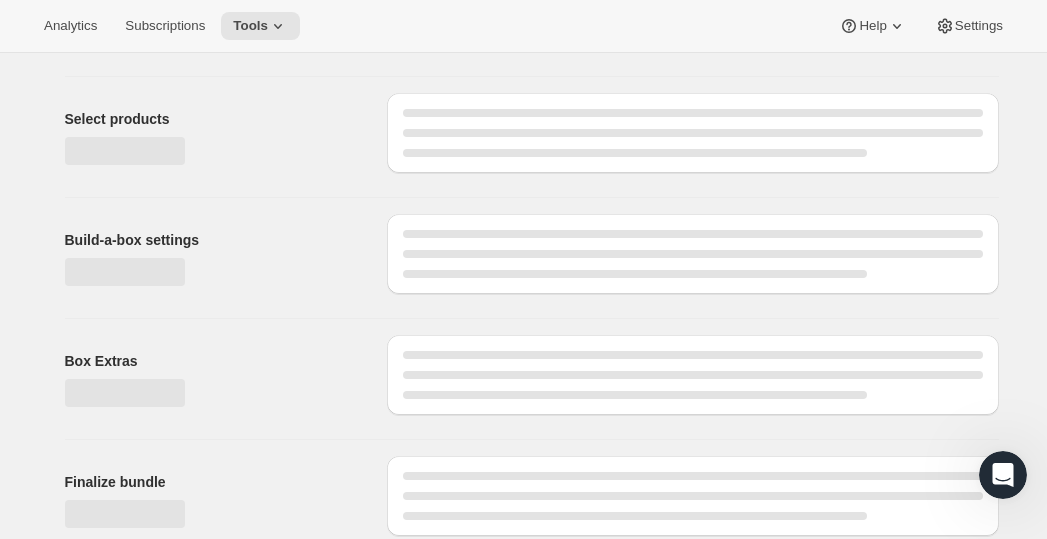 scroll, scrollTop: 0, scrollLeft: 0, axis: both 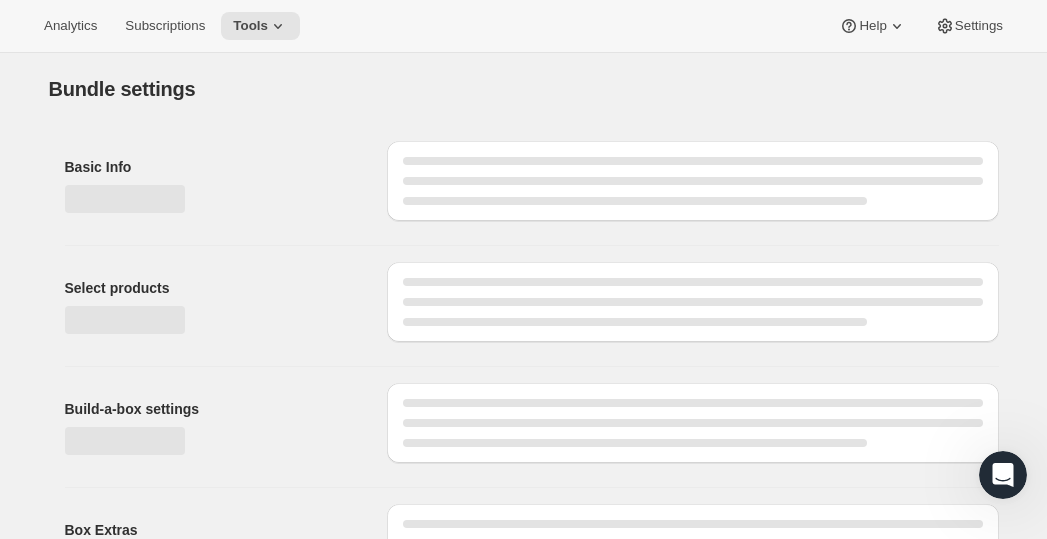 type on "Build Your Box" 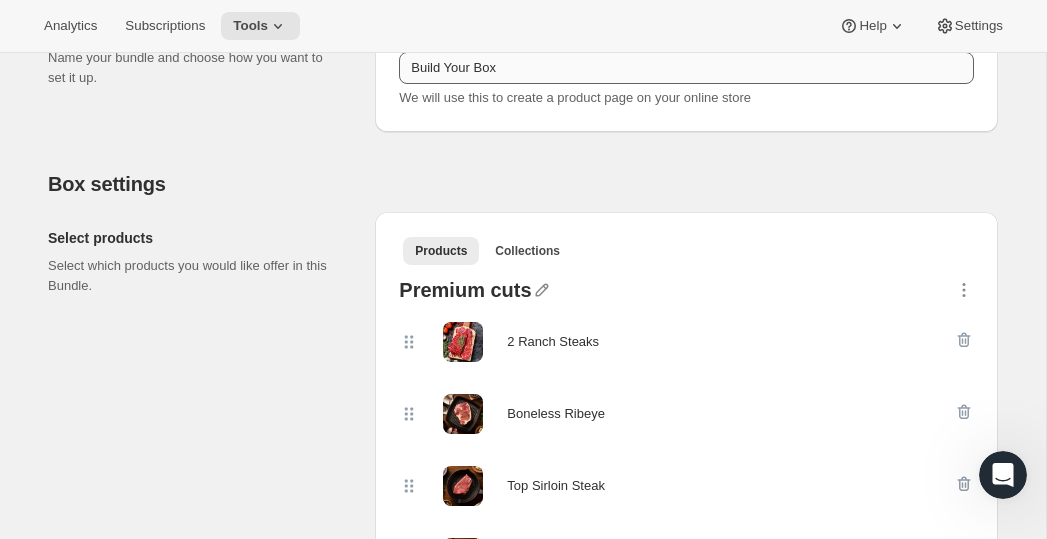 scroll, scrollTop: 267, scrollLeft: 0, axis: vertical 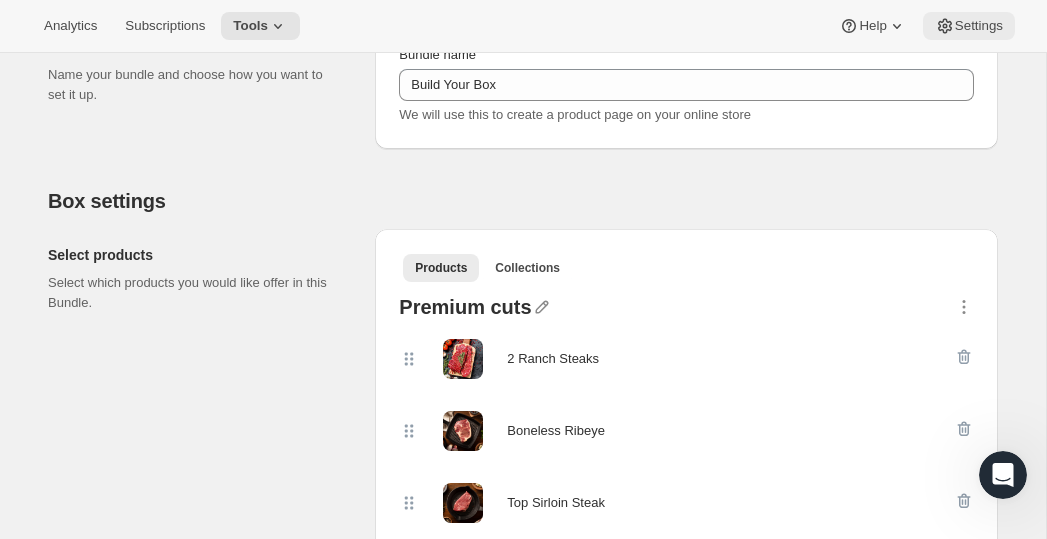 click on "Settings" at bounding box center (979, 26) 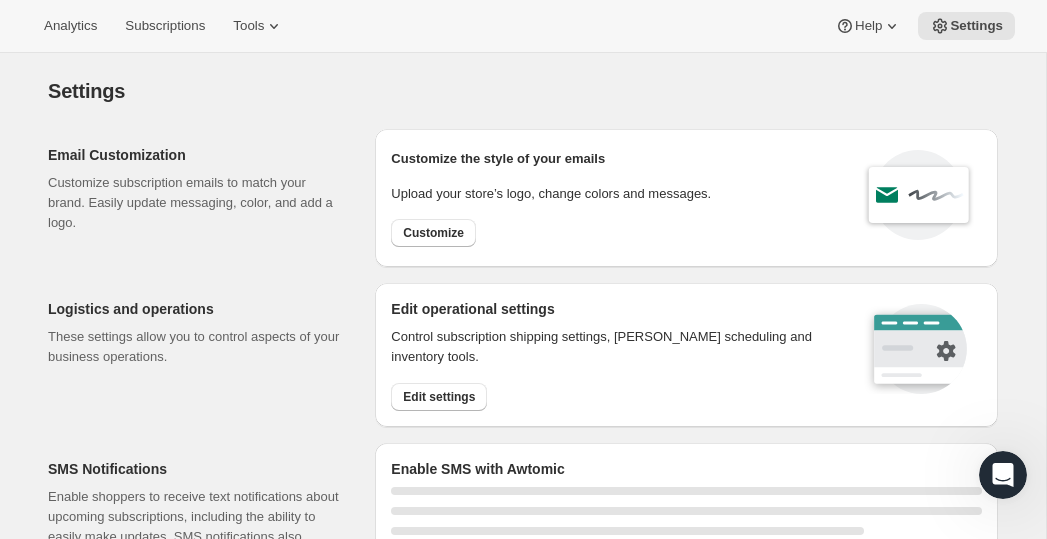 select on "22:00" 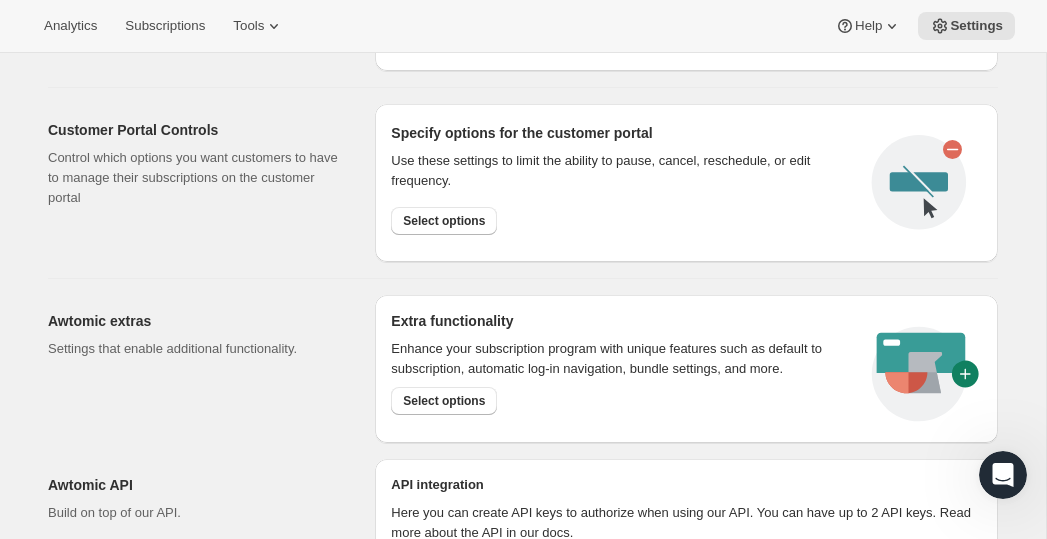 scroll, scrollTop: 1178, scrollLeft: 0, axis: vertical 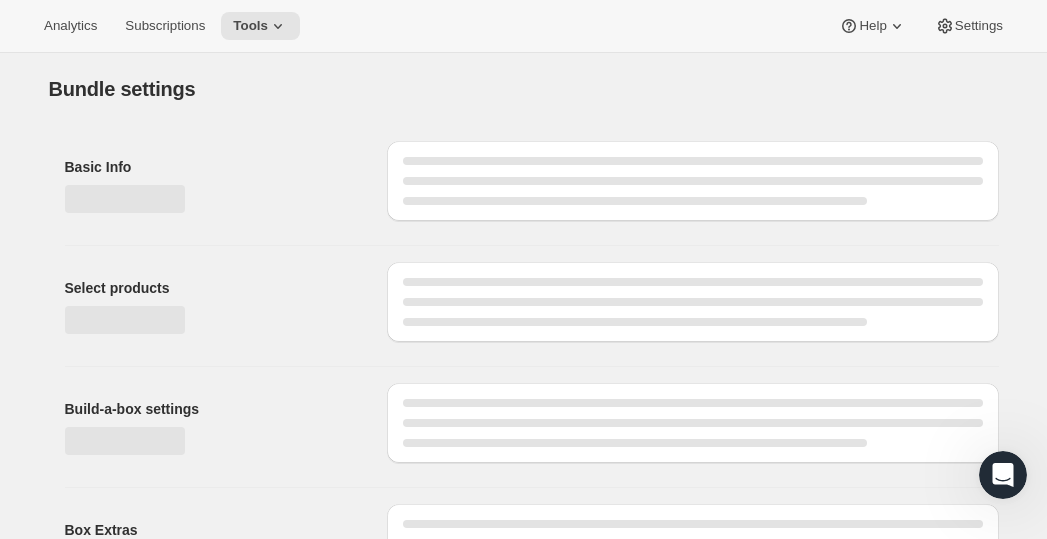 type on "Build Your Box" 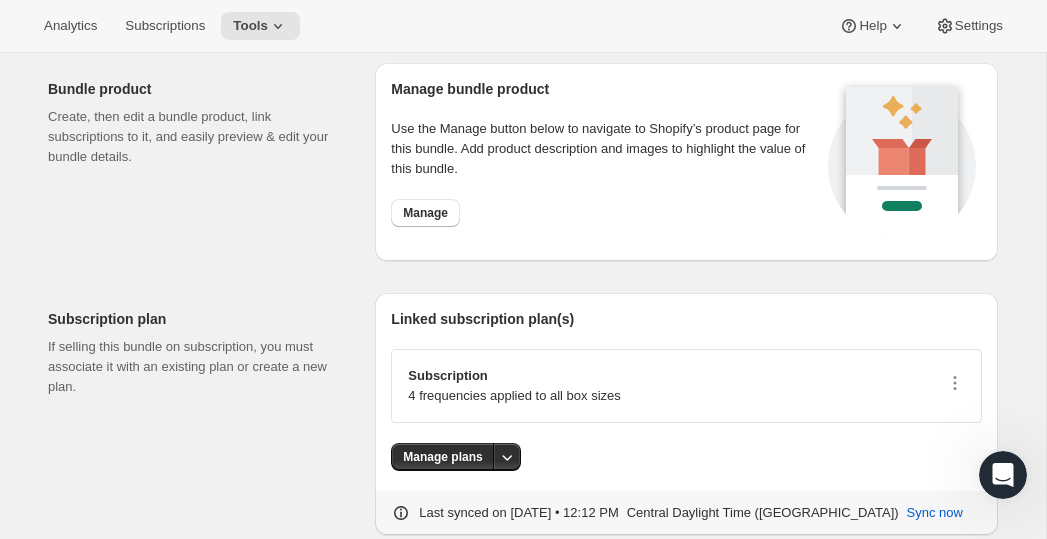 scroll, scrollTop: 4287, scrollLeft: 0, axis: vertical 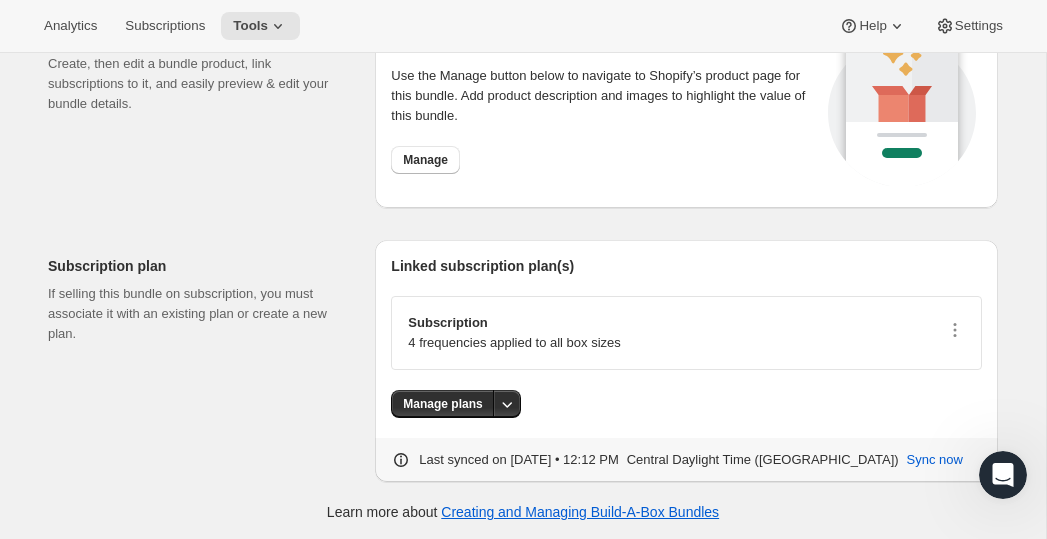 click at bounding box center (1003, 475) 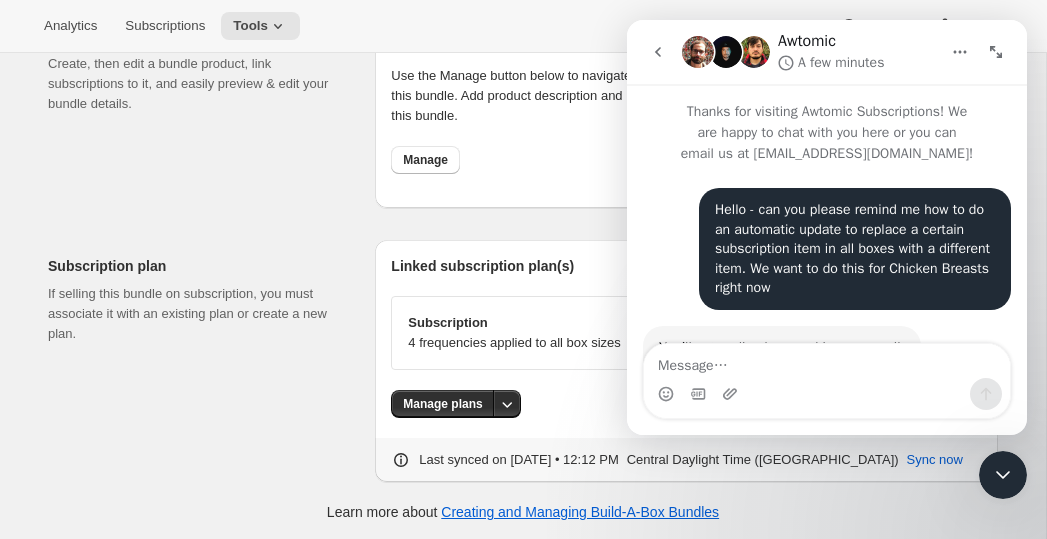 scroll, scrollTop: 192, scrollLeft: 0, axis: vertical 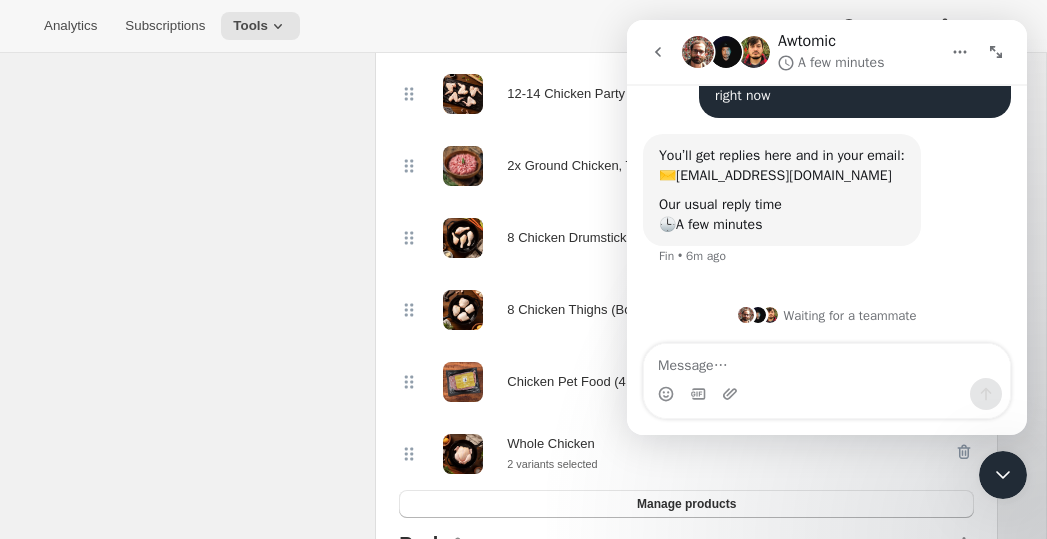 click 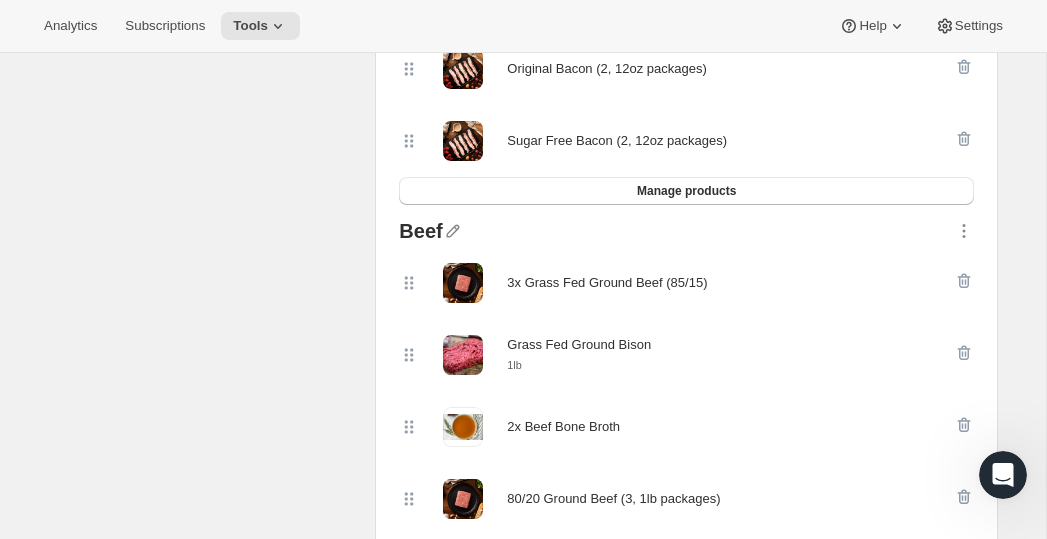 scroll, scrollTop: 917, scrollLeft: 0, axis: vertical 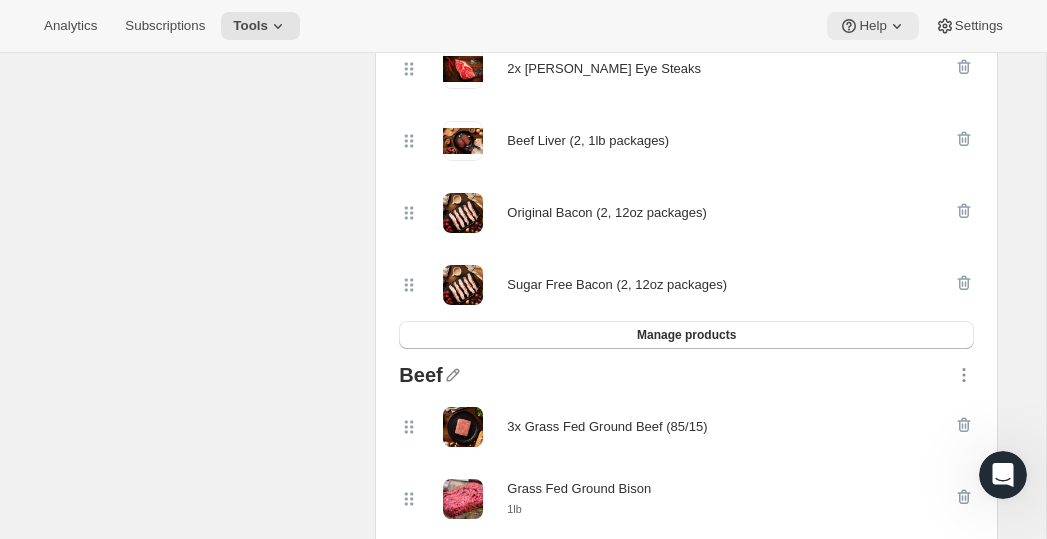 click on "Help" at bounding box center (872, 26) 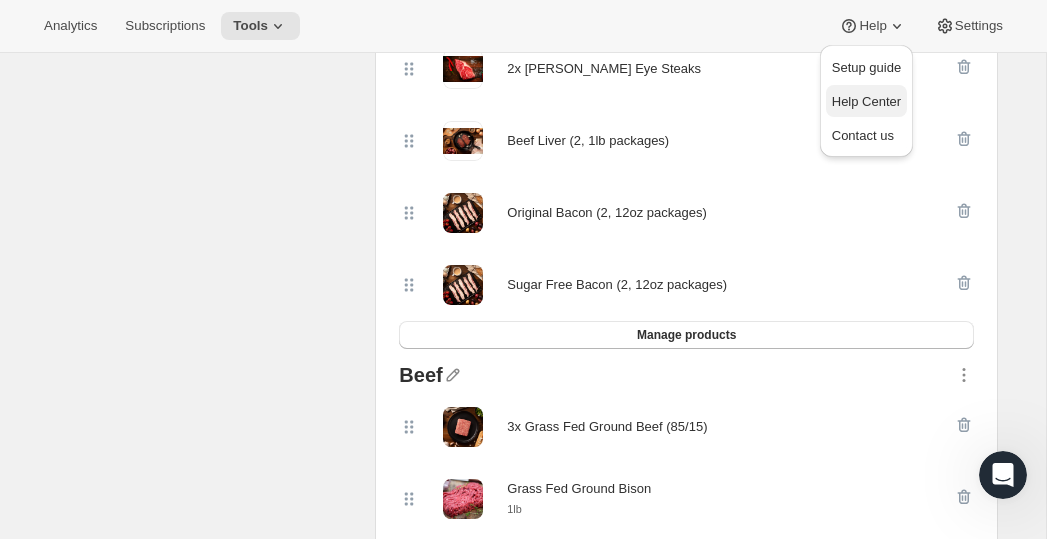 click on "Help Center" at bounding box center [866, 102] 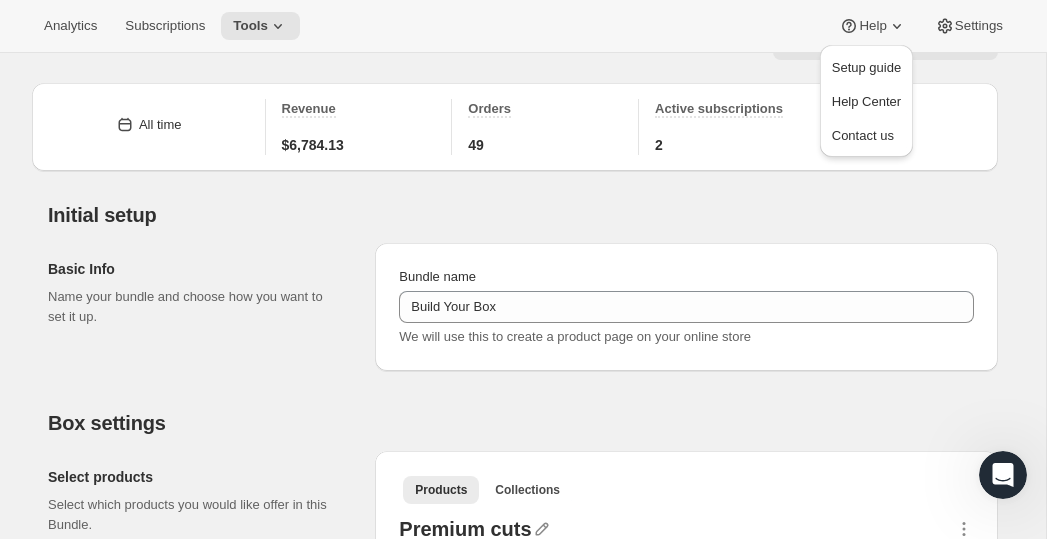 scroll, scrollTop: 0, scrollLeft: 0, axis: both 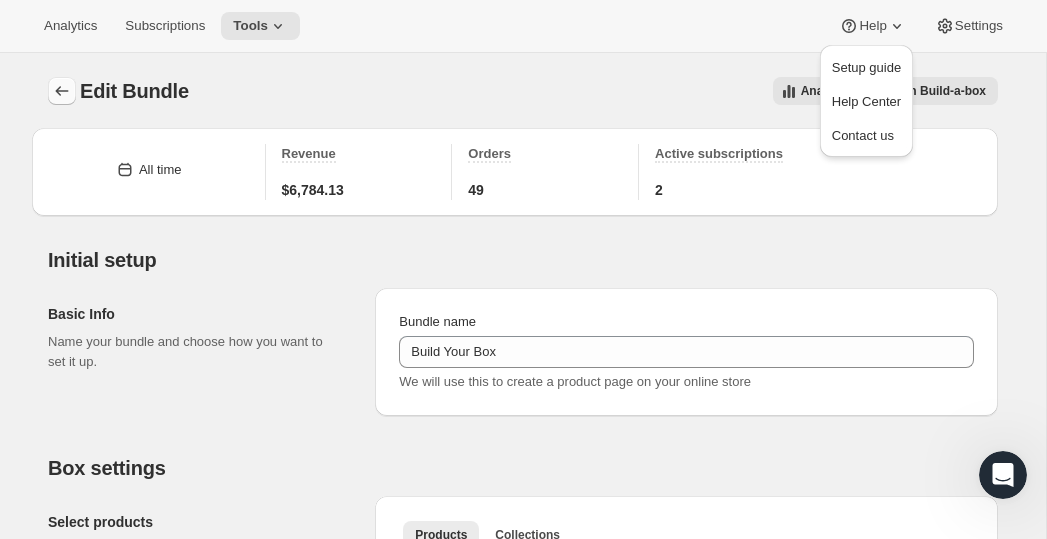 click 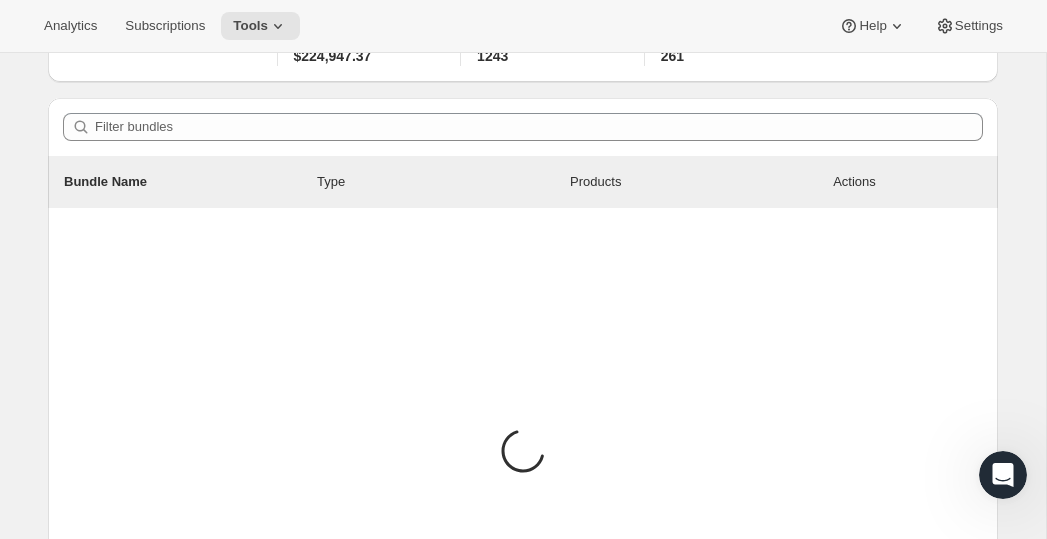 scroll, scrollTop: 145, scrollLeft: 0, axis: vertical 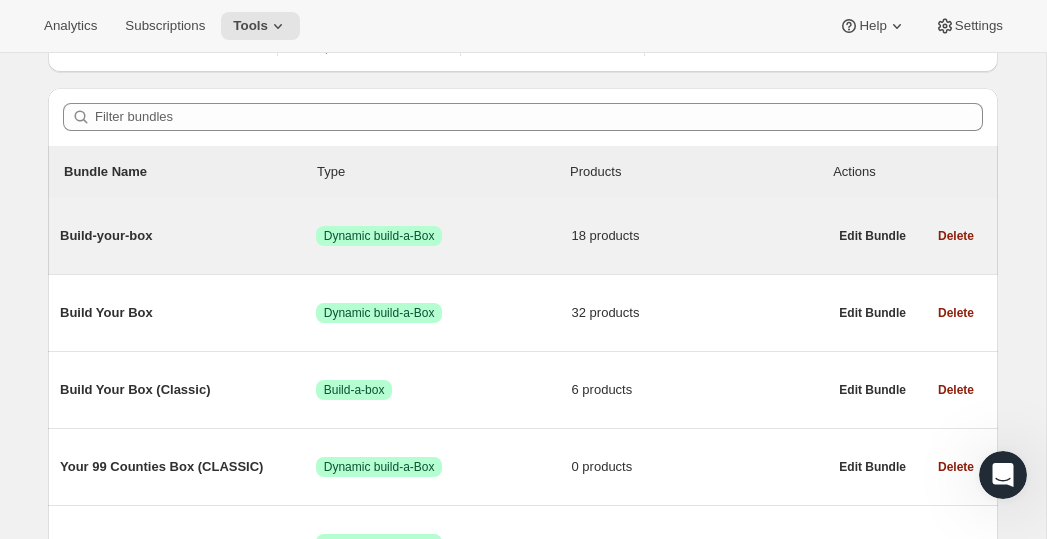 click on "Build-your-box" at bounding box center [188, 236] 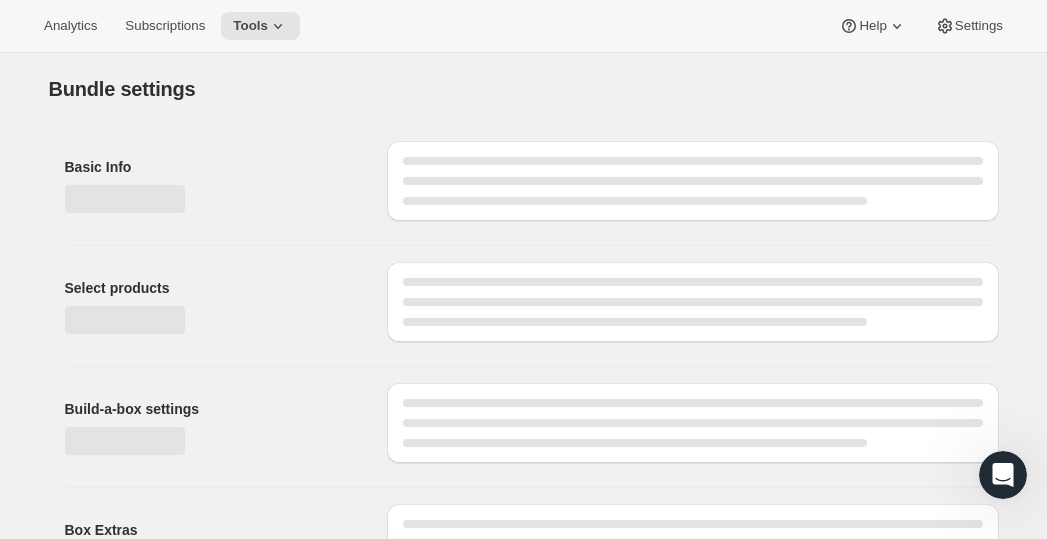 type on "Build-your-box" 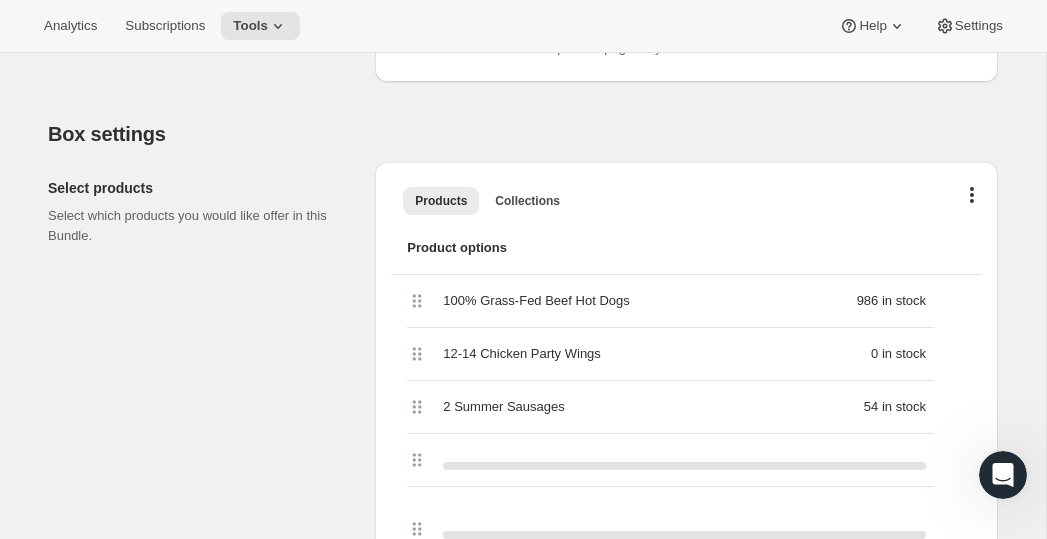 scroll, scrollTop: 692, scrollLeft: 0, axis: vertical 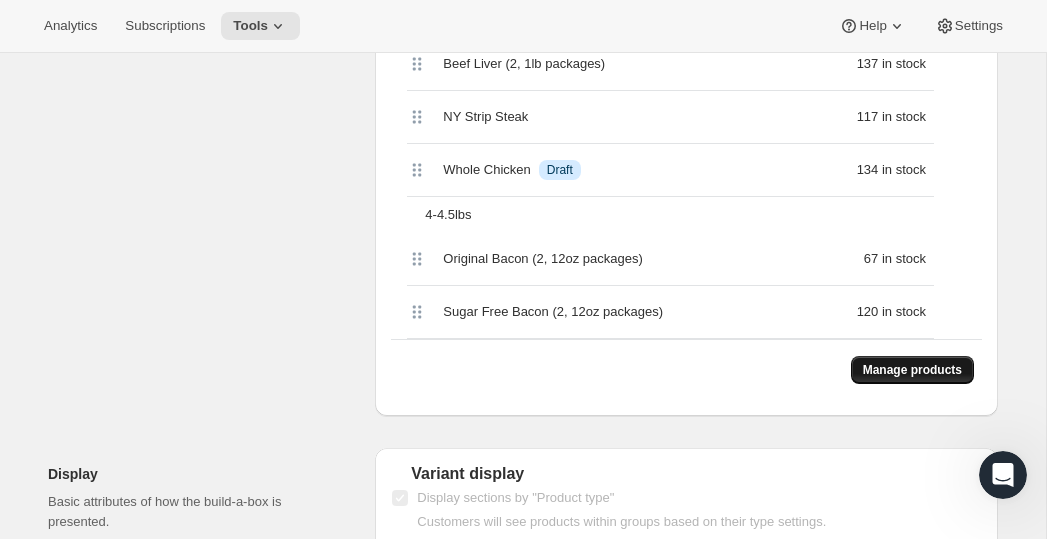click on "Manage products" at bounding box center (912, 370) 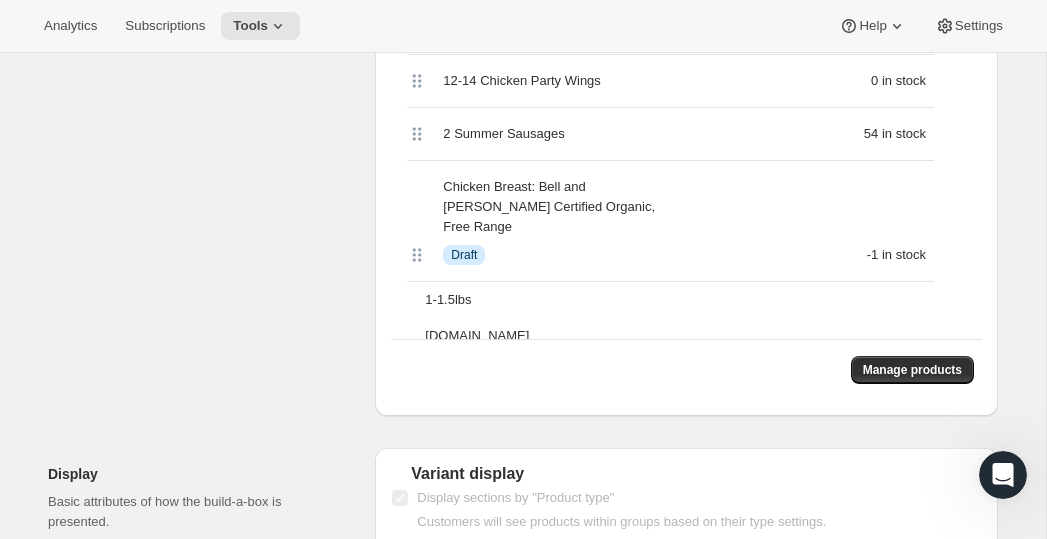 scroll, scrollTop: 0, scrollLeft: 0, axis: both 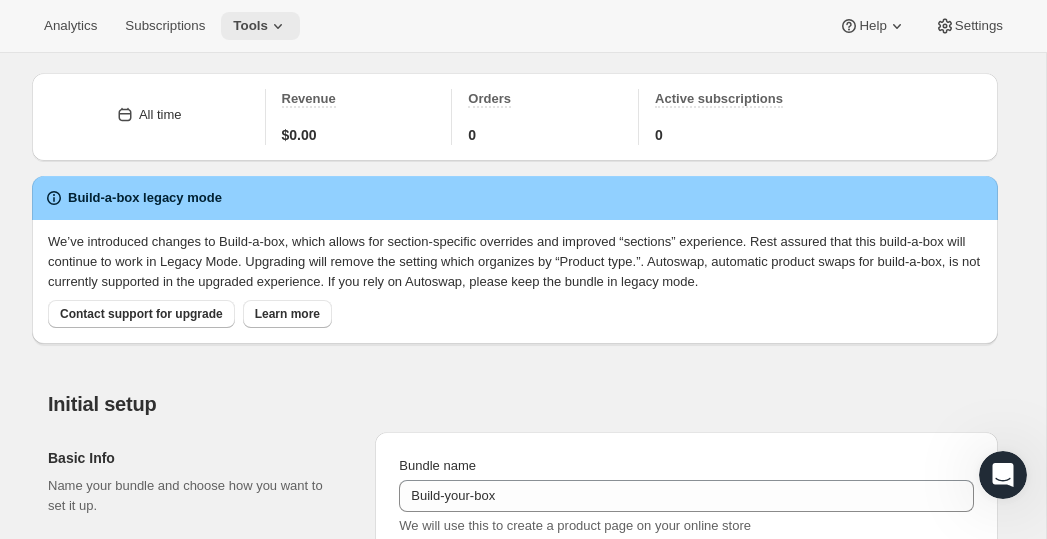 click on "Tools" at bounding box center [250, 26] 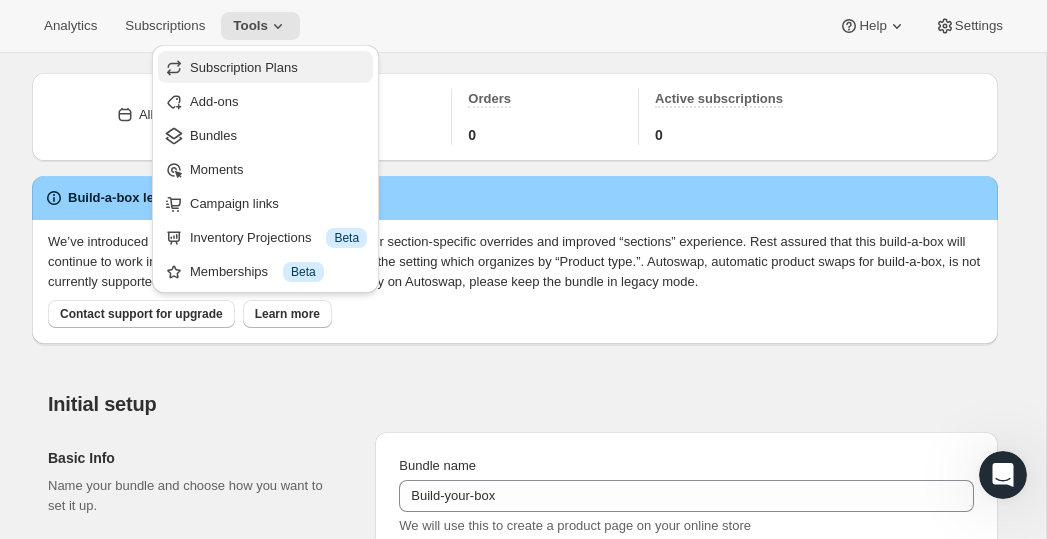 click on "Subscription Plans" at bounding box center [265, 67] 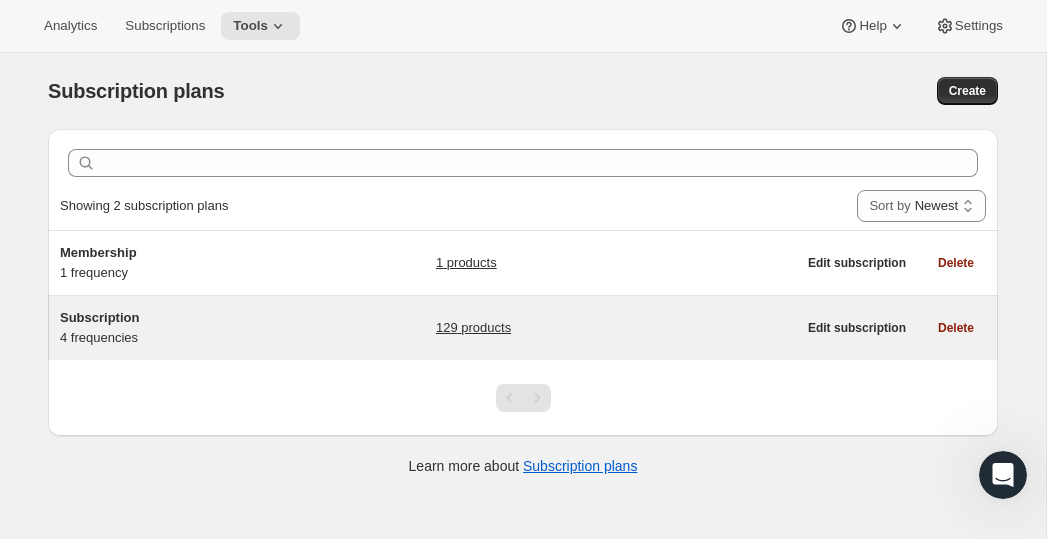 click on "Subscription 4 frequencies" at bounding box center [185, 328] 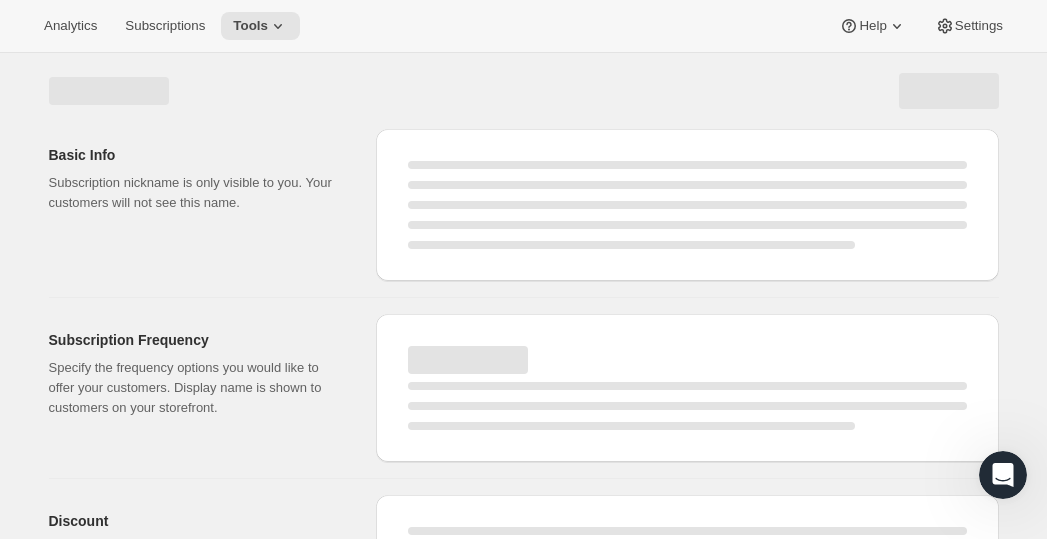 select on "WEEK" 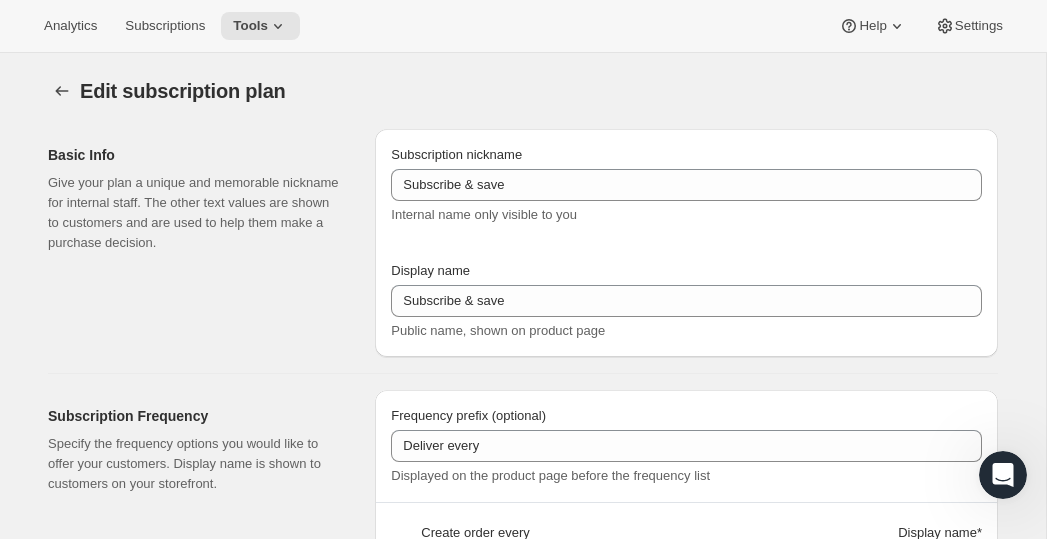 type on "Subscription" 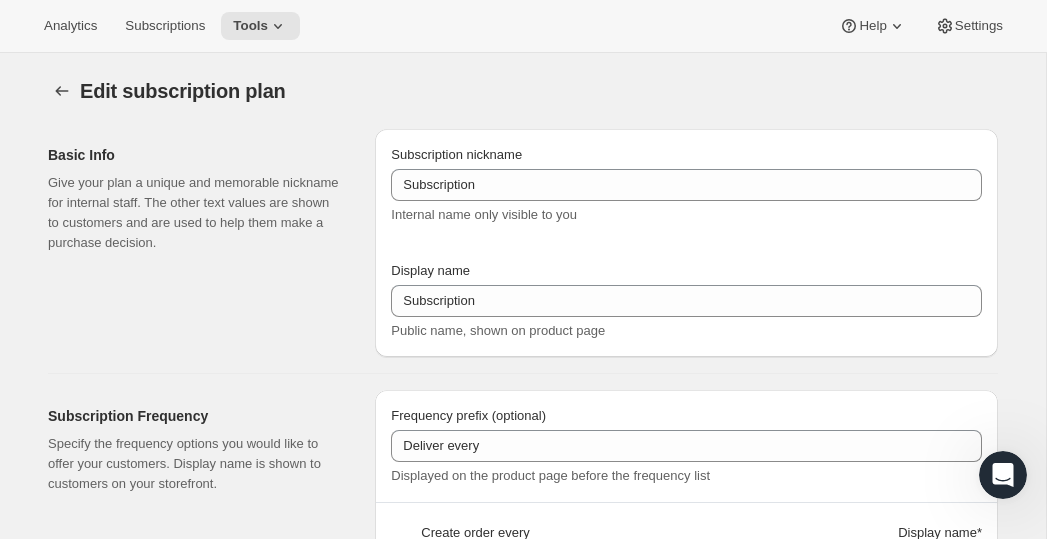 select on "WEEK" 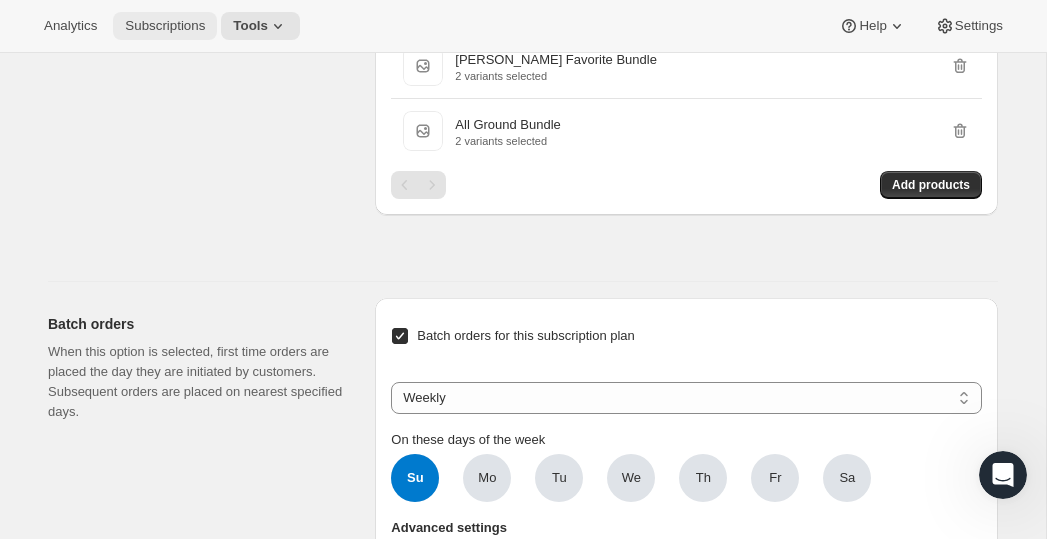 scroll, scrollTop: 7306, scrollLeft: 0, axis: vertical 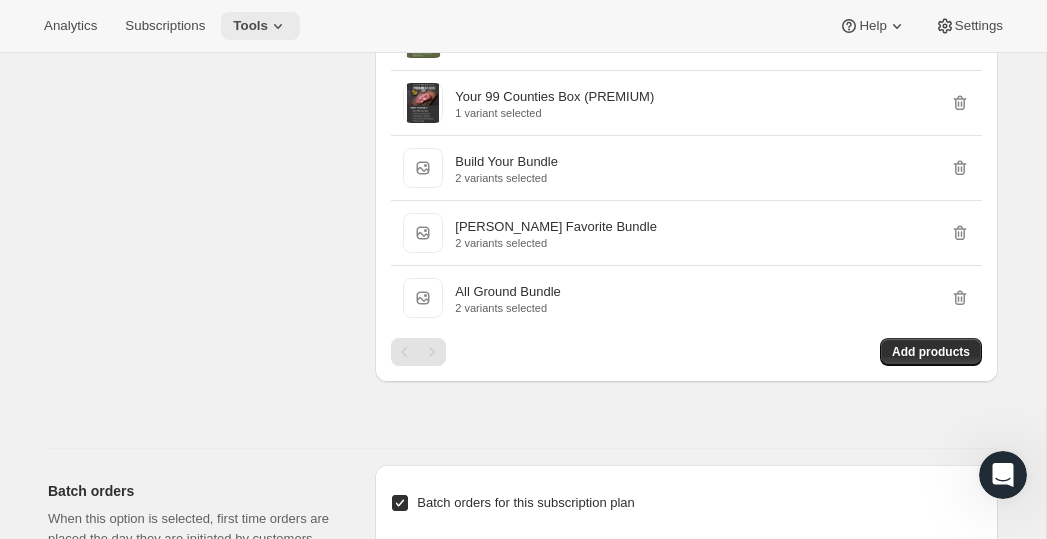 click on "Tools" at bounding box center (250, 26) 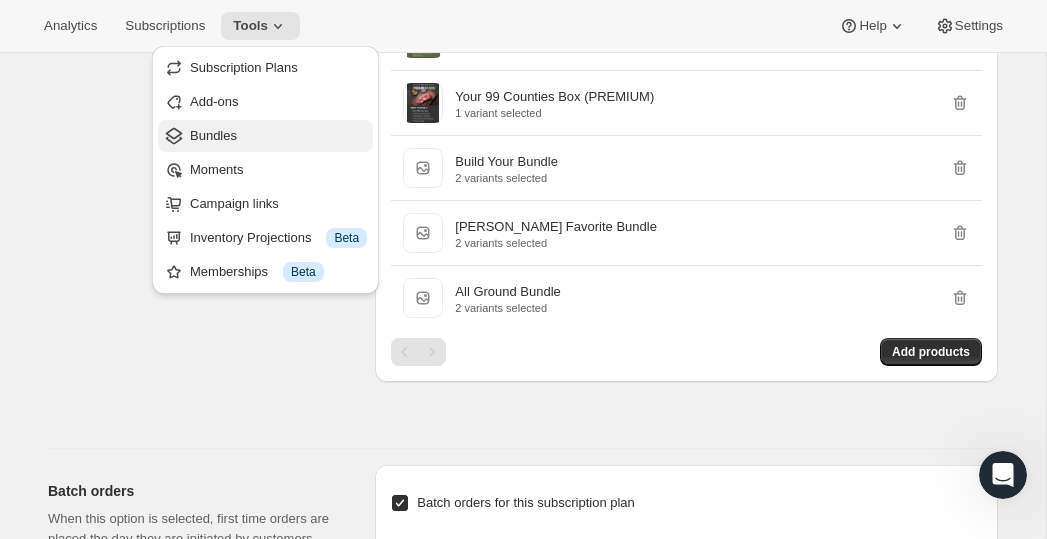 click on "Bundles" at bounding box center (213, 135) 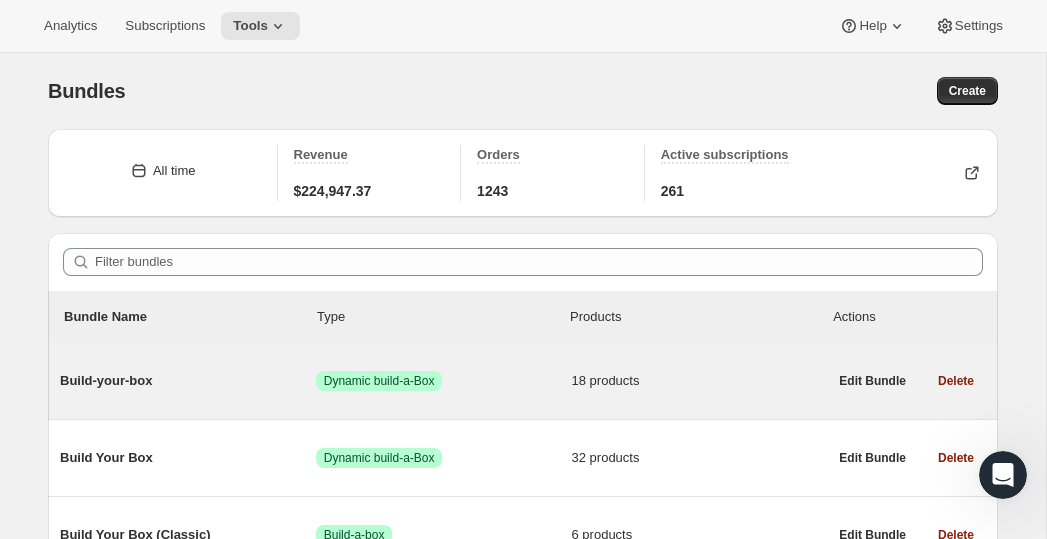 click on "Build-your-box" at bounding box center [188, 381] 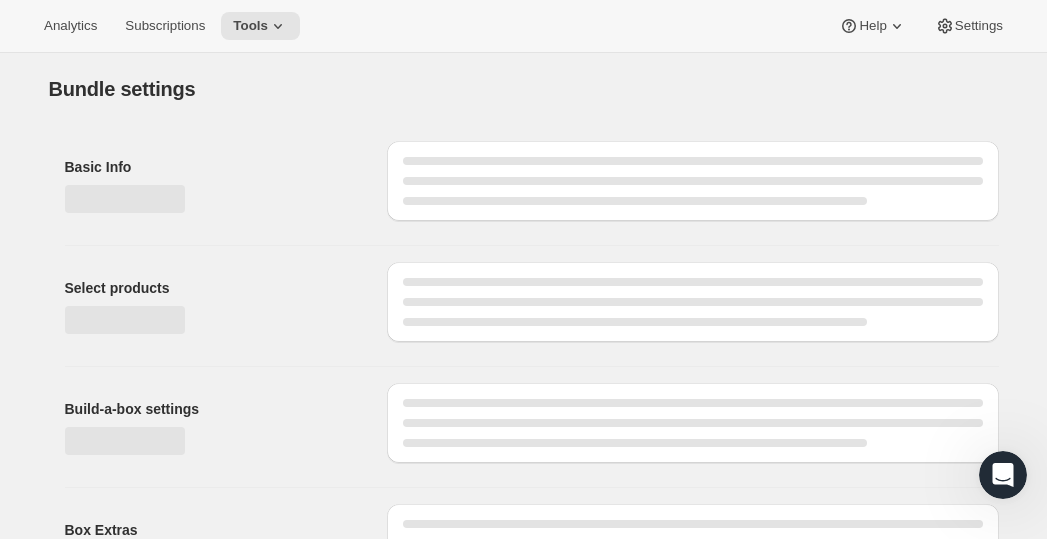 type on "Build-your-box" 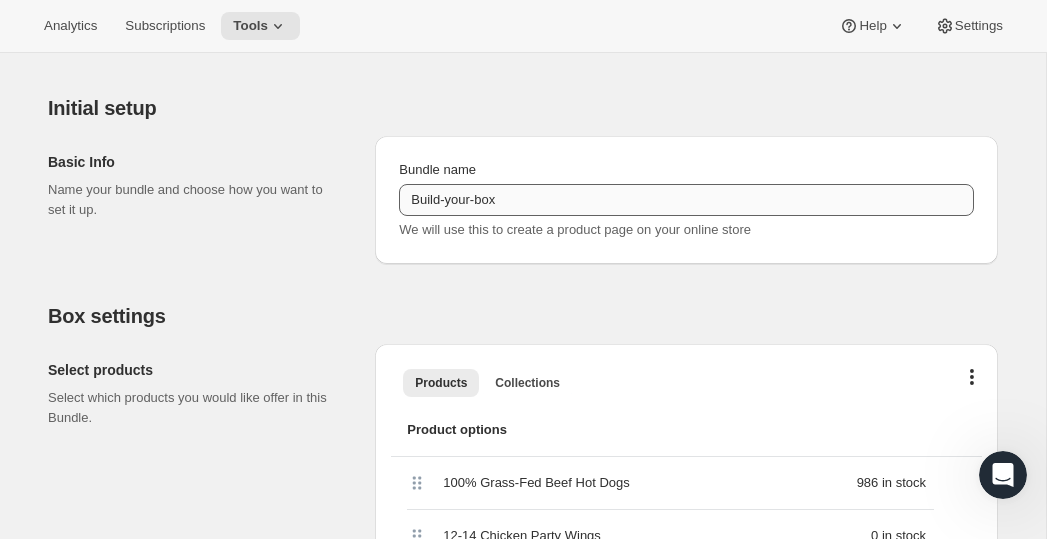 scroll, scrollTop: 481, scrollLeft: 0, axis: vertical 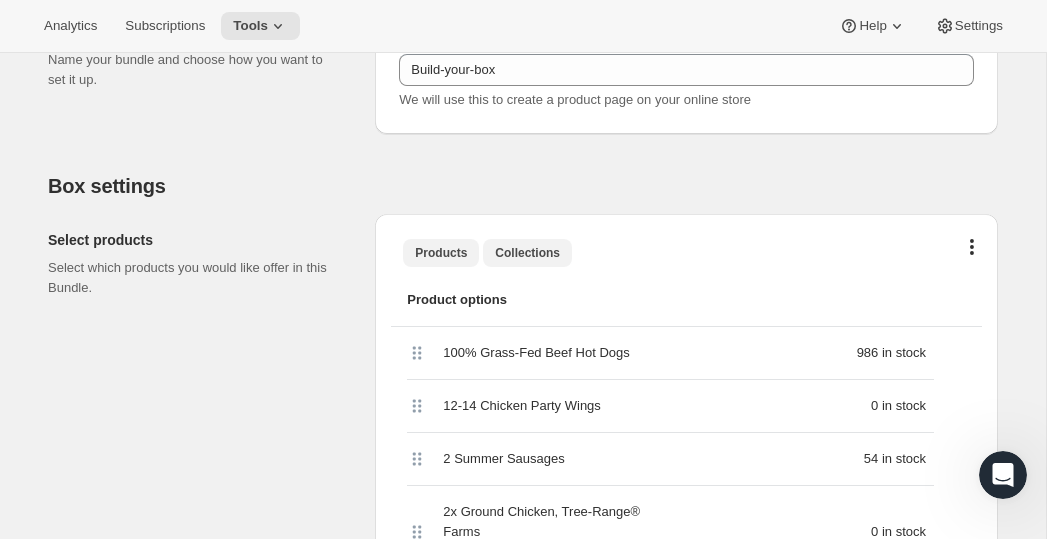 click on "Collections" at bounding box center [527, 253] 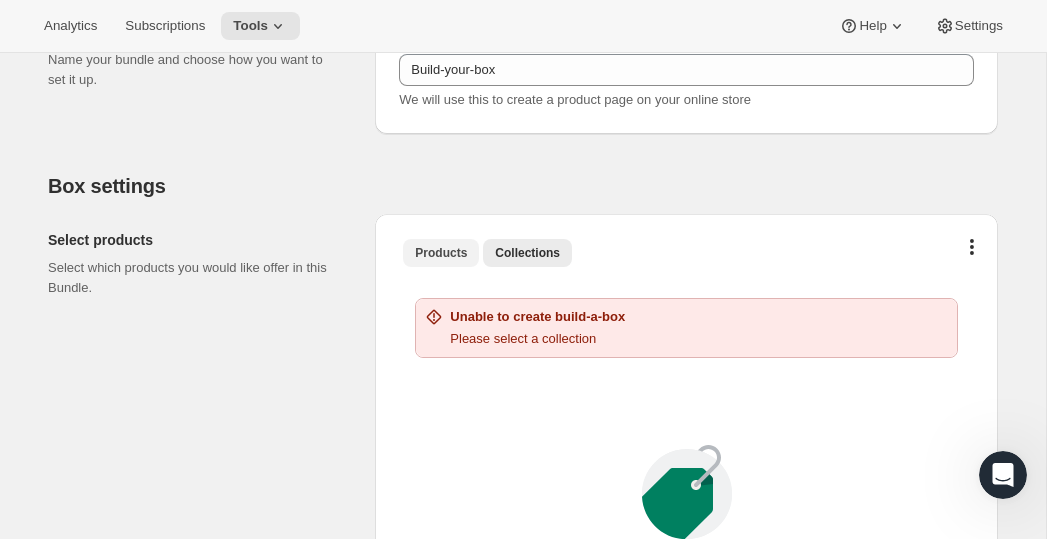 click on "Products" at bounding box center [441, 253] 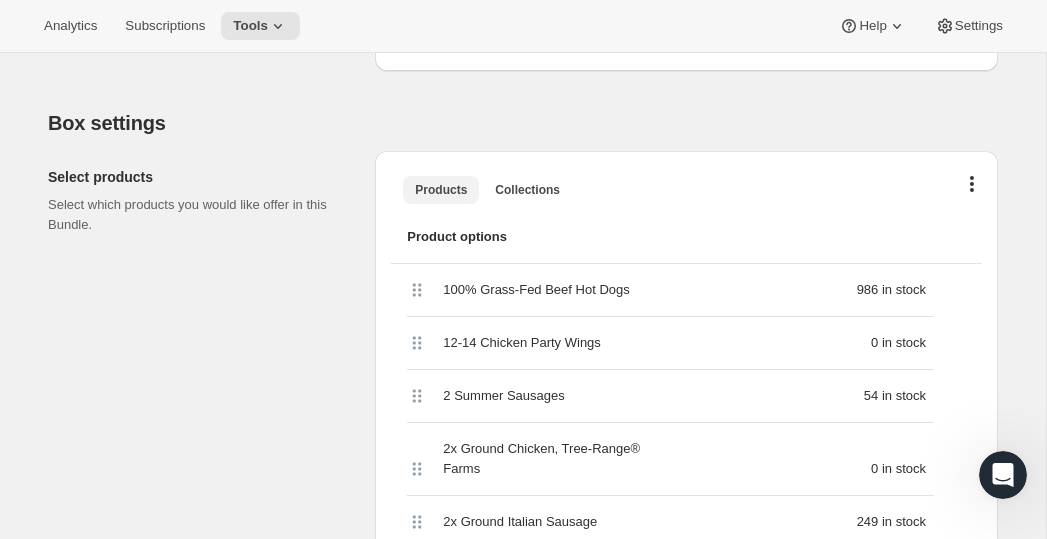 scroll, scrollTop: 546, scrollLeft: 0, axis: vertical 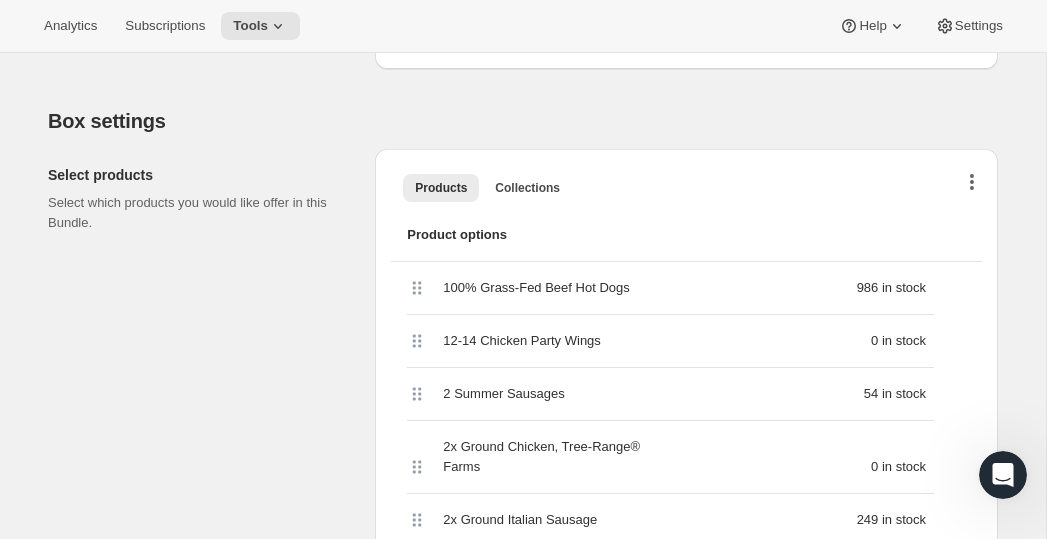 click at bounding box center (972, 185) 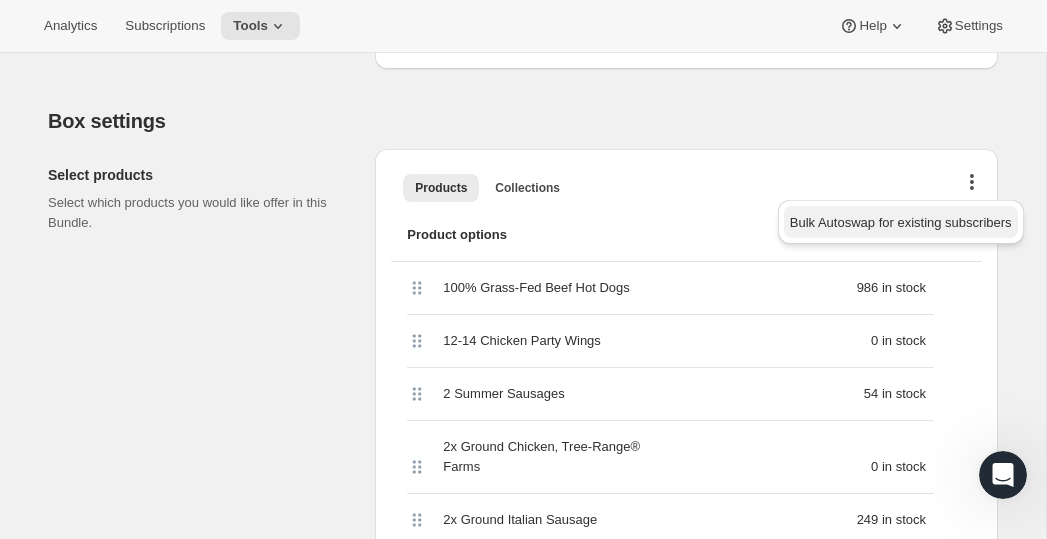 click on "Bulk Autoswap for existing subscribers" at bounding box center [901, 222] 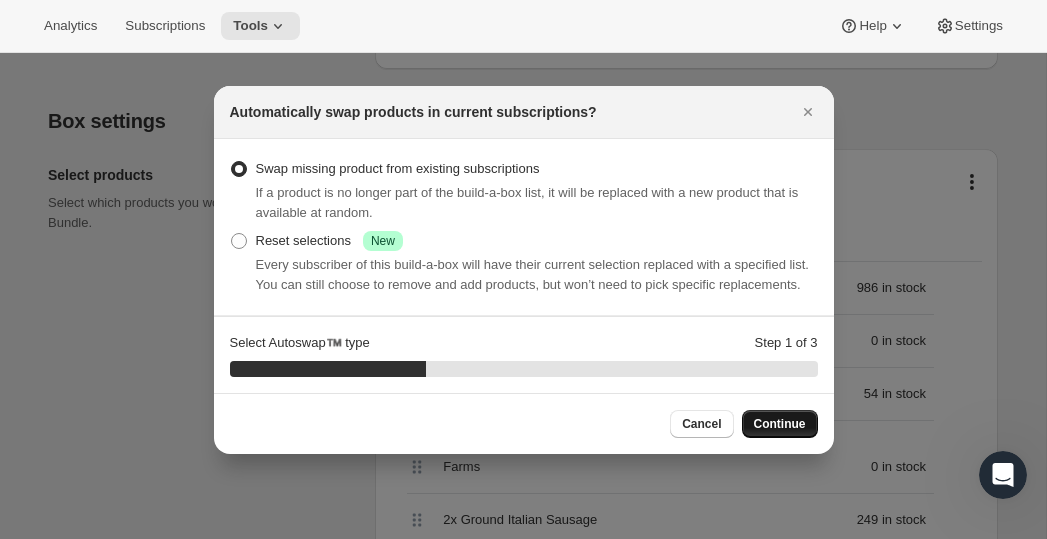 click on "Continue" at bounding box center (780, 424) 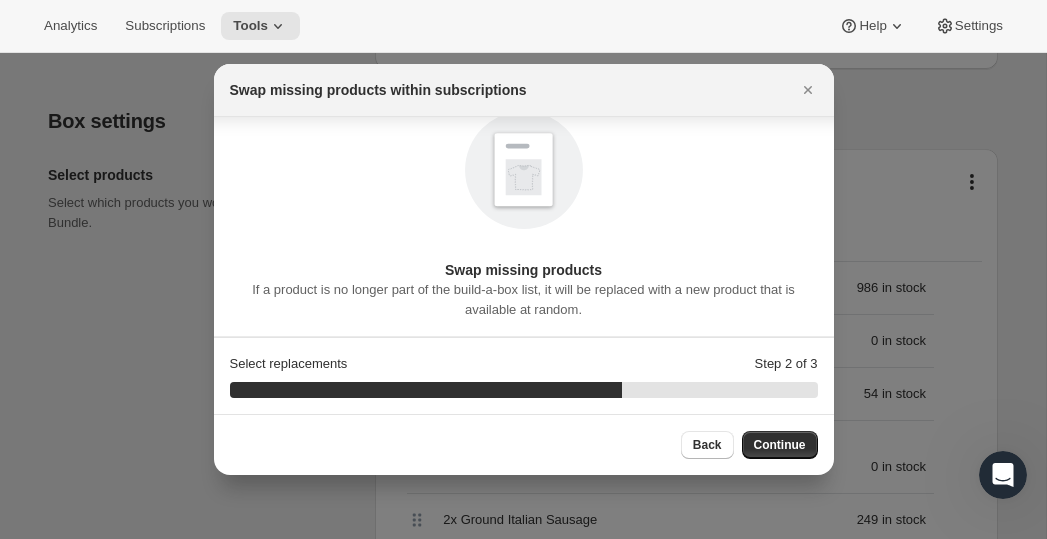 scroll, scrollTop: 0, scrollLeft: 0, axis: both 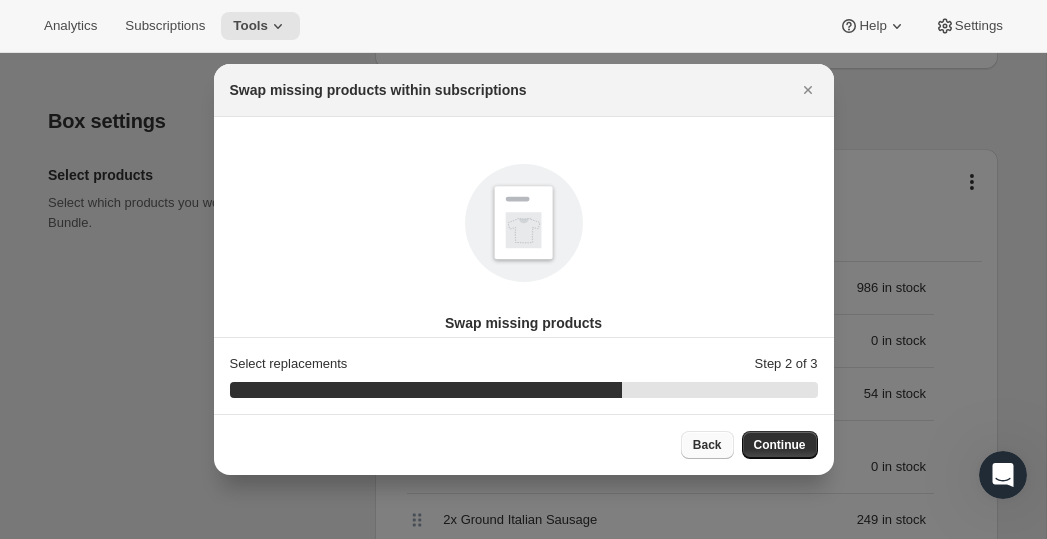 click on "Back" at bounding box center [707, 445] 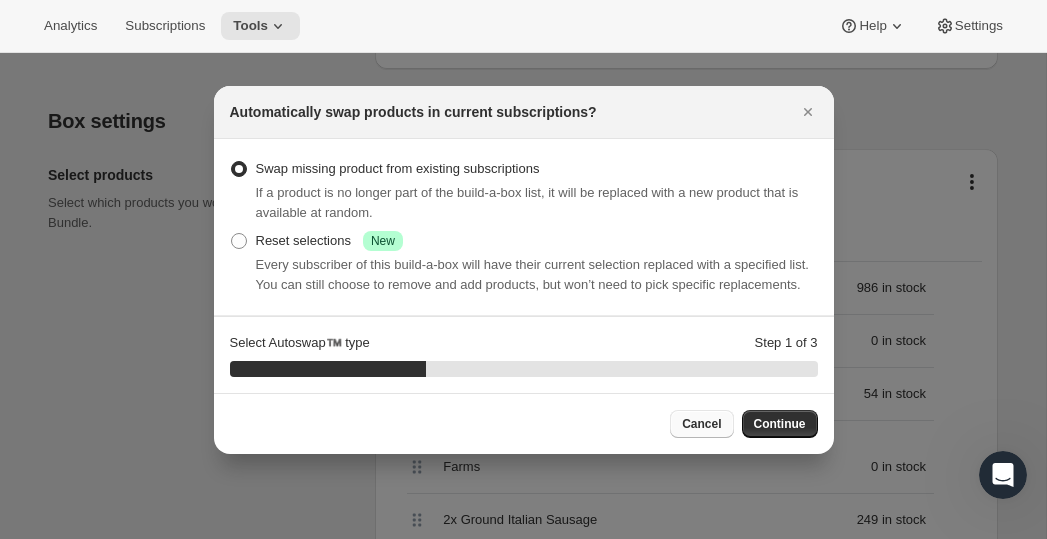 click on "Cancel" at bounding box center (701, 424) 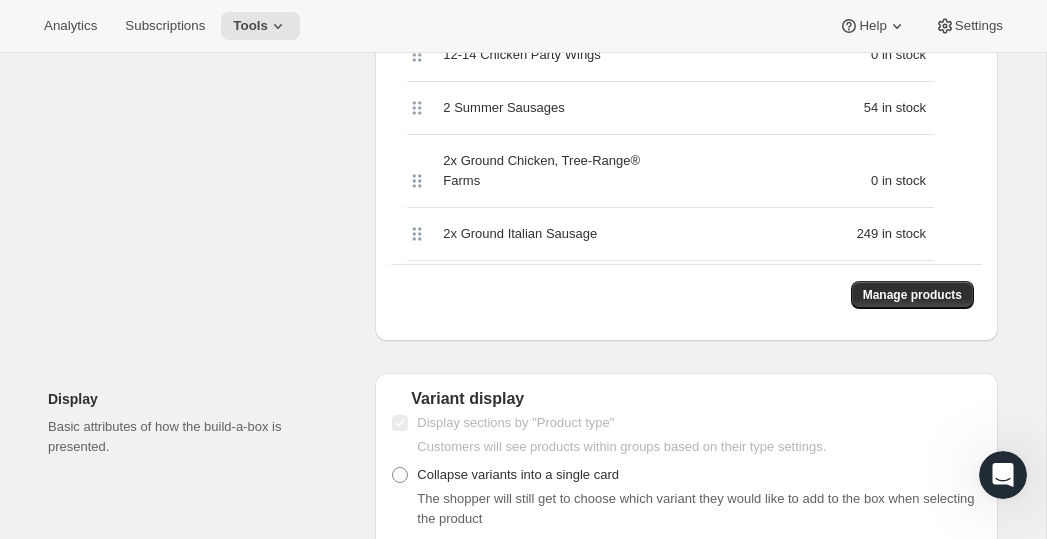 scroll, scrollTop: 856, scrollLeft: 0, axis: vertical 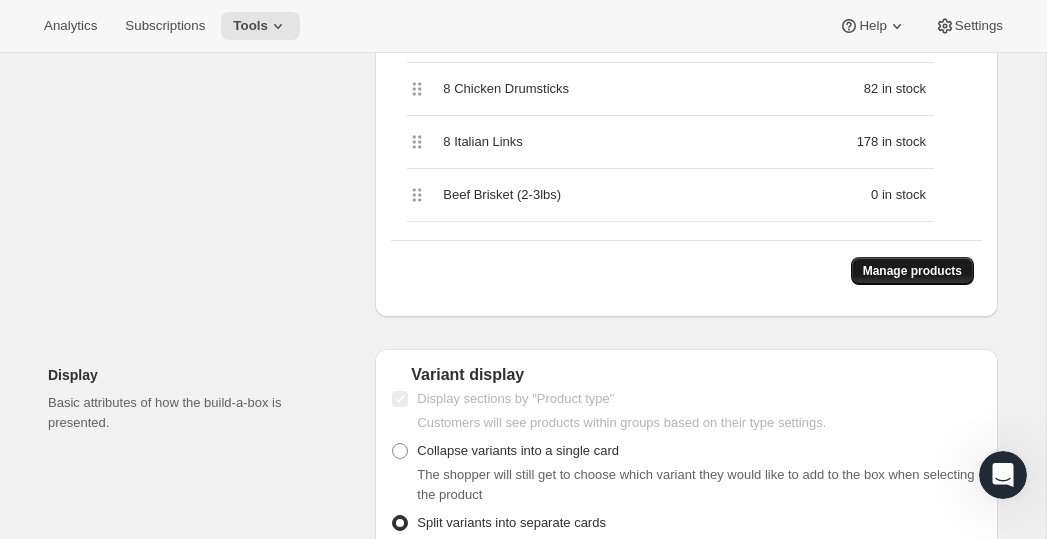 click on "Manage products" at bounding box center (912, 271) 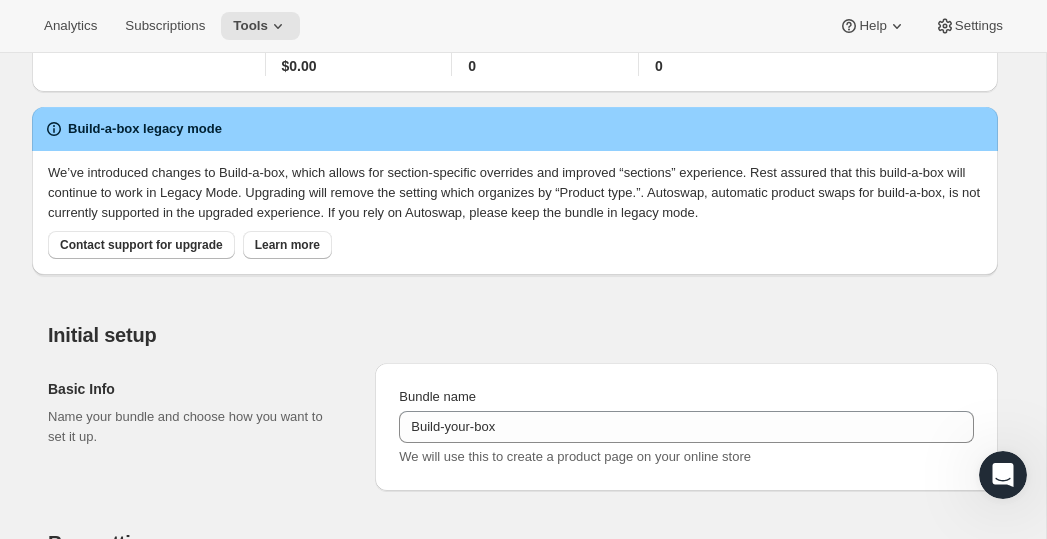 scroll, scrollTop: 0, scrollLeft: 0, axis: both 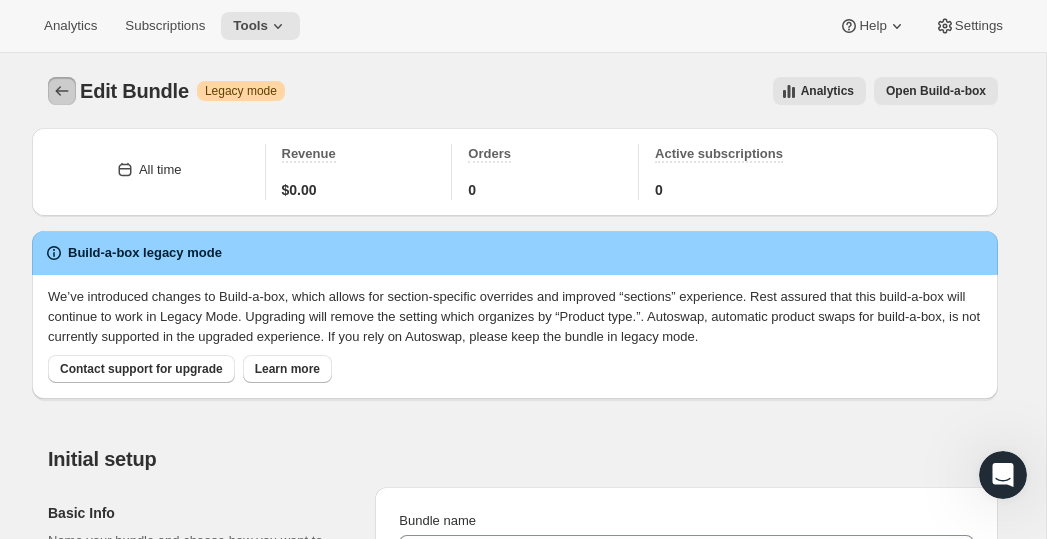 click 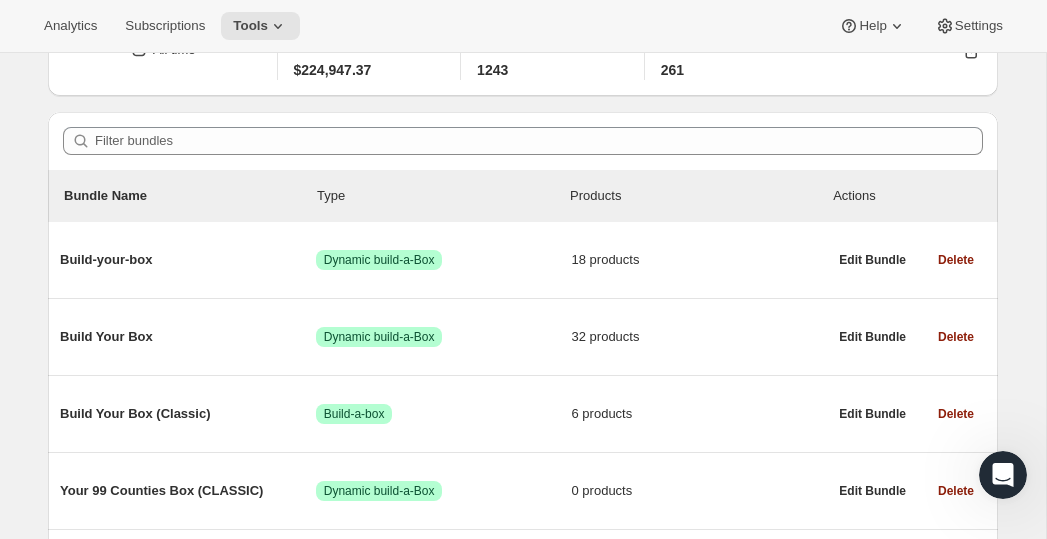 scroll, scrollTop: 132, scrollLeft: 0, axis: vertical 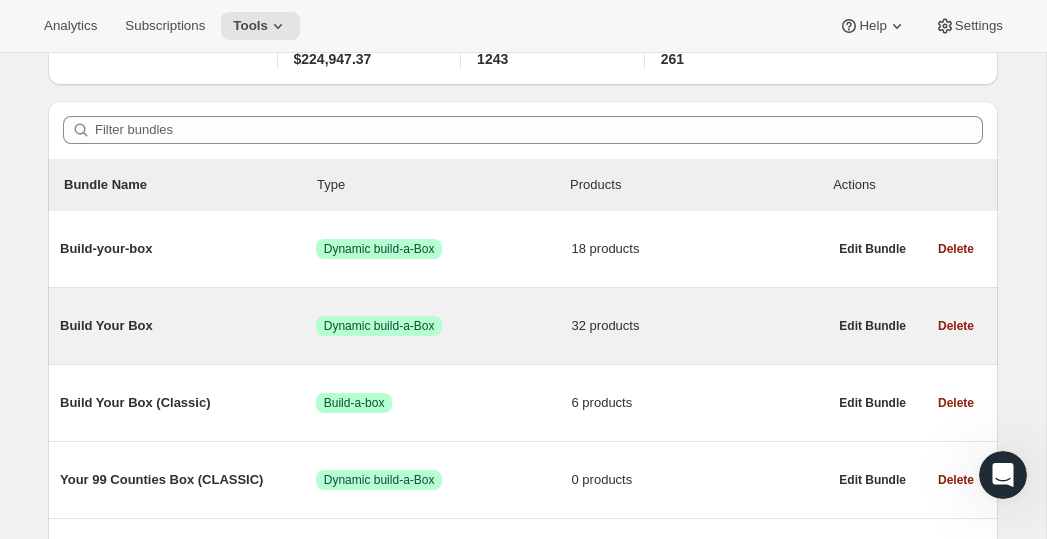 click on "Build Your Box" at bounding box center [188, 326] 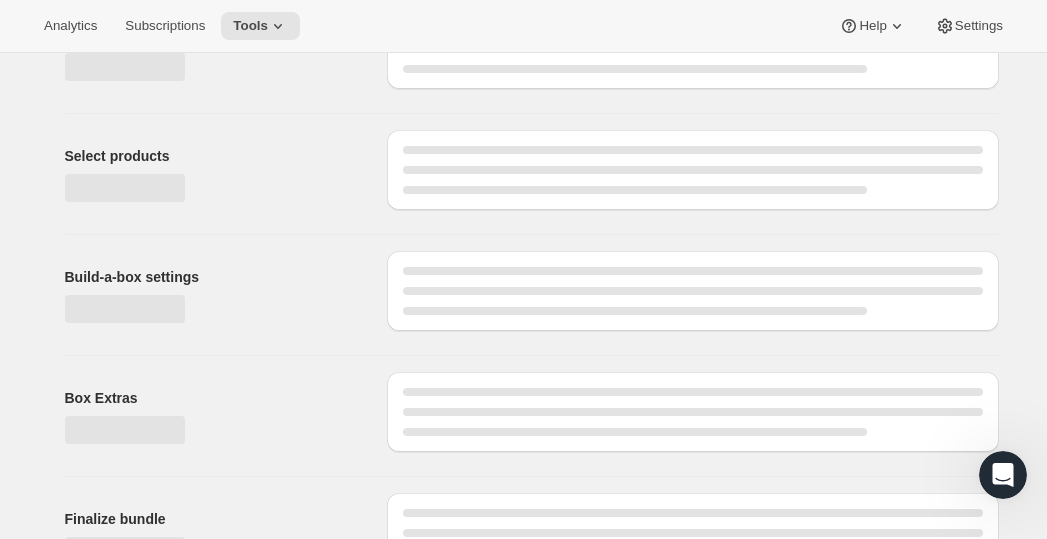 scroll, scrollTop: 0, scrollLeft: 0, axis: both 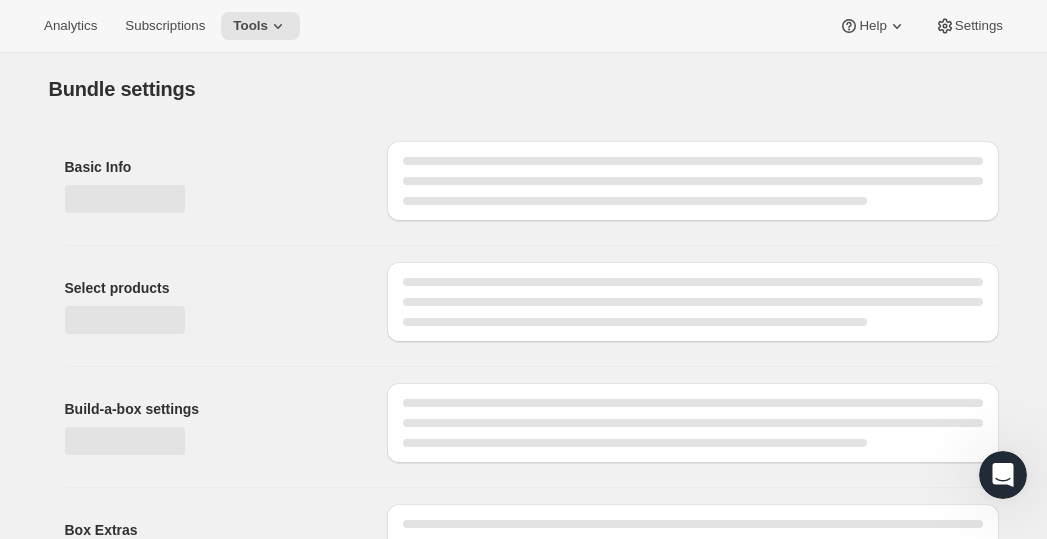 type on "Build Your Box" 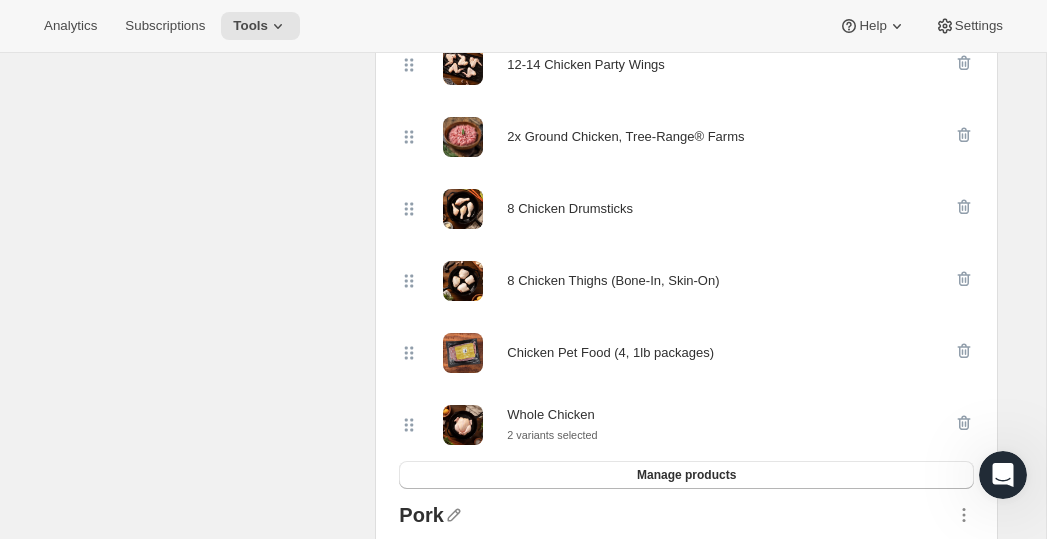 scroll, scrollTop: 2094, scrollLeft: 0, axis: vertical 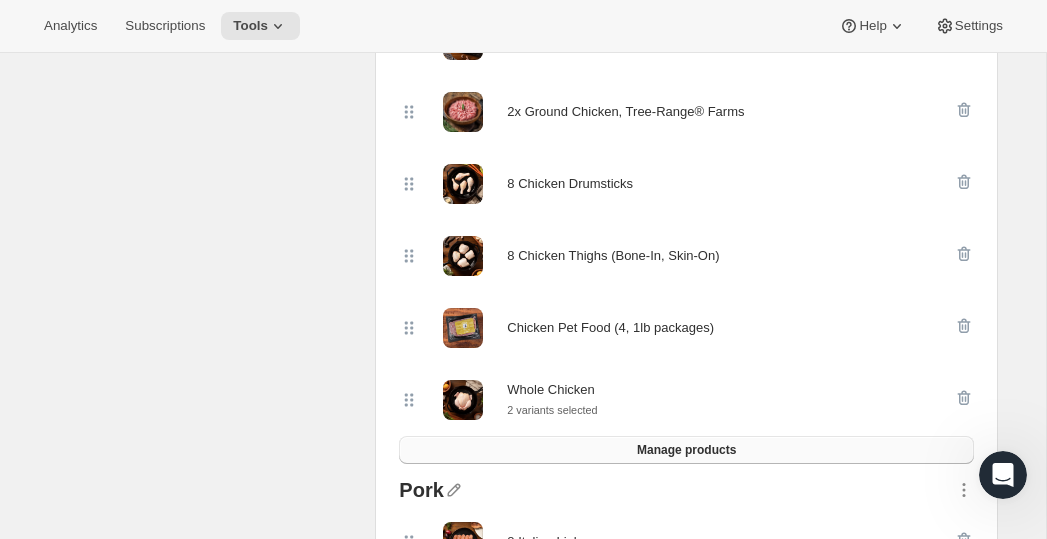 click on "Manage products" at bounding box center [686, 450] 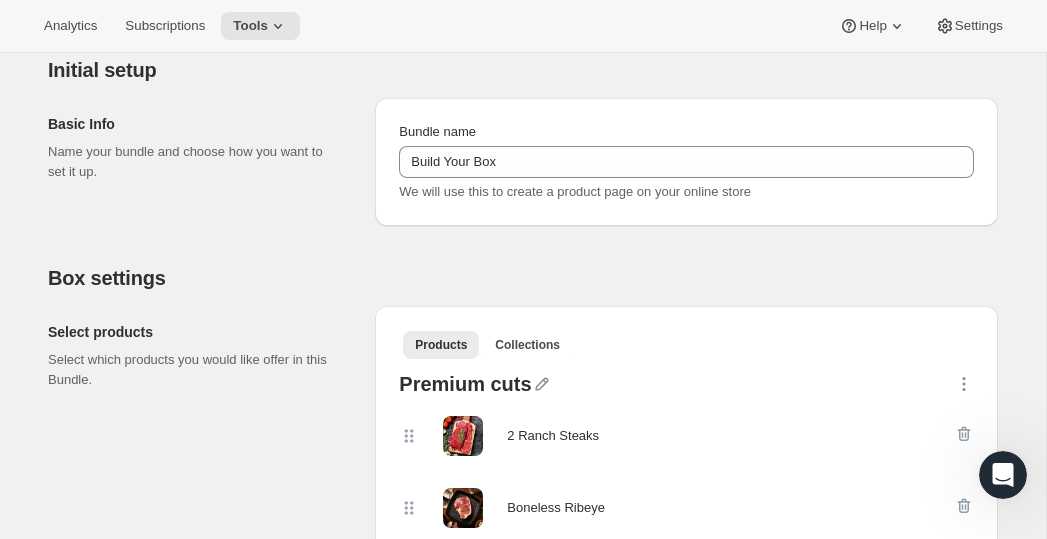 scroll, scrollTop: 0, scrollLeft: 0, axis: both 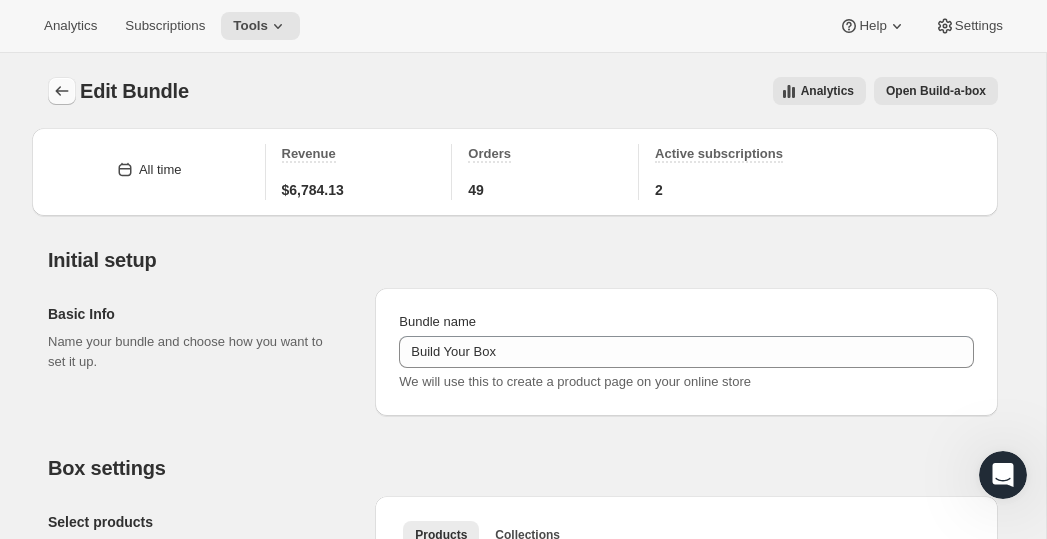 click 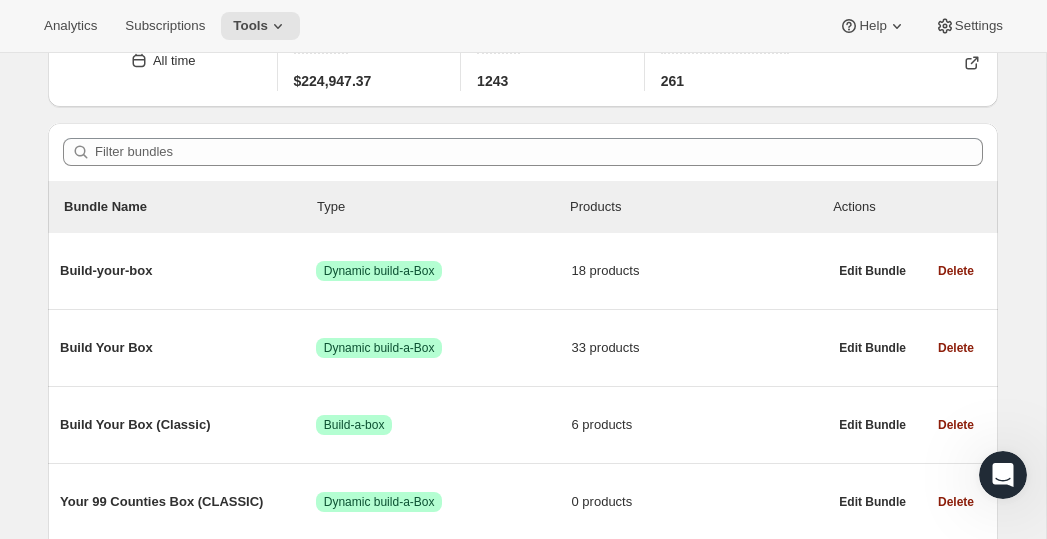 scroll, scrollTop: 164, scrollLeft: 0, axis: vertical 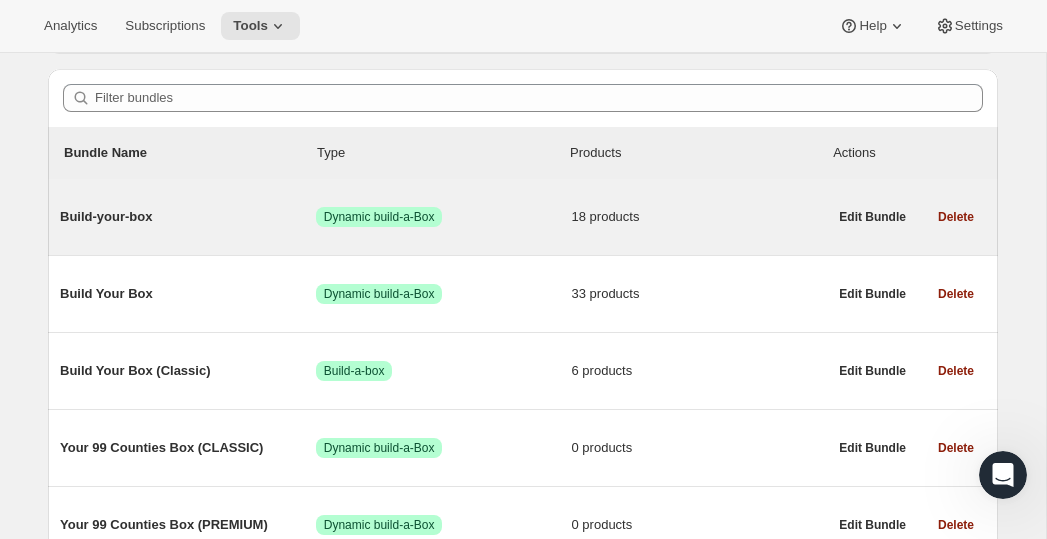 click on "Build-your-box" at bounding box center [188, 217] 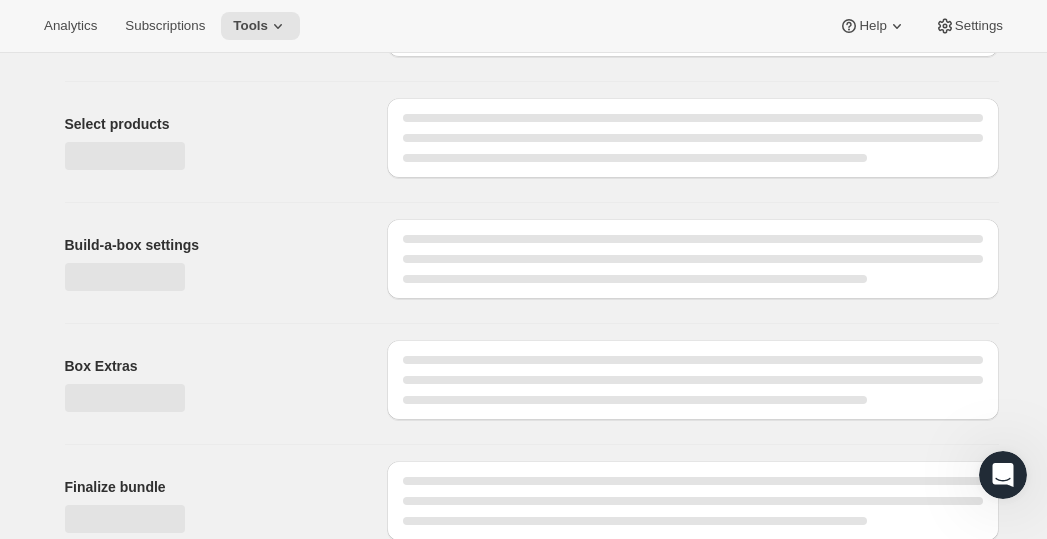 scroll, scrollTop: 0, scrollLeft: 0, axis: both 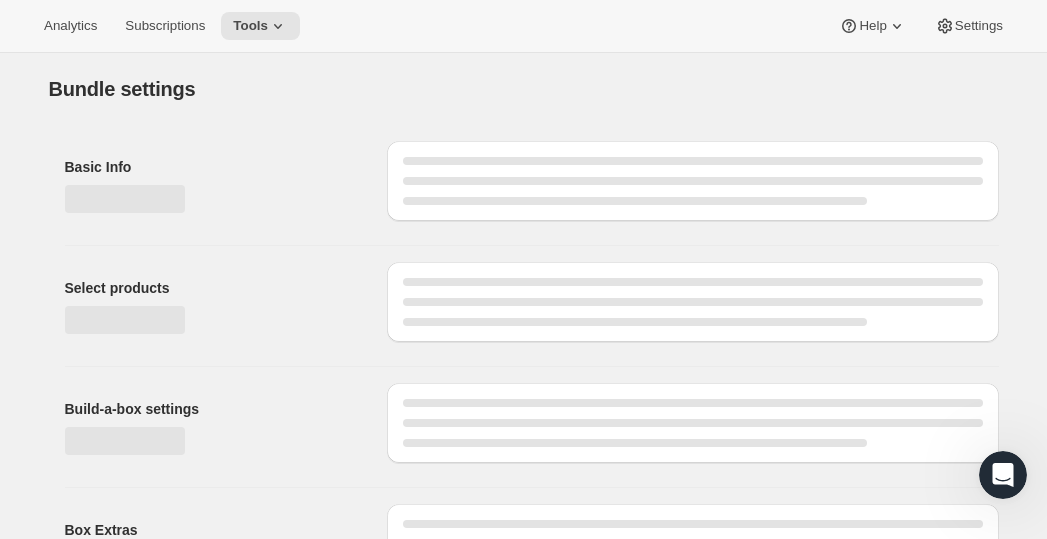 type on "Build-your-box" 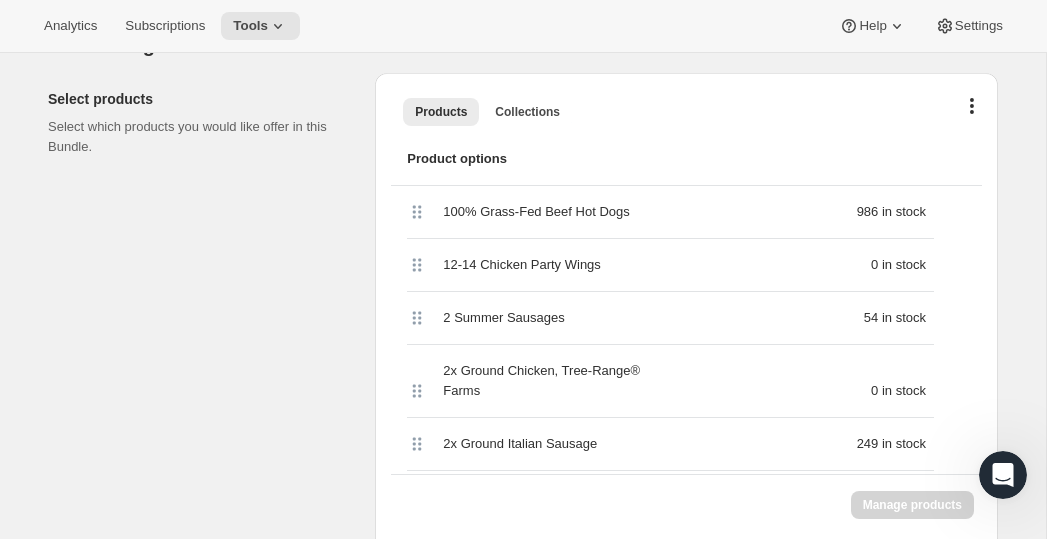 scroll, scrollTop: 633, scrollLeft: 0, axis: vertical 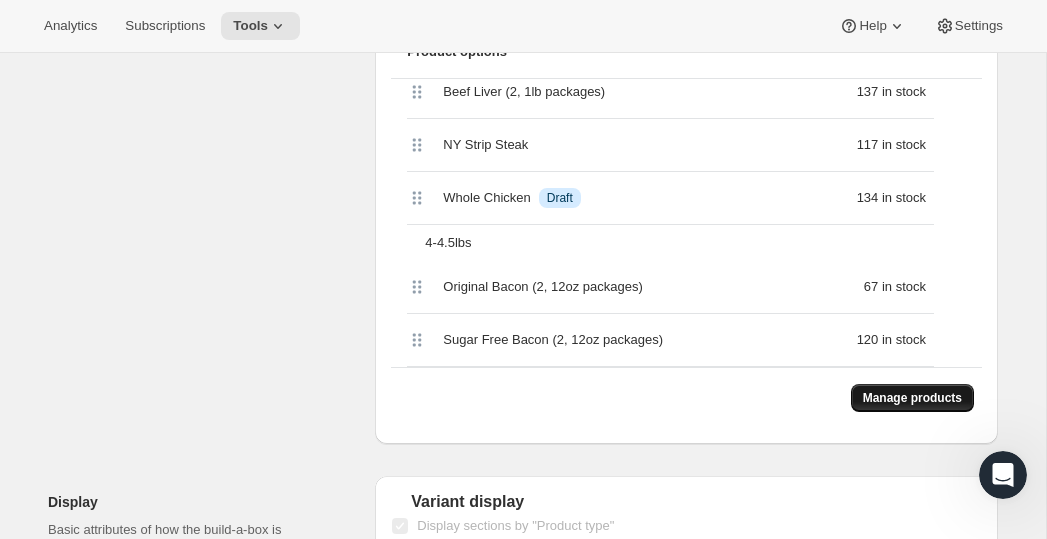 click on "Manage products" at bounding box center (912, 398) 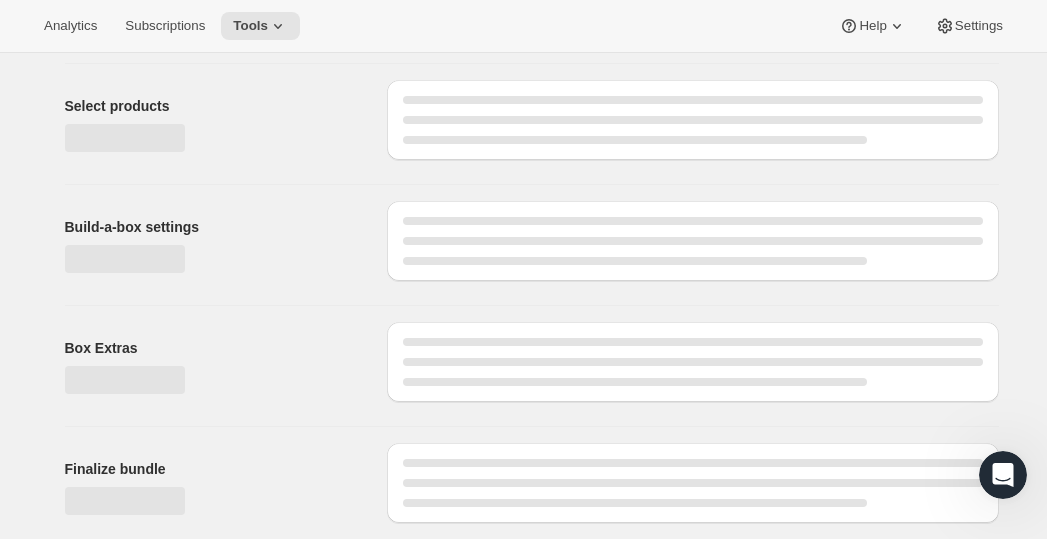 scroll, scrollTop: 729, scrollLeft: 0, axis: vertical 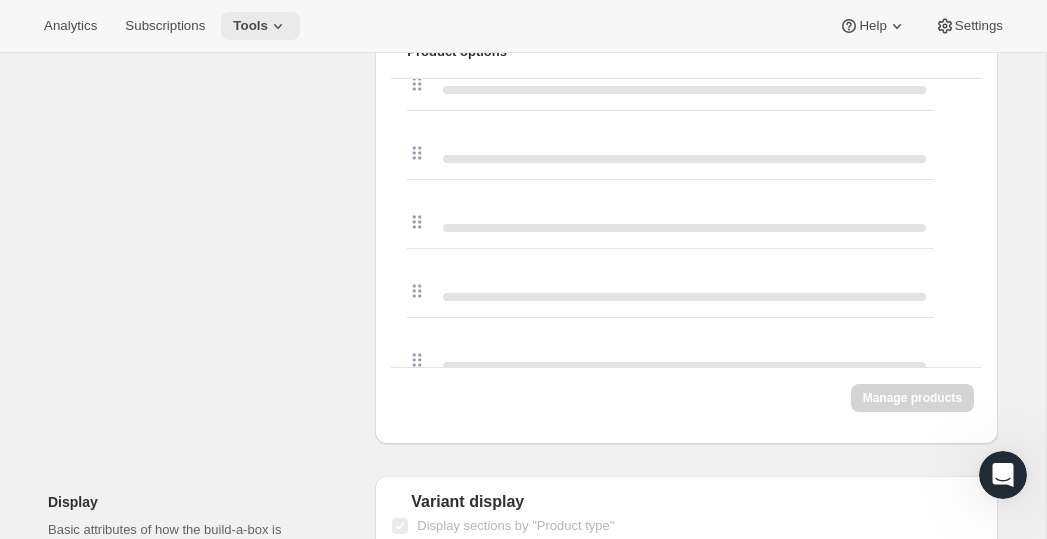 click on "Tools" at bounding box center (250, 26) 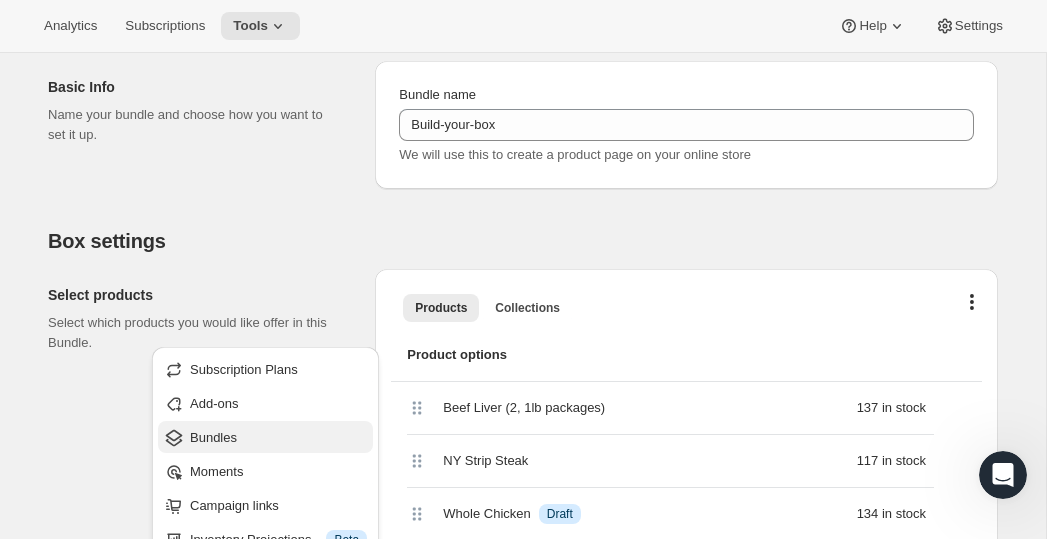 scroll, scrollTop: 0, scrollLeft: 0, axis: both 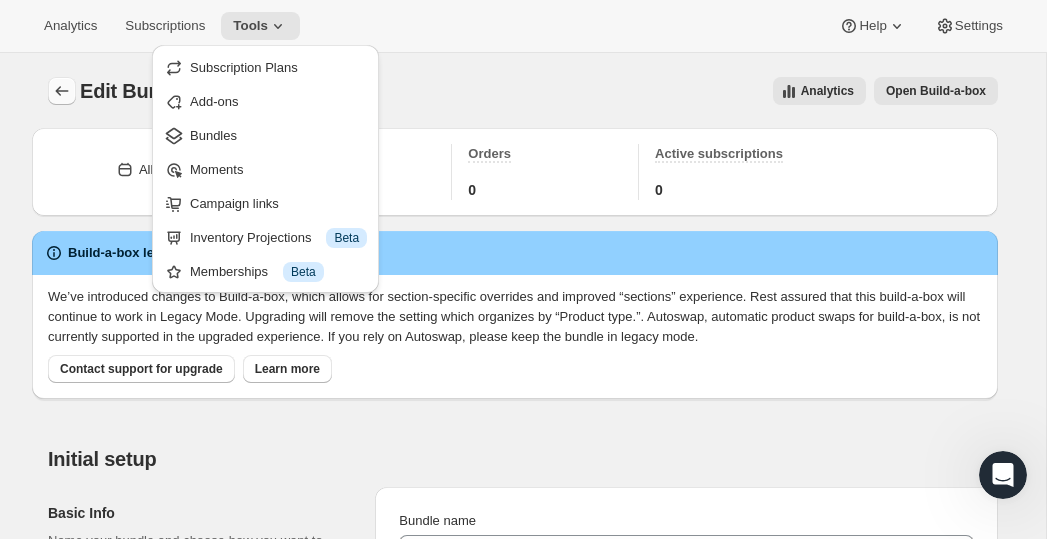 click 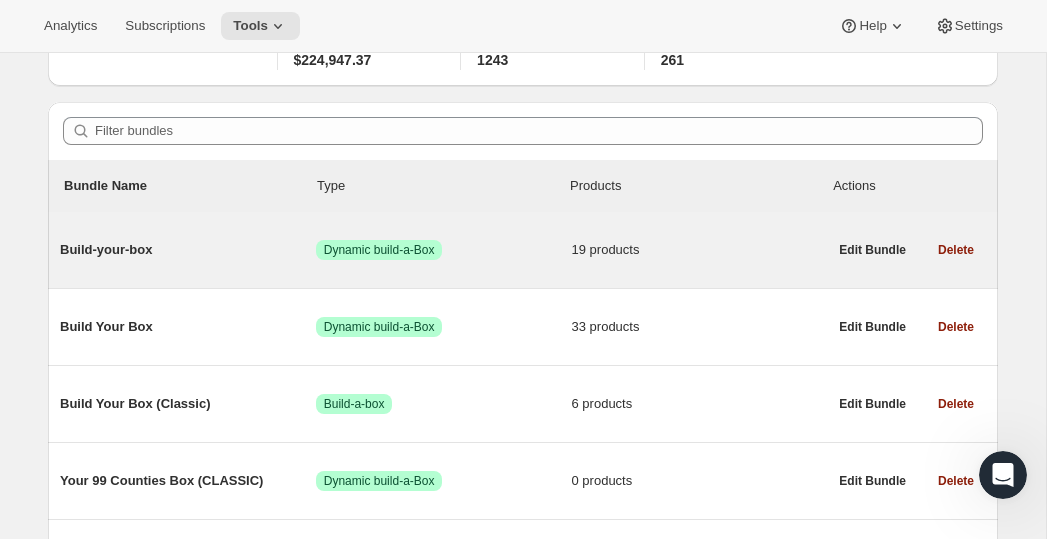 scroll, scrollTop: 144, scrollLeft: 0, axis: vertical 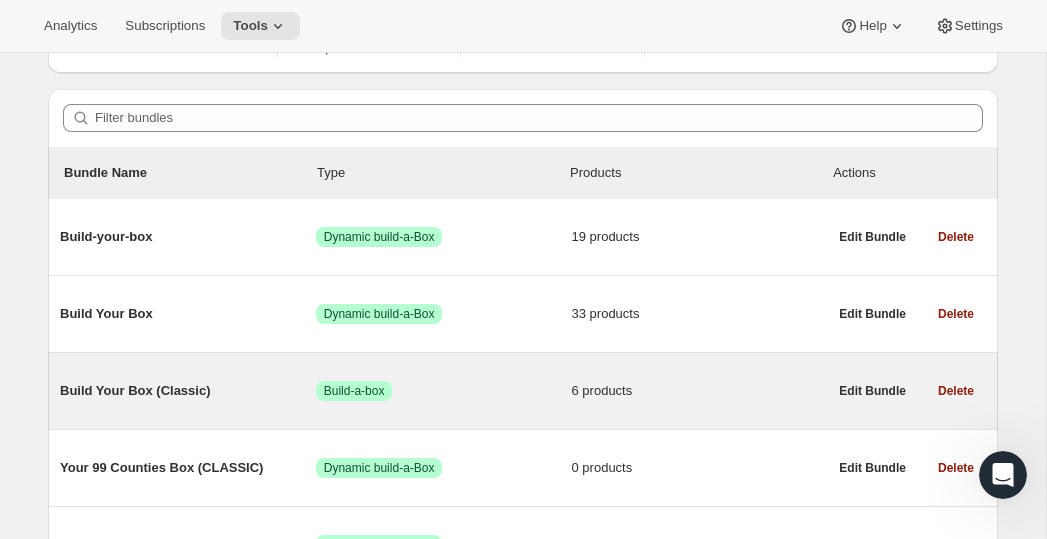 click on "Build Your Box (Classic)" at bounding box center [188, 391] 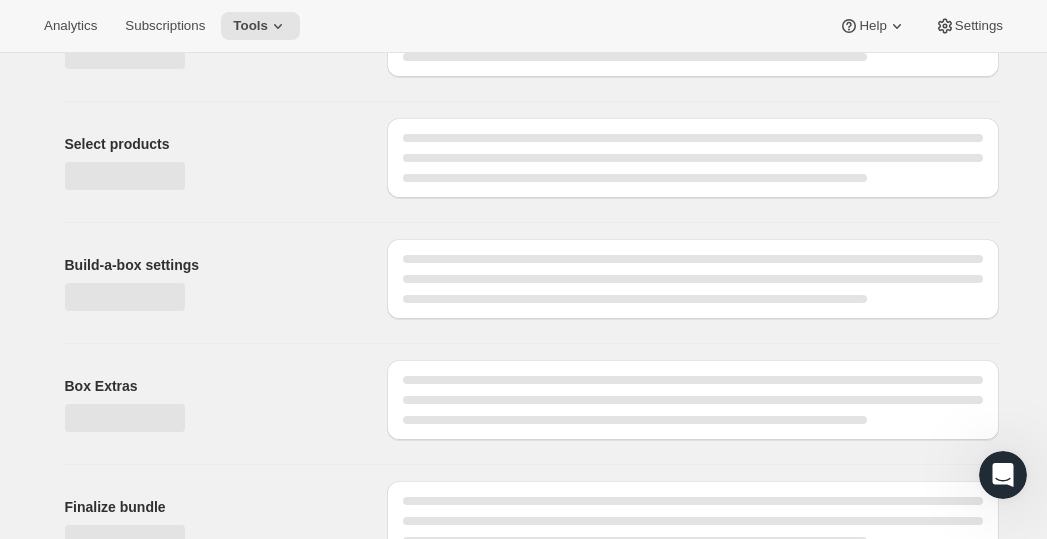 scroll, scrollTop: 0, scrollLeft: 0, axis: both 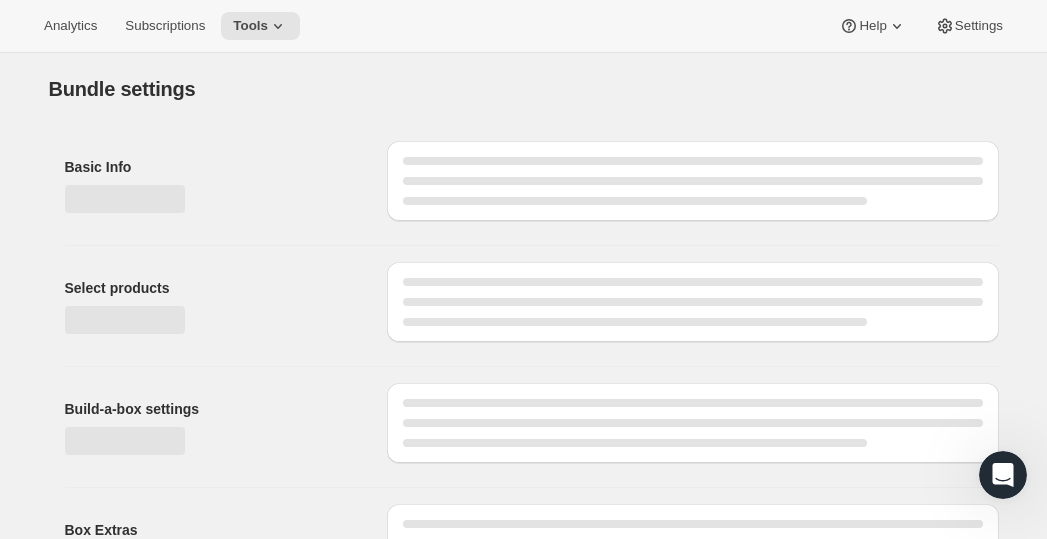type on "Build Your Box (Classic)" 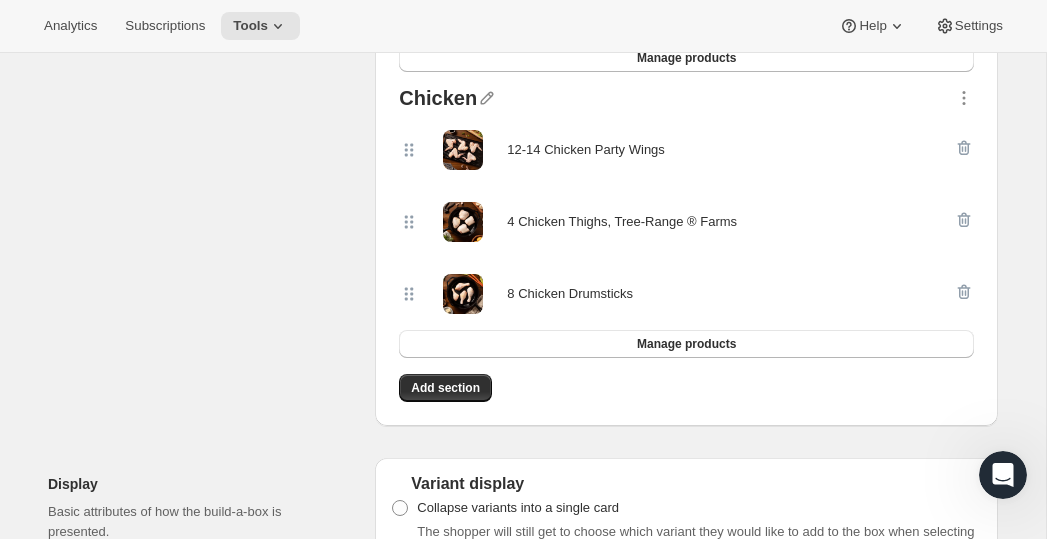 scroll, scrollTop: 818, scrollLeft: 0, axis: vertical 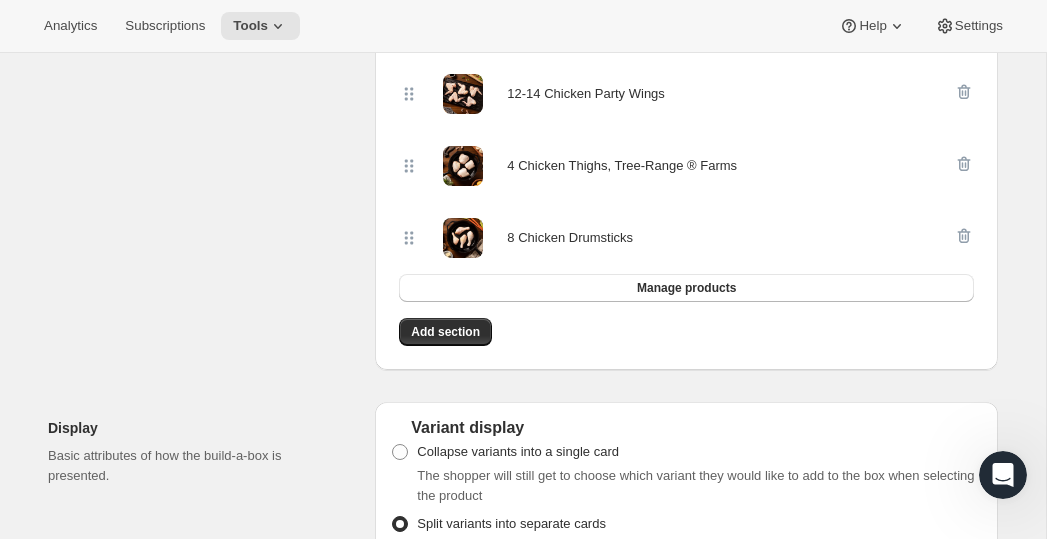 click on "Chicken 12-14 Chicken Party Wings 4 Chicken Thighs, Tree-Range ® Farms 8 Chicken Drumsticks Manage products" at bounding box center [686, 167] 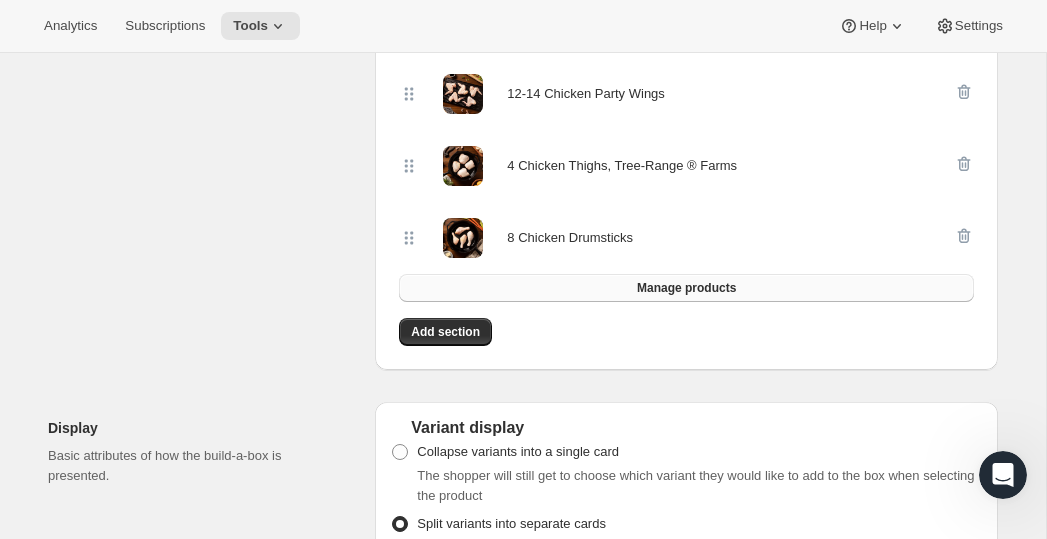 click on "Manage products" at bounding box center (686, 288) 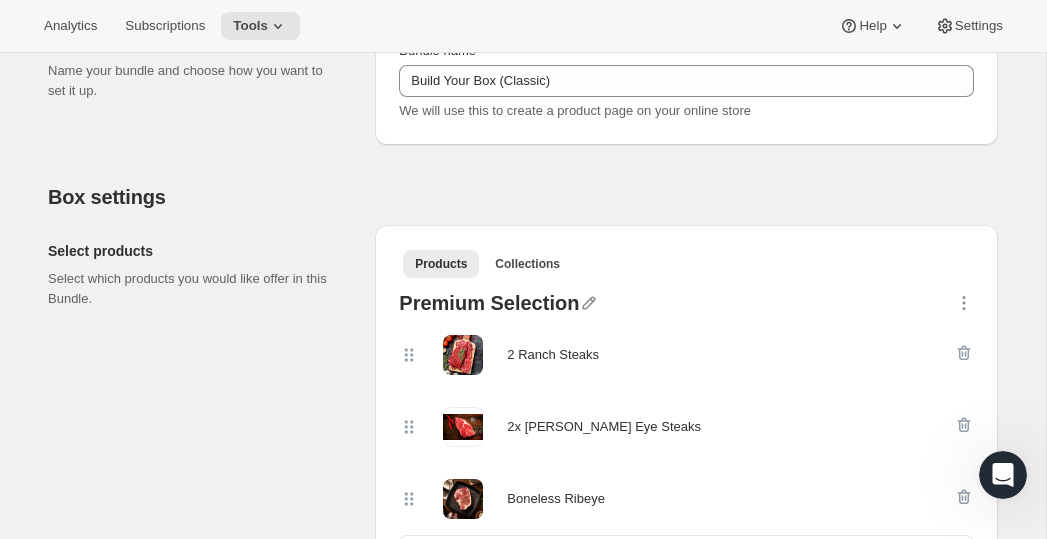 scroll, scrollTop: 0, scrollLeft: 0, axis: both 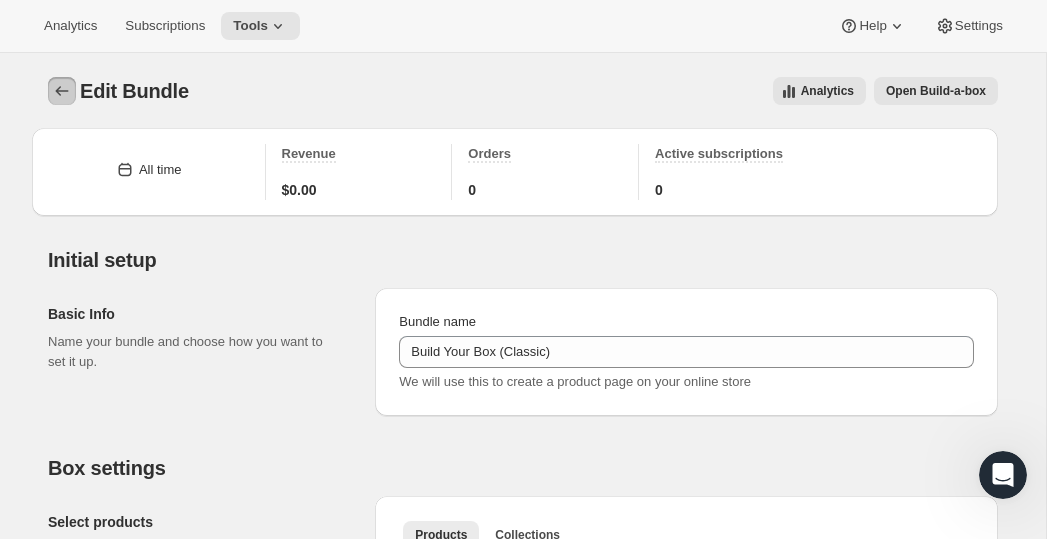 click 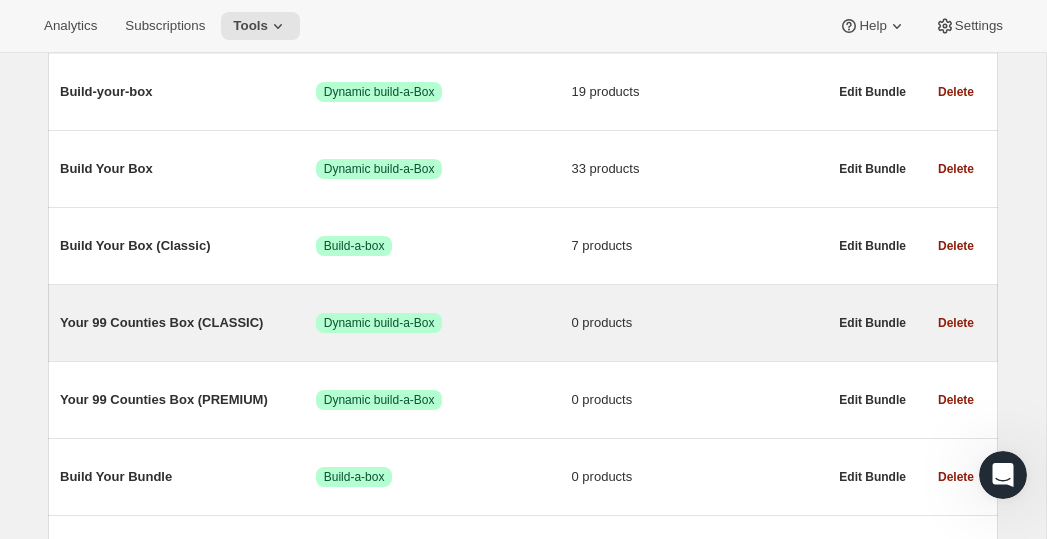 scroll, scrollTop: 267, scrollLeft: 0, axis: vertical 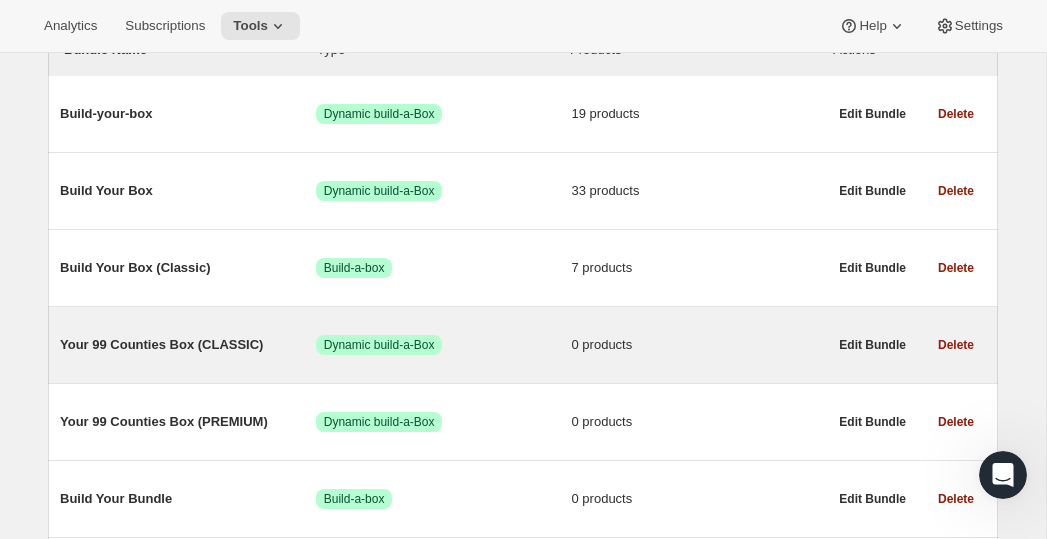 click on "Your 99 Counties Box (CLASSIC)" at bounding box center [188, 345] 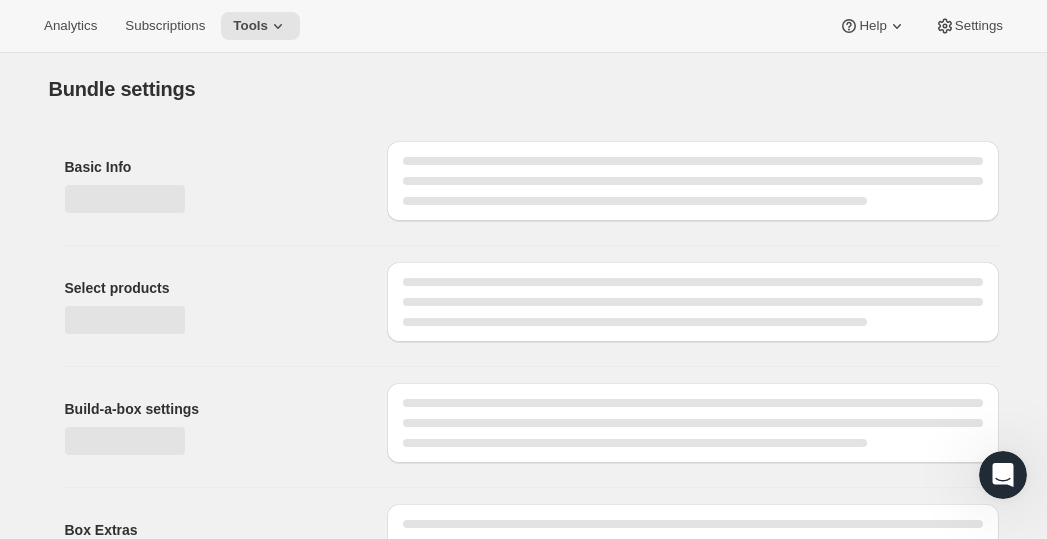 type on "Your 99 Counties Box (CLASSIC)" 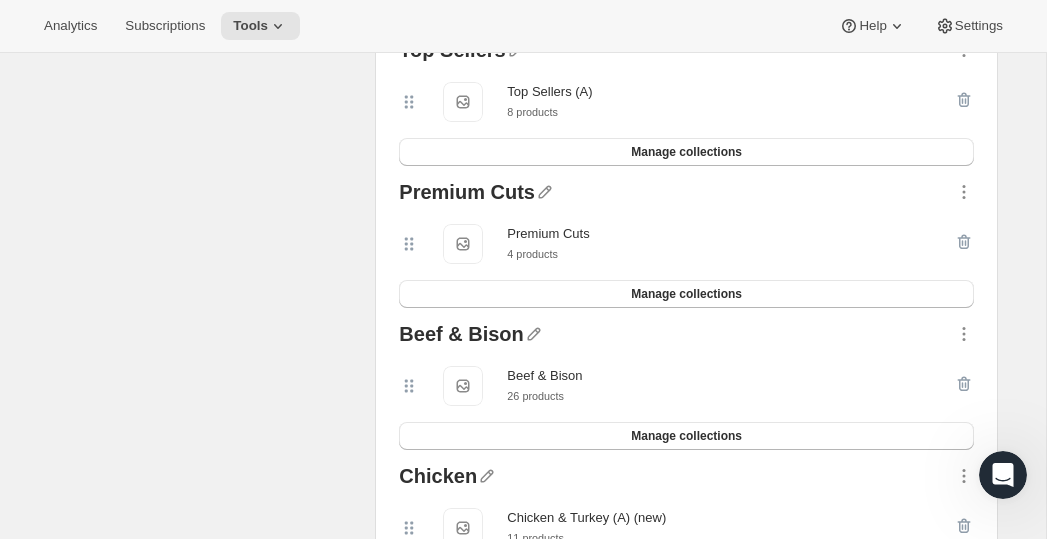 scroll, scrollTop: 458, scrollLeft: 0, axis: vertical 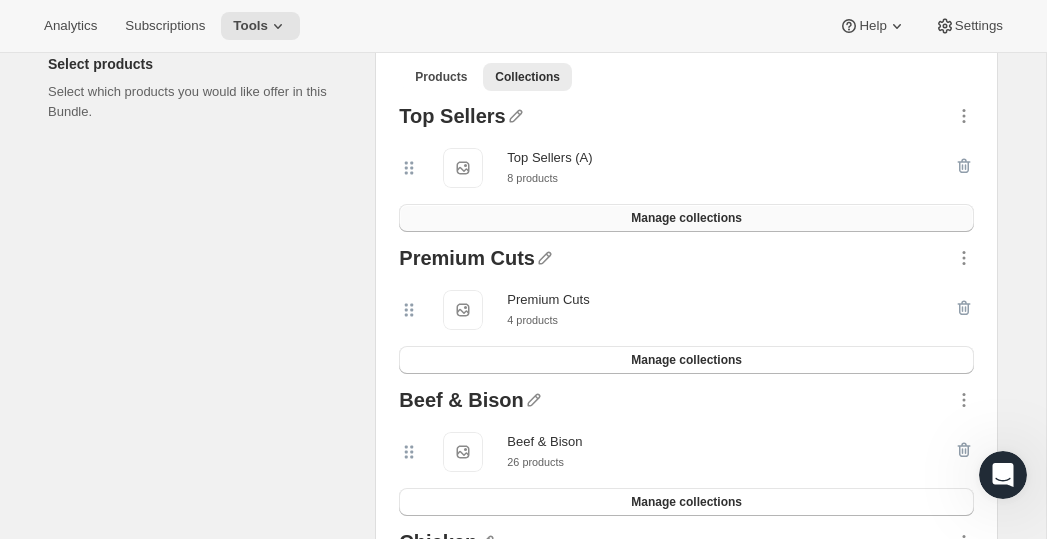 click on "Manage collections" at bounding box center (686, 218) 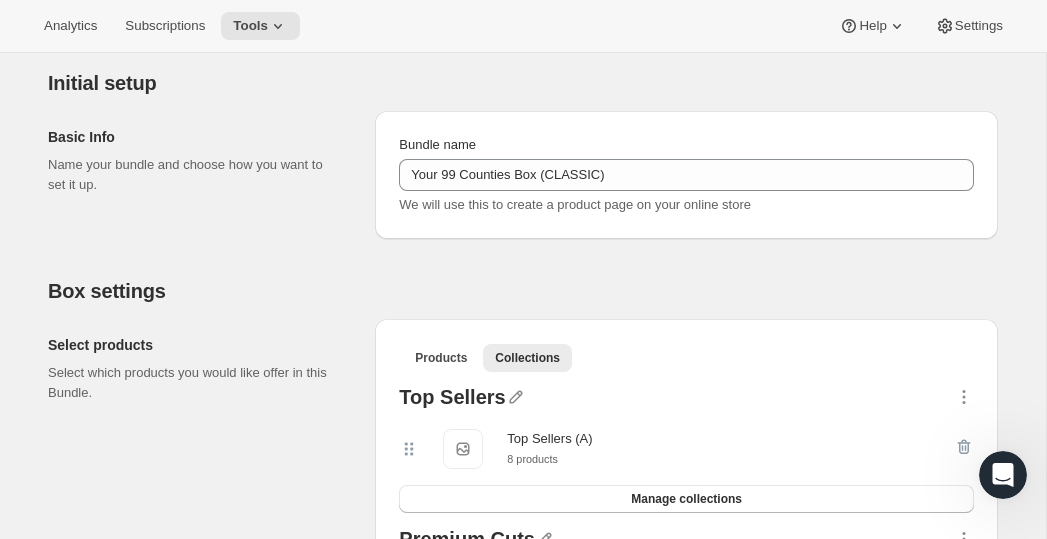 scroll, scrollTop: 0, scrollLeft: 0, axis: both 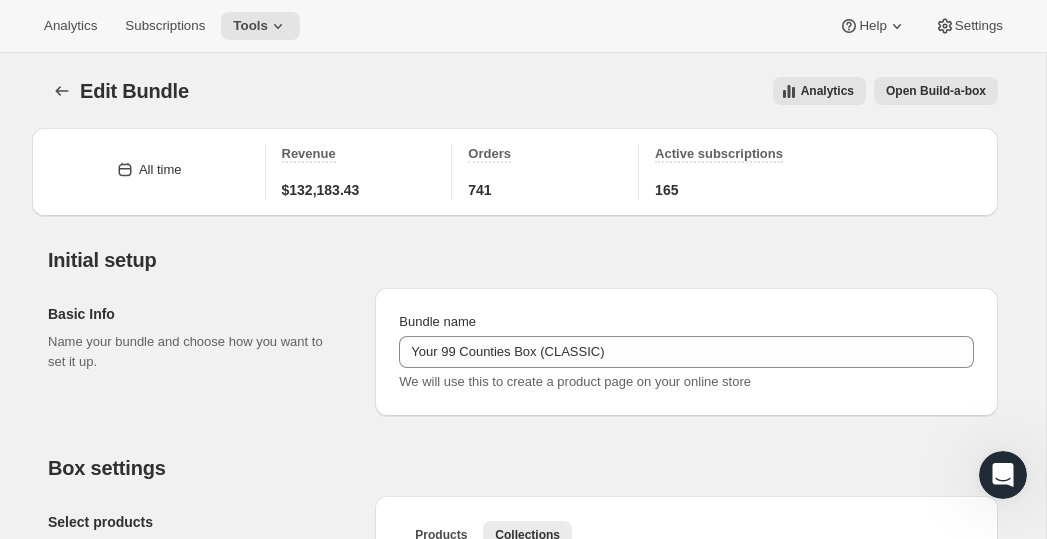 click on "Open Build-a-box" at bounding box center (936, 91) 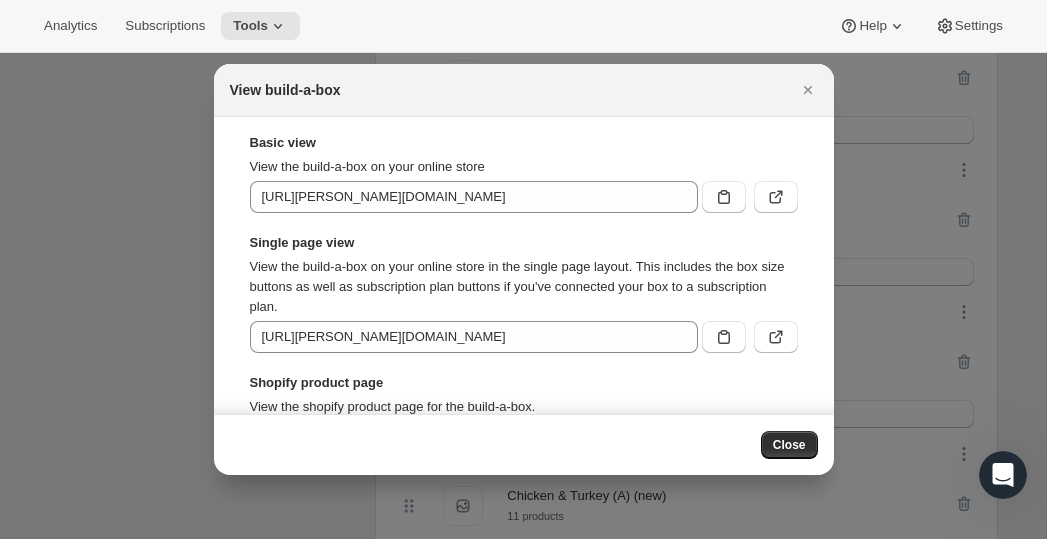 scroll, scrollTop: 0, scrollLeft: 0, axis: both 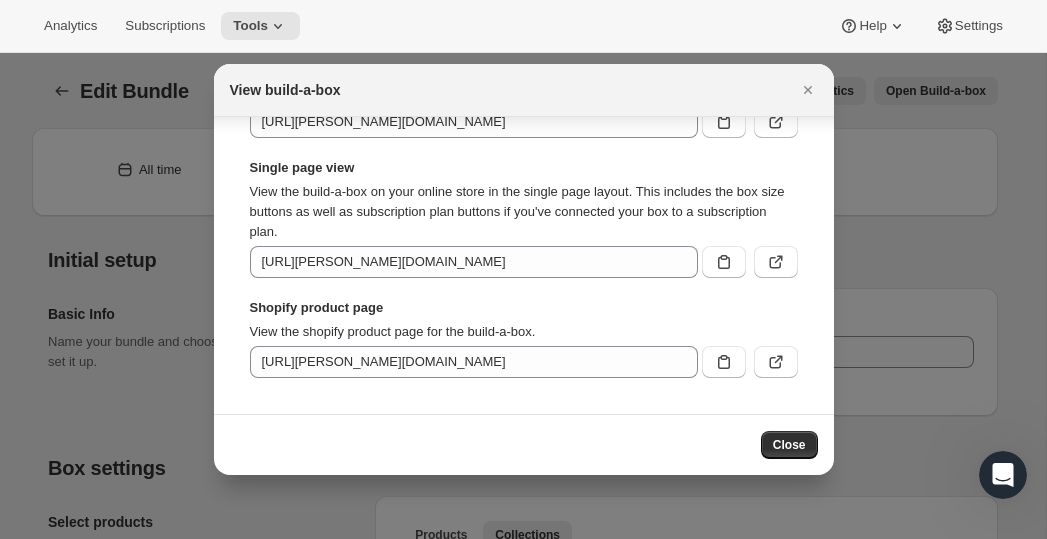 click on "Close" at bounding box center [524, 444] 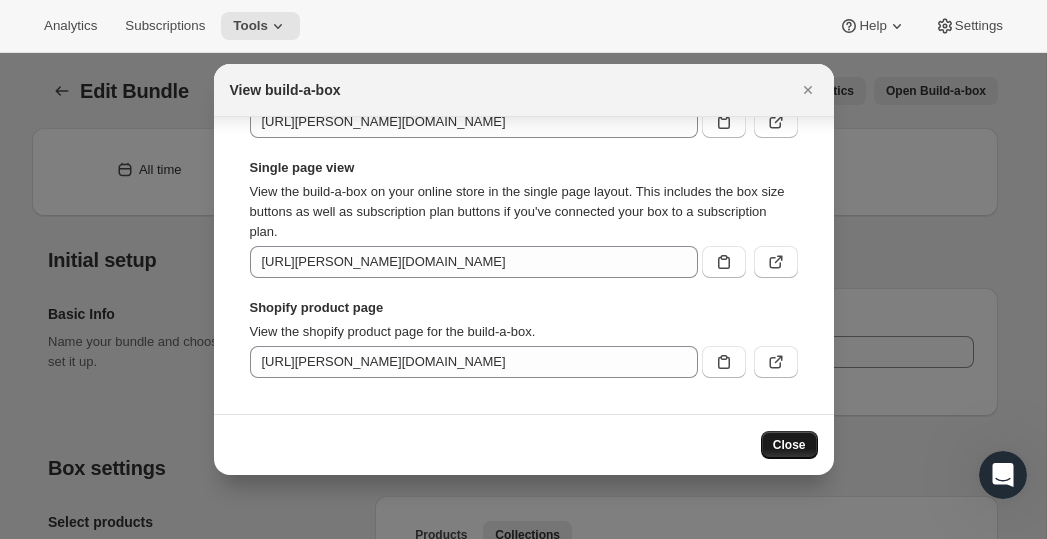 click on "Close" at bounding box center (789, 445) 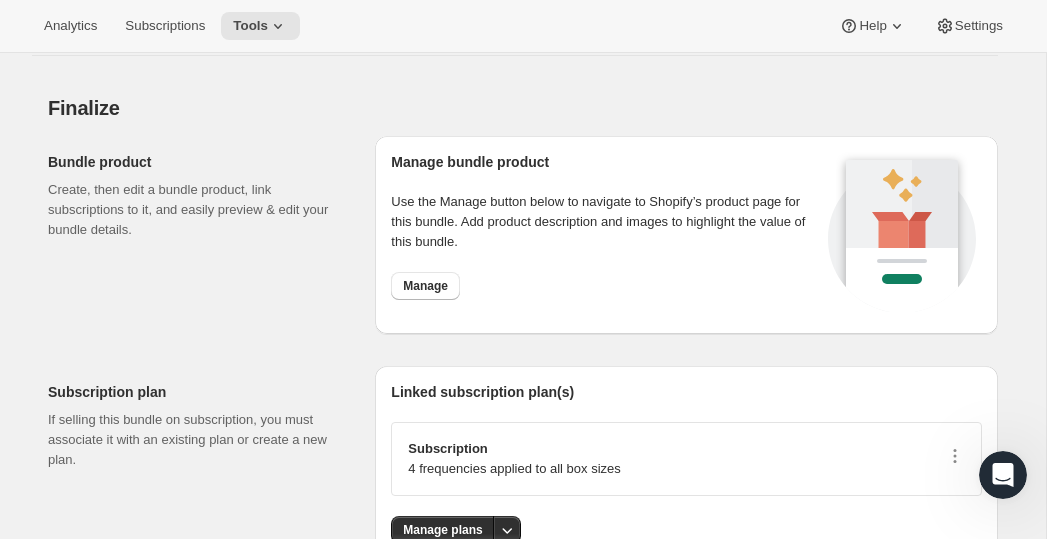 scroll, scrollTop: 2285, scrollLeft: 0, axis: vertical 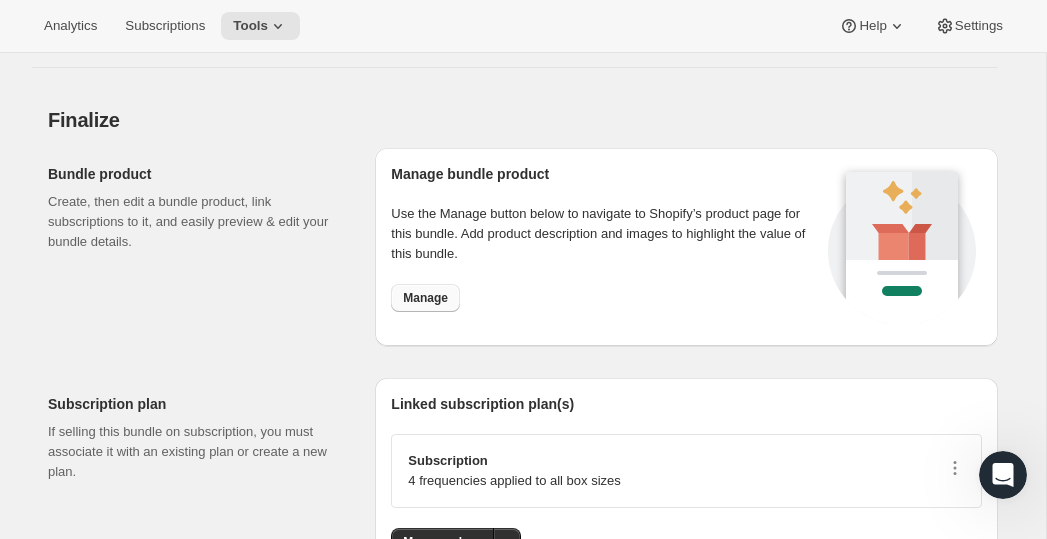 click on "Manage" at bounding box center [425, 298] 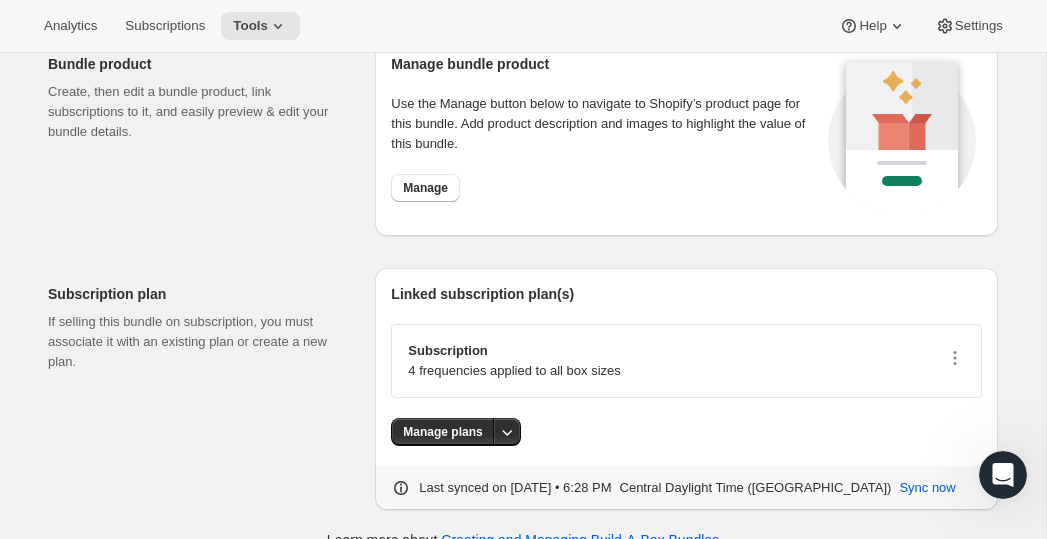 scroll, scrollTop: 2425, scrollLeft: 0, axis: vertical 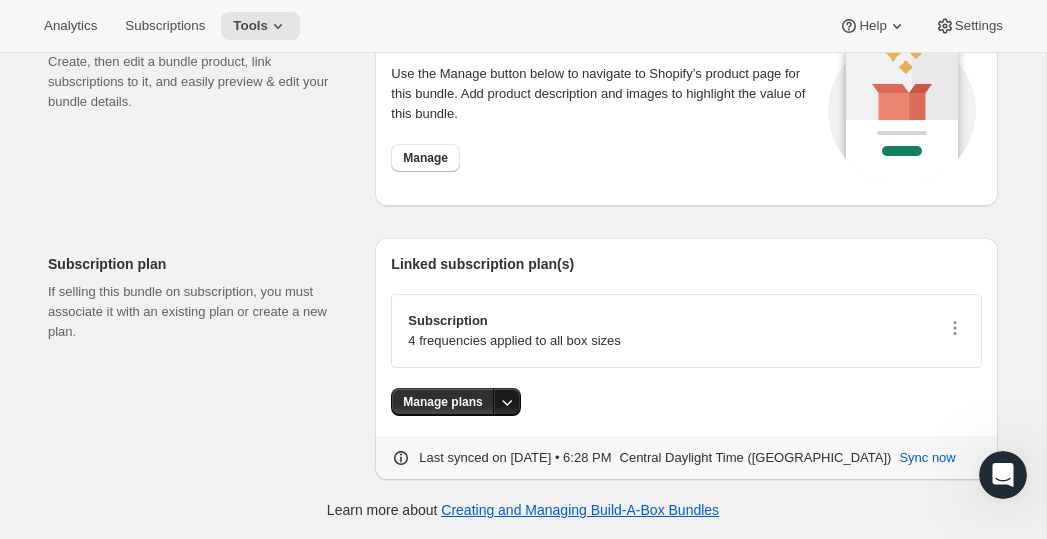 click 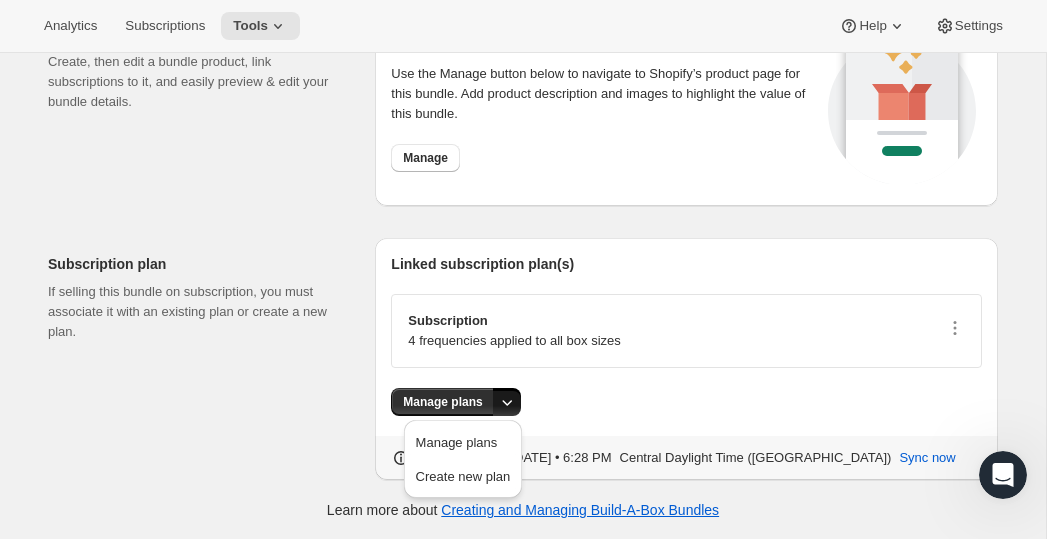 click on "Subscription plan If selling this bundle on subscription, you must associate it with an existing plan or create a new plan." at bounding box center [203, 359] 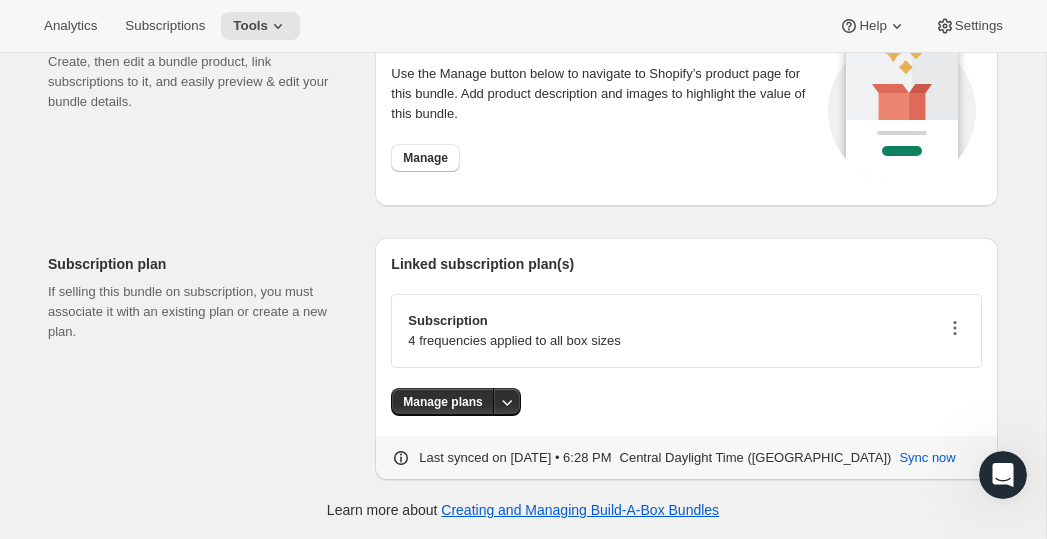 click 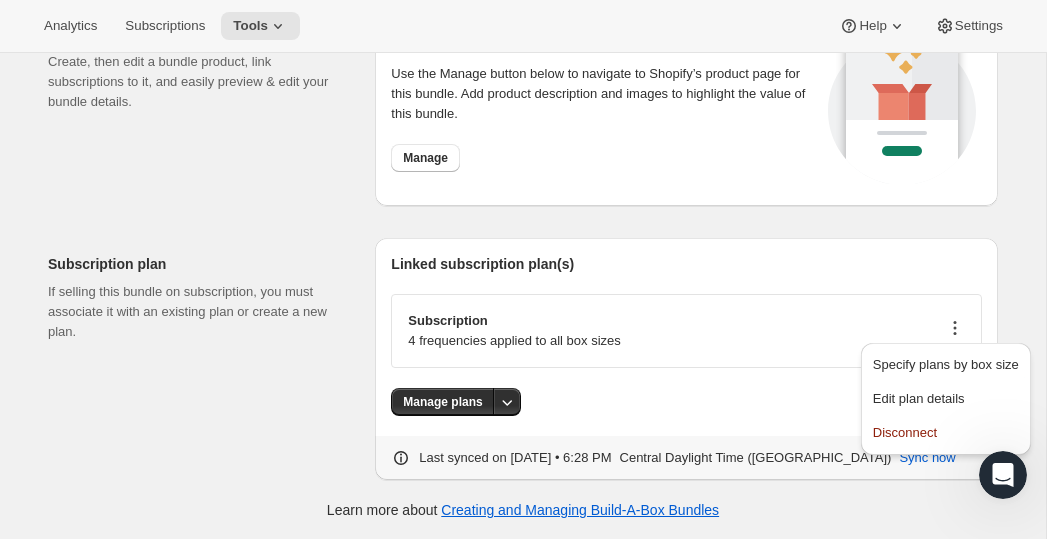 click on "Bundle product Create, then edit a bundle product, link subscriptions to it, and easily preview & edit your bundle details." at bounding box center [203, 107] 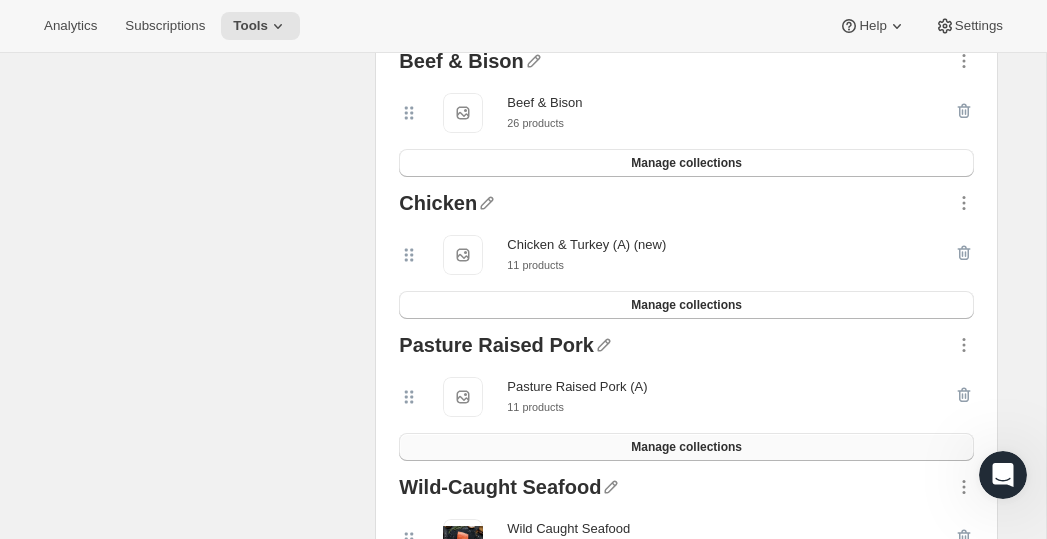 scroll, scrollTop: 761, scrollLeft: 0, axis: vertical 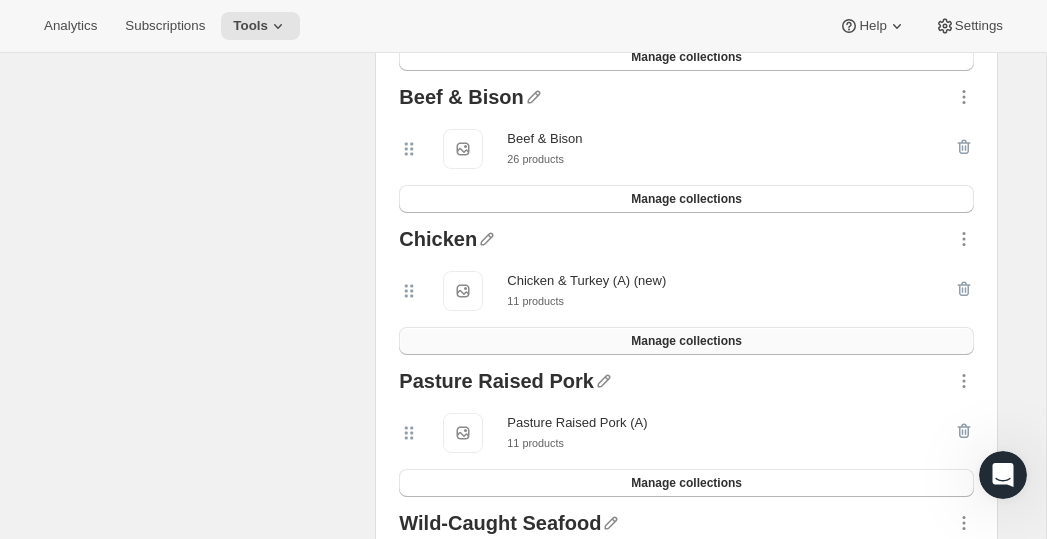 click on "Manage collections" at bounding box center [686, 341] 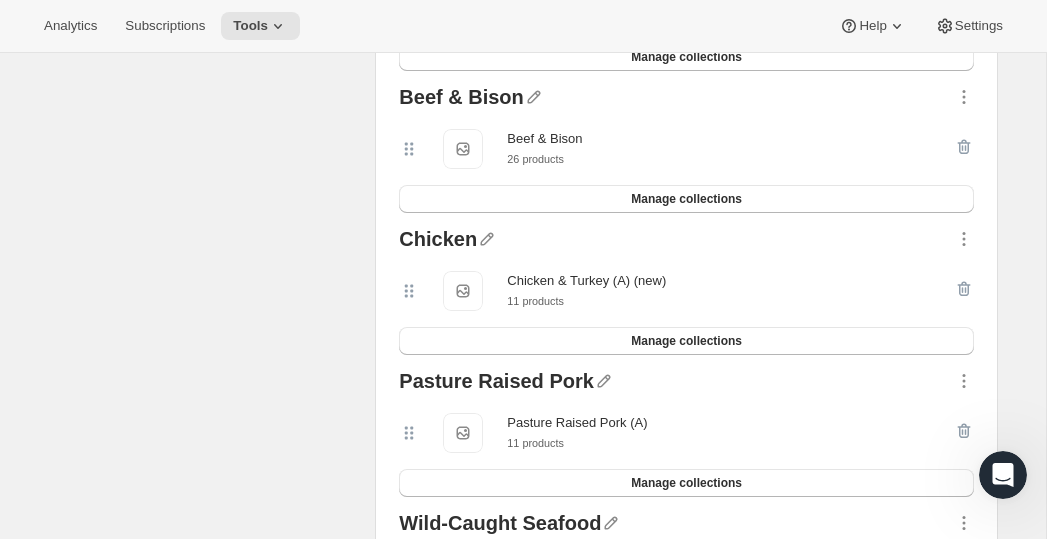 click on "Chicken & Turkey (A) (new)" at bounding box center (586, 281) 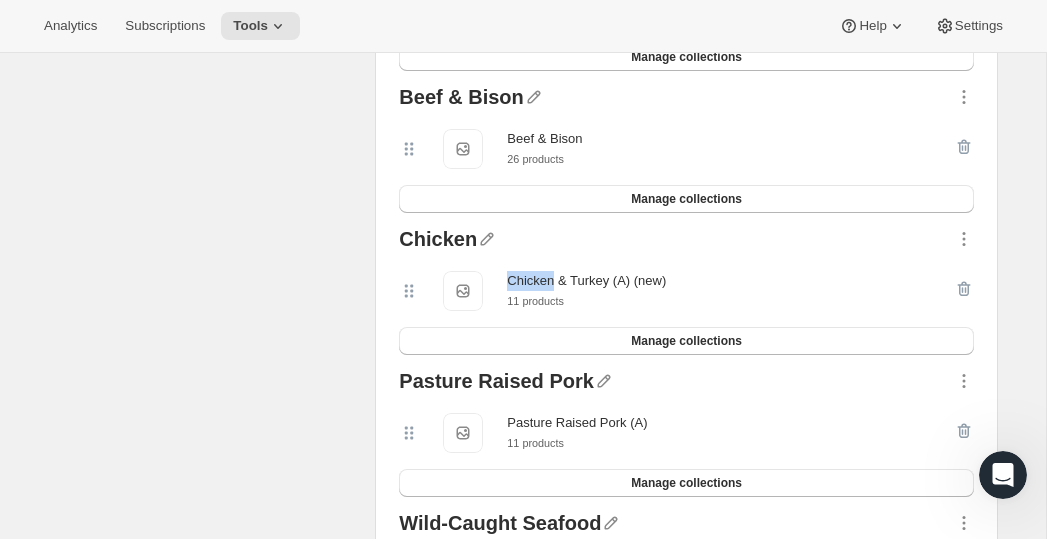 click on "Chicken & Turkey (A) (new)" at bounding box center [586, 281] 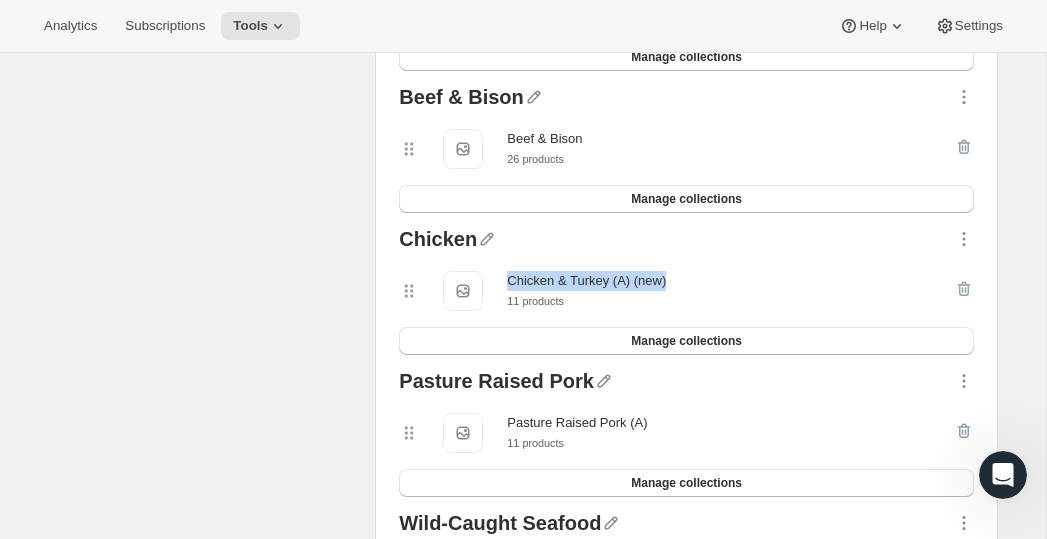 click on "Chicken & Turkey (A) (new)" at bounding box center (586, 281) 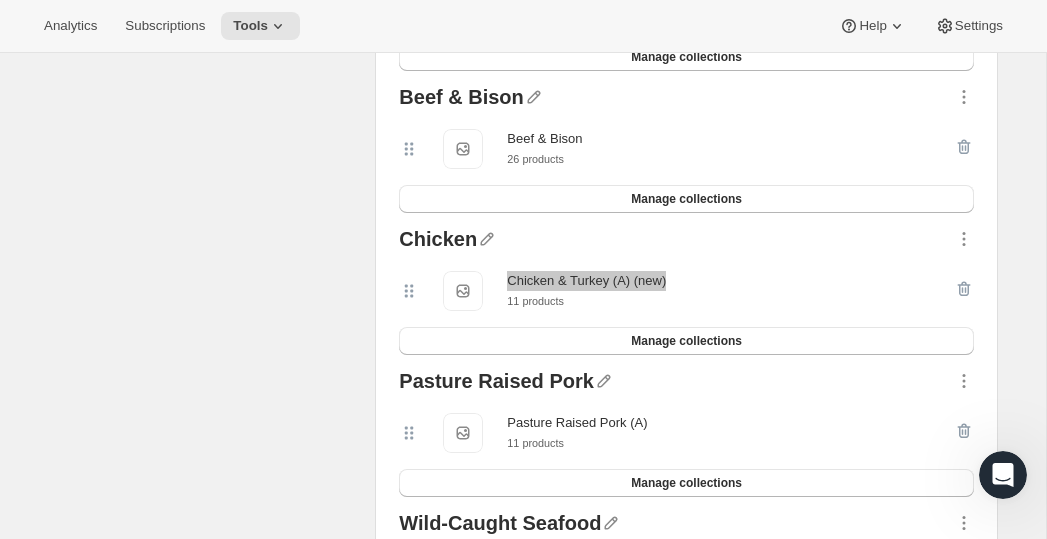 click 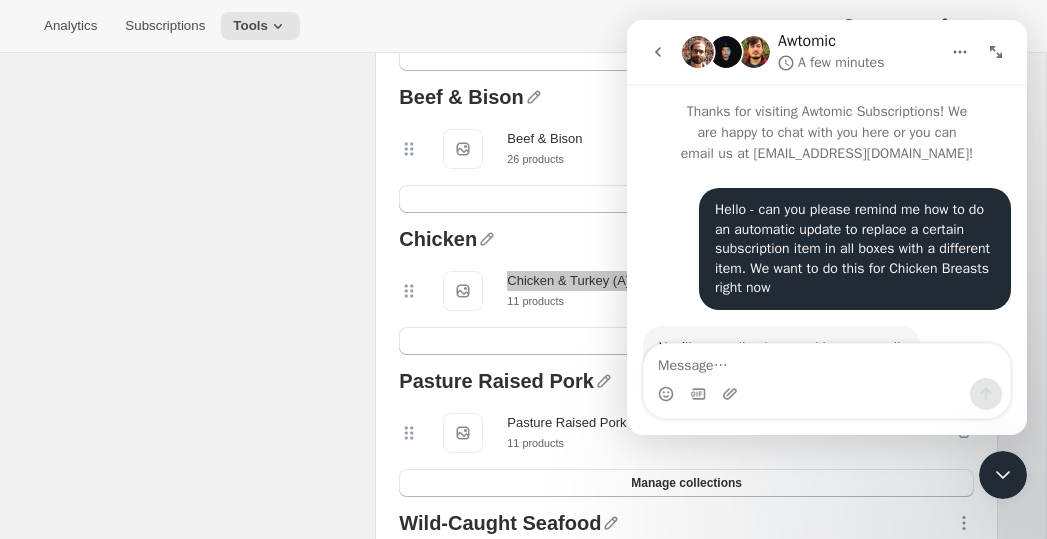 scroll, scrollTop: 192, scrollLeft: 0, axis: vertical 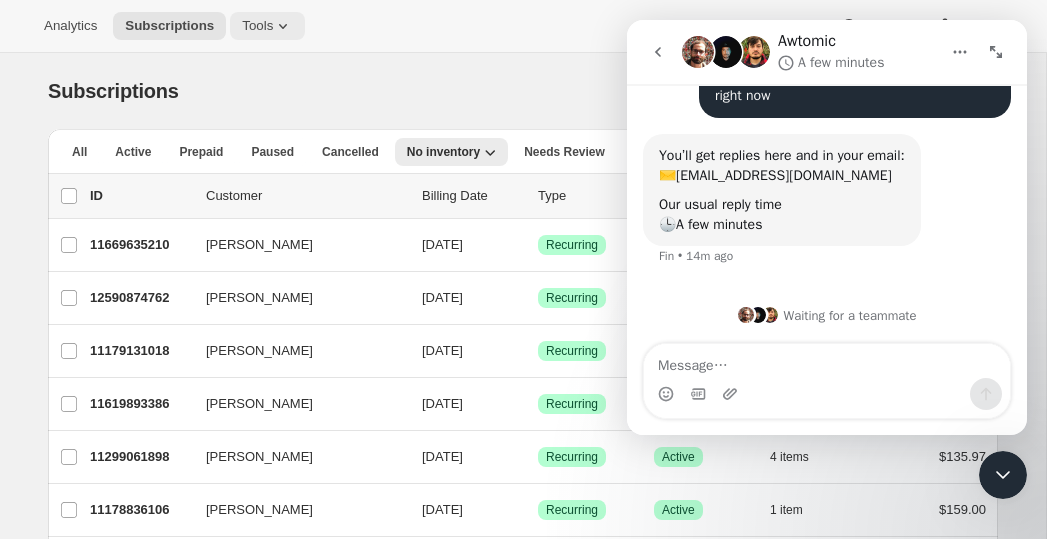 click on "Tools" at bounding box center [257, 26] 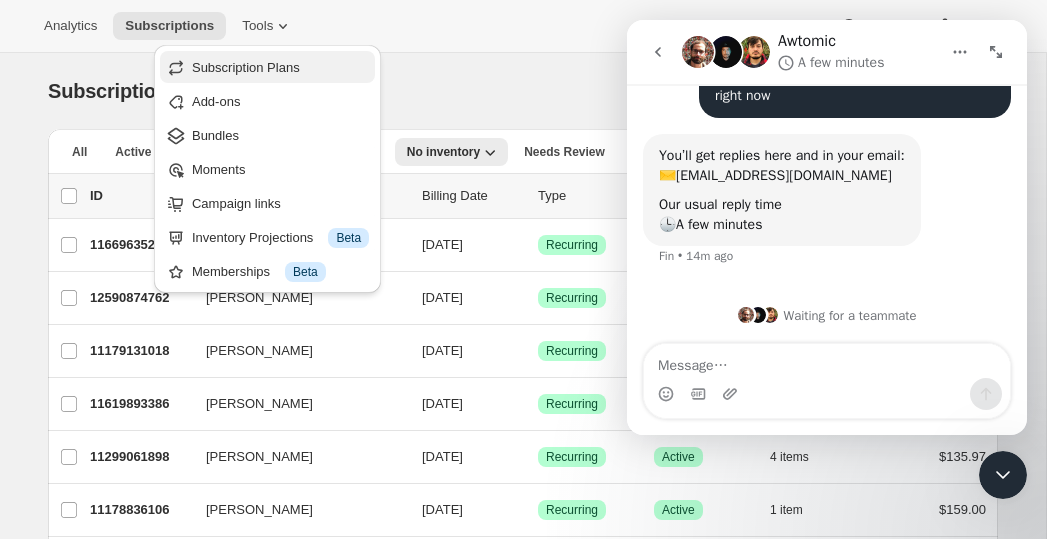 click on "Subscription Plans" at bounding box center [246, 67] 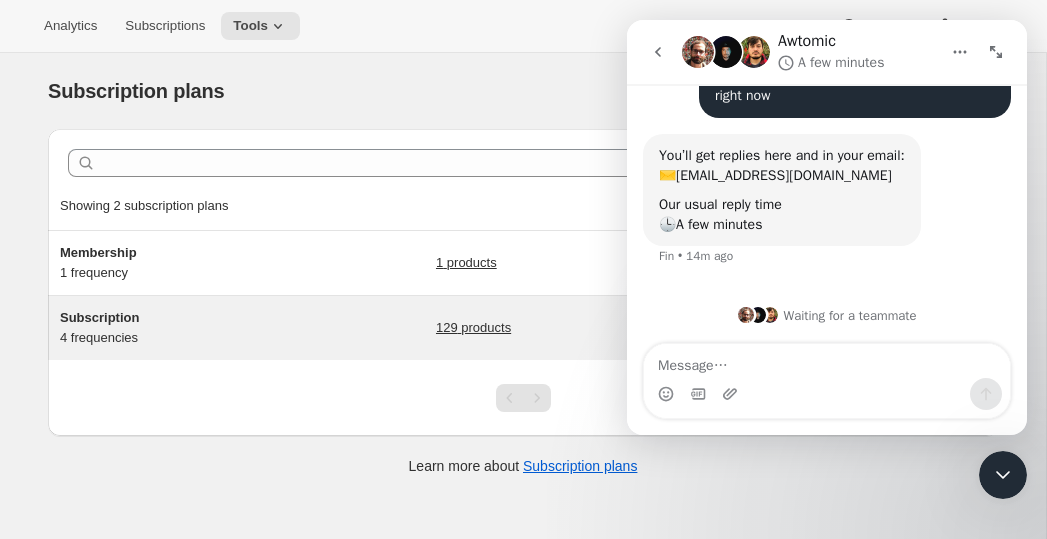 click on "129   products" at bounding box center [473, 328] 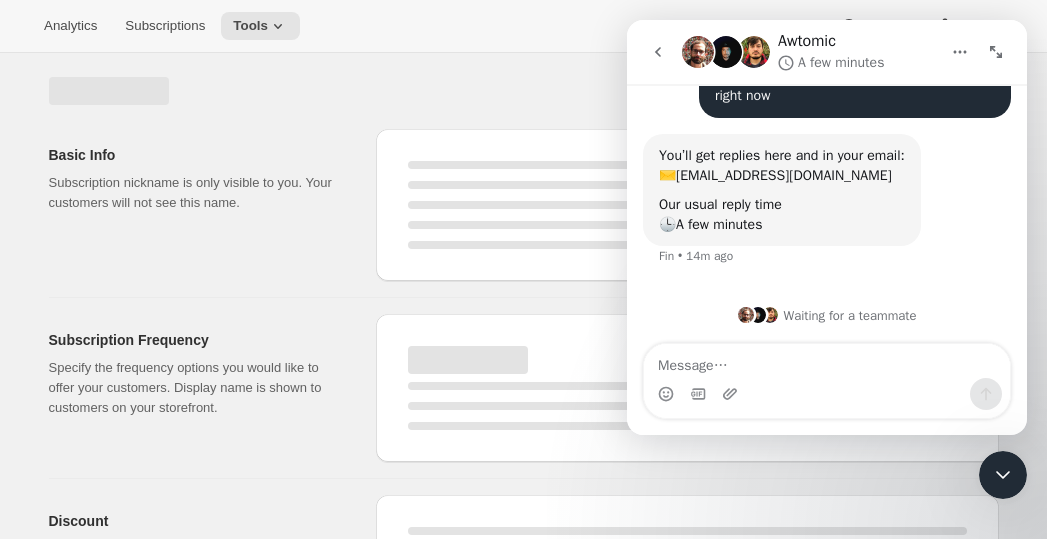 select on "WEEK" 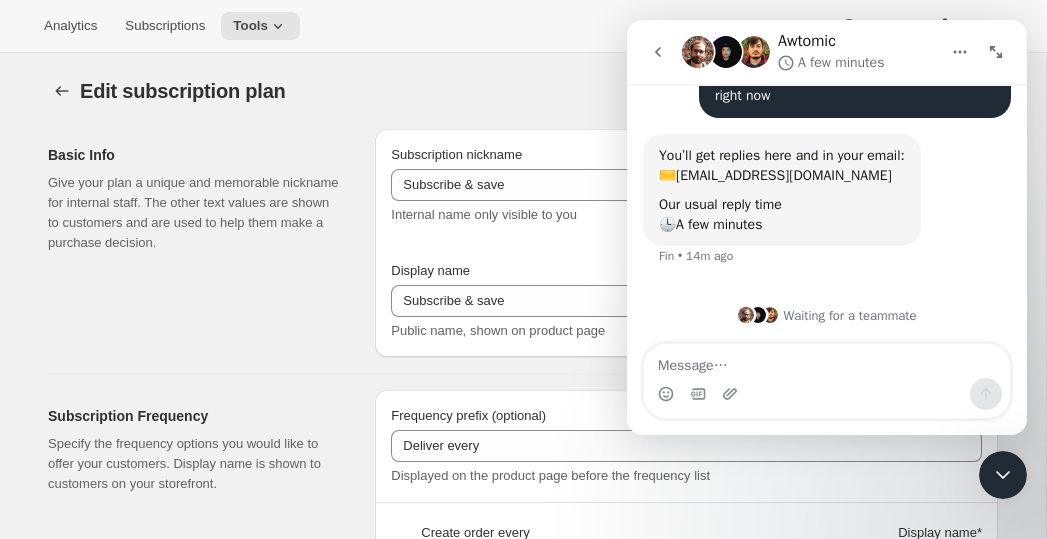 type on "Subscription" 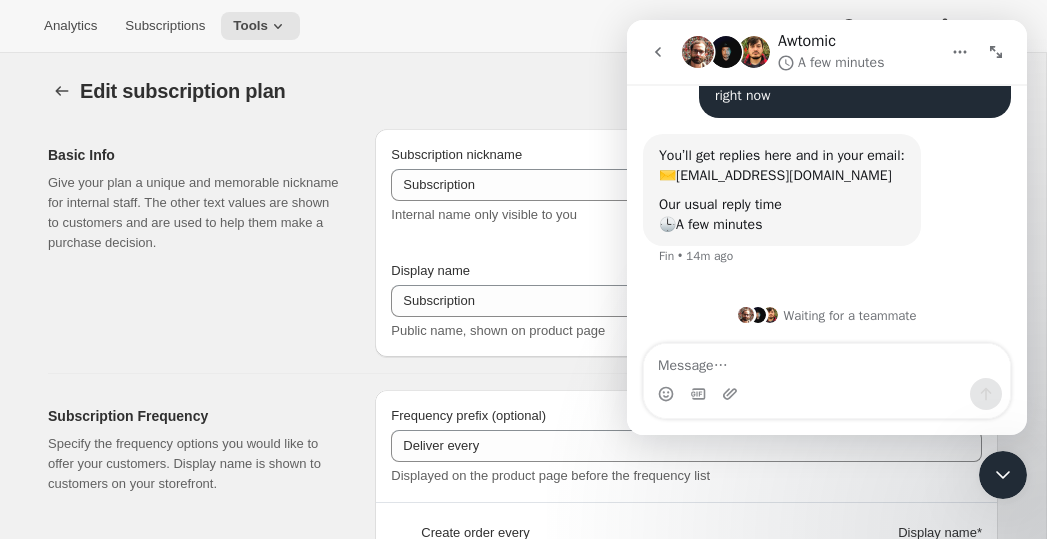 select on "WEEK" 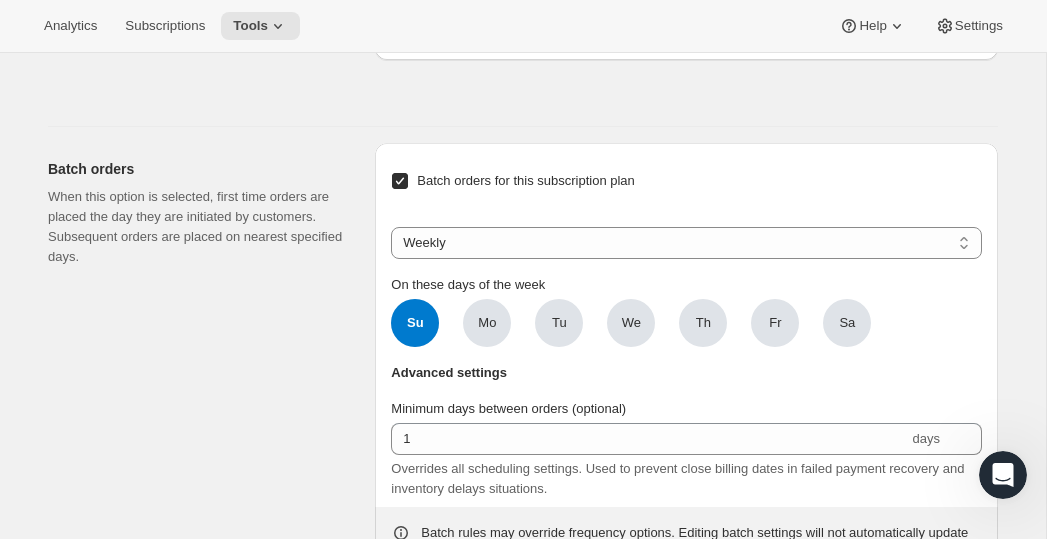 scroll, scrollTop: 7984, scrollLeft: 0, axis: vertical 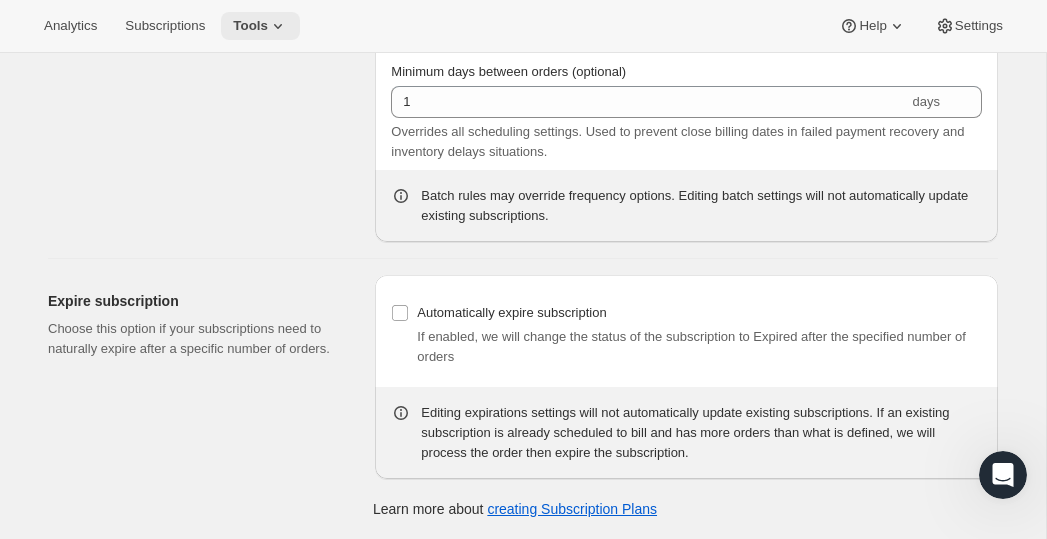 click on "Tools" at bounding box center (250, 26) 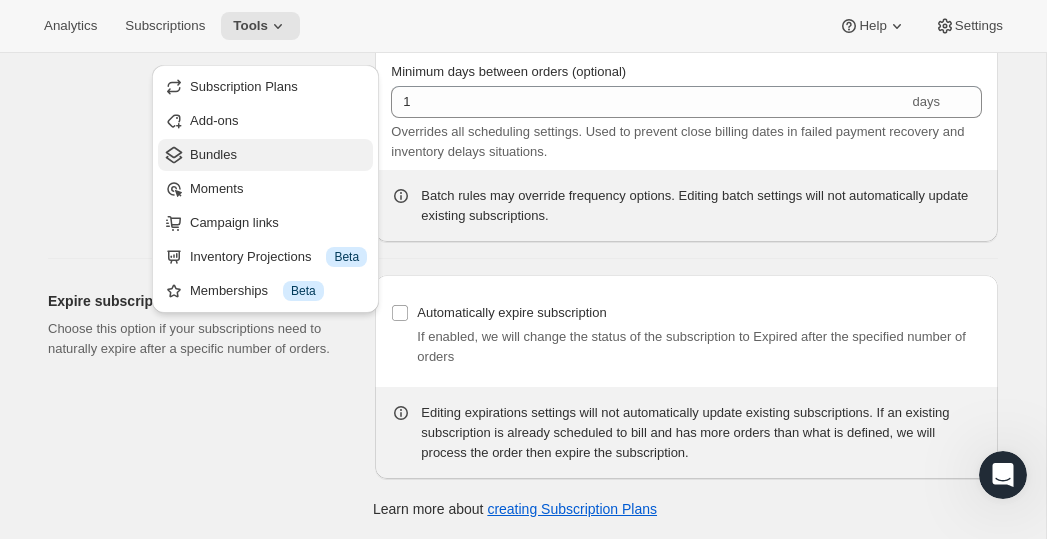 click on "Bundles" at bounding box center (278, 155) 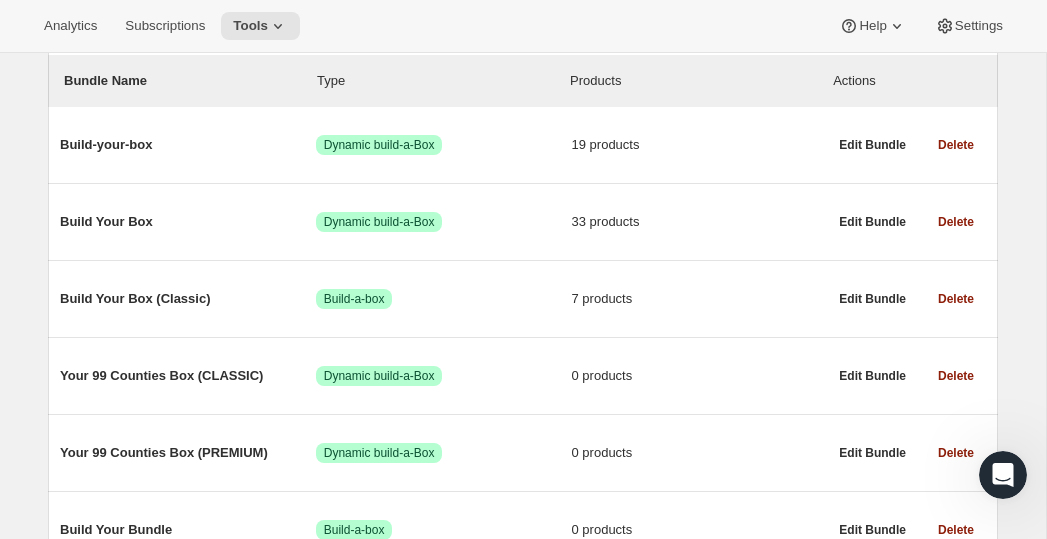 scroll, scrollTop: 499, scrollLeft: 0, axis: vertical 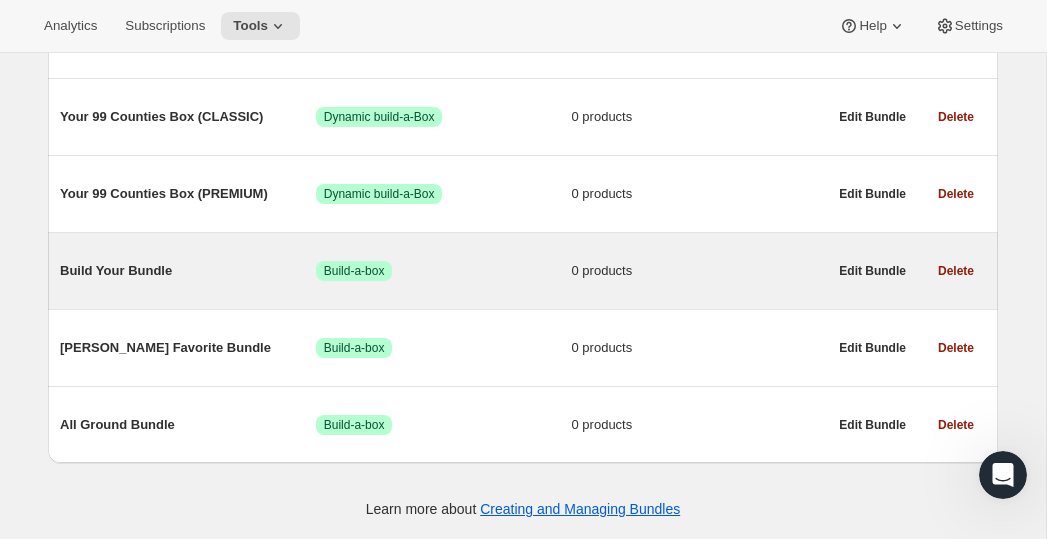 click on "Build Your Bundle" at bounding box center [188, 271] 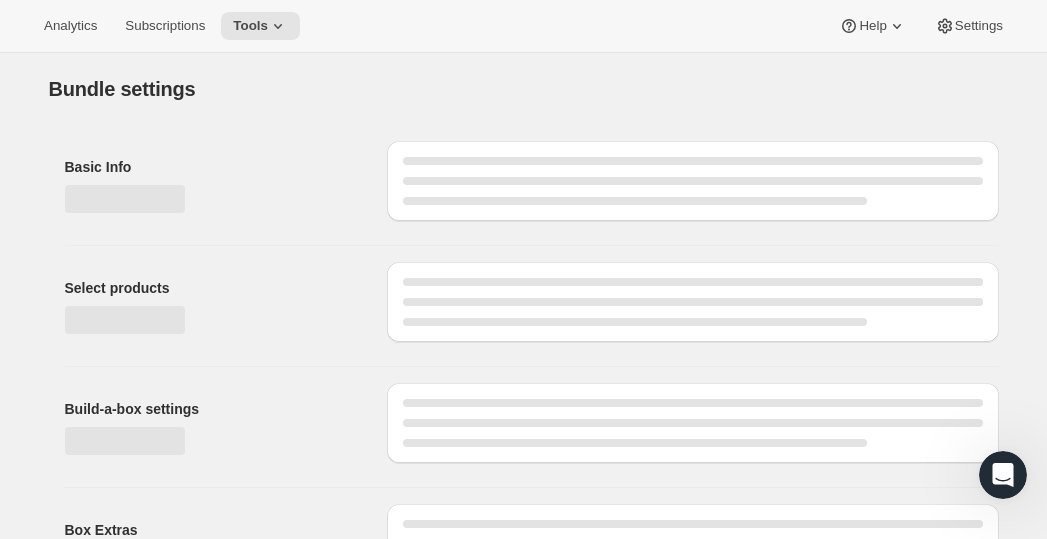 type on "Build Your Bundle" 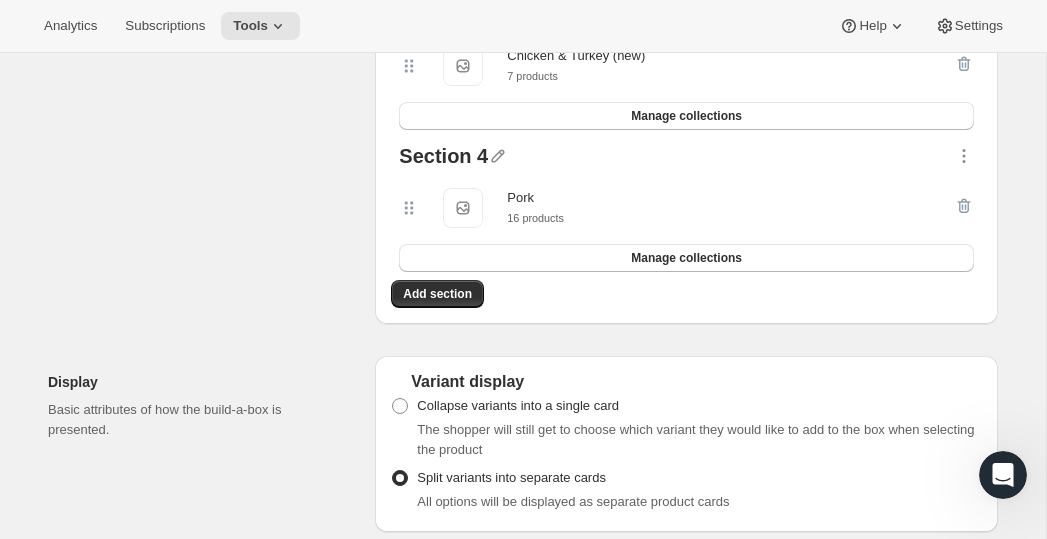 scroll, scrollTop: 717, scrollLeft: 0, axis: vertical 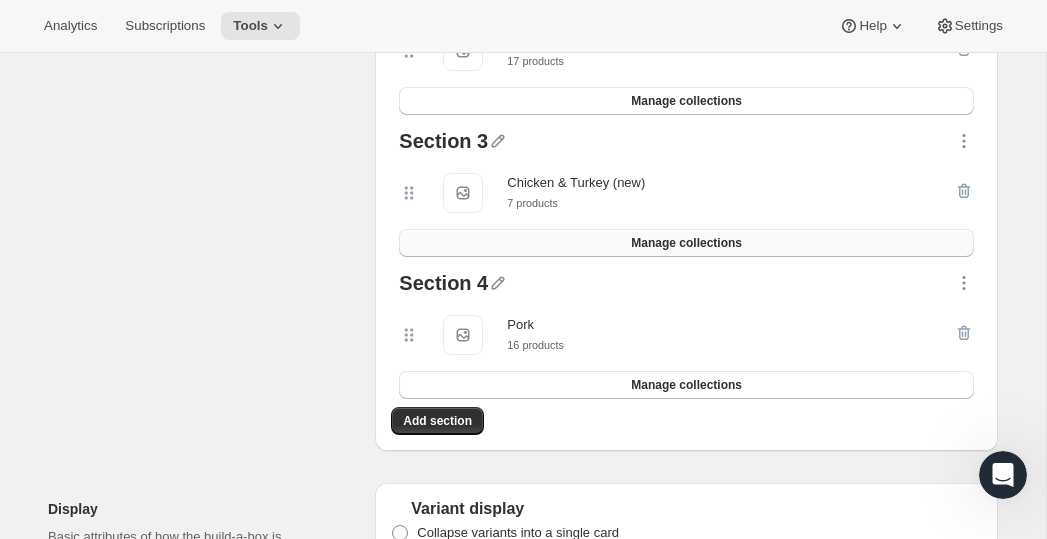click on "Manage collections" at bounding box center [686, 243] 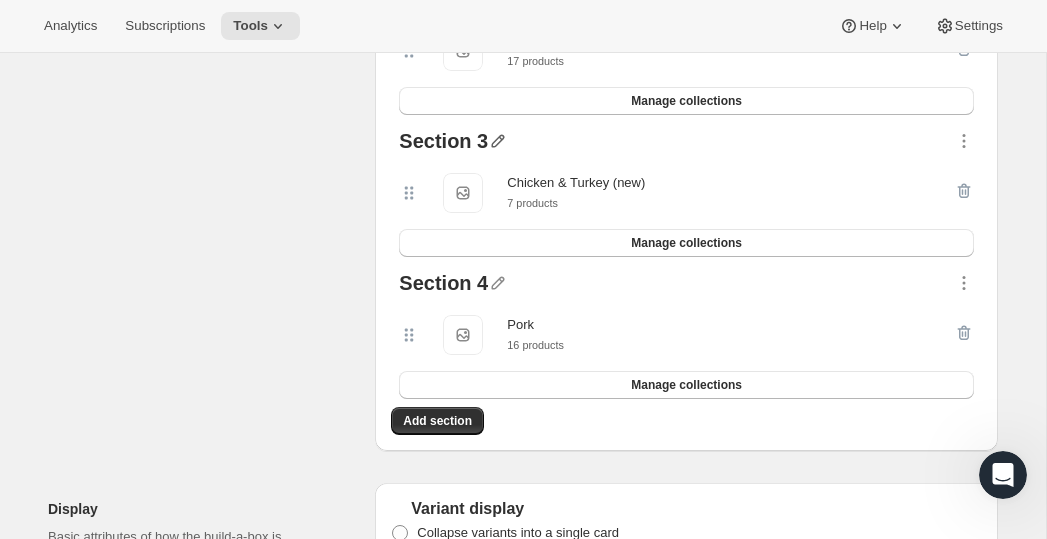 click 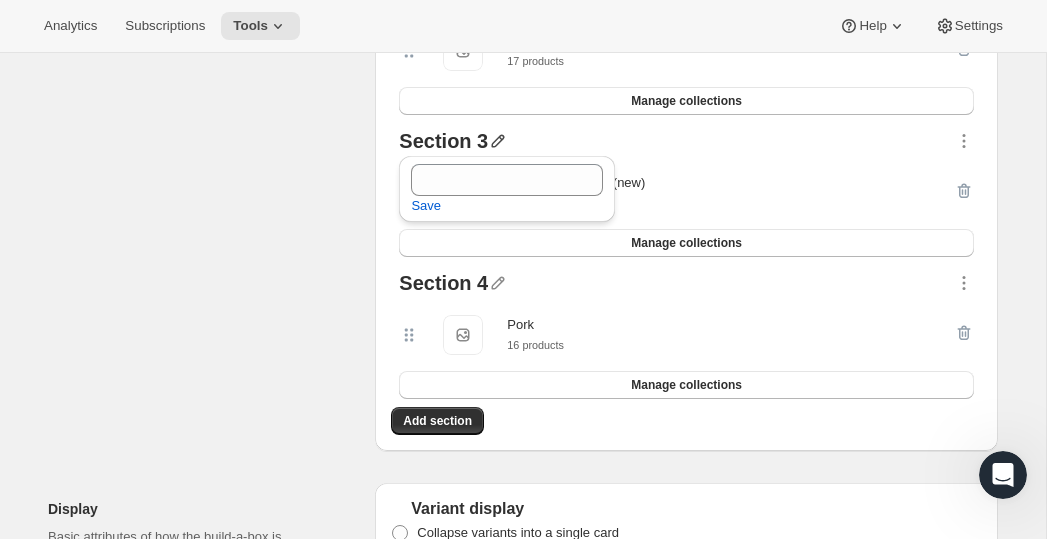 click on "Select products Select which products you would like offer in this Bundle." at bounding box center [203, 115] 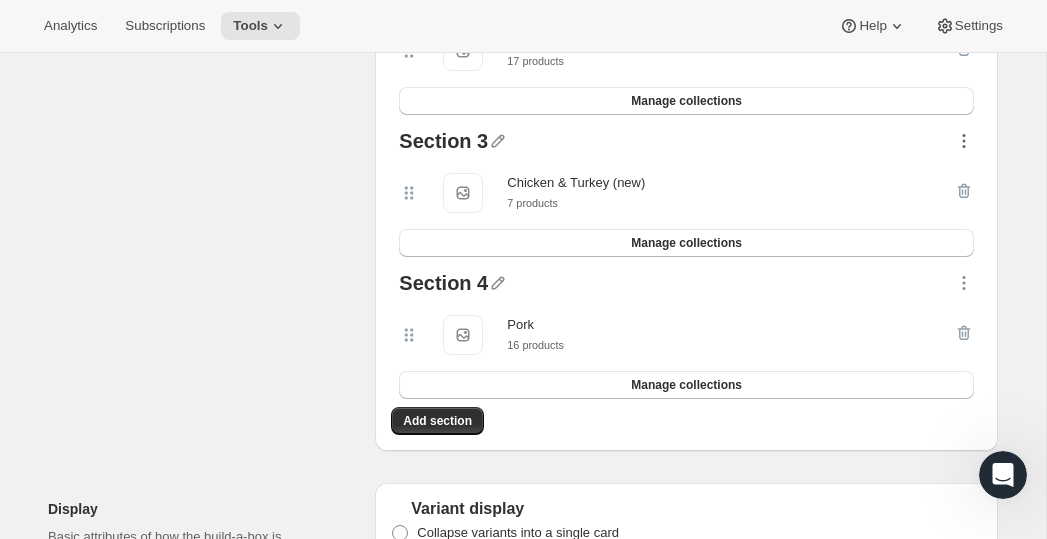 click 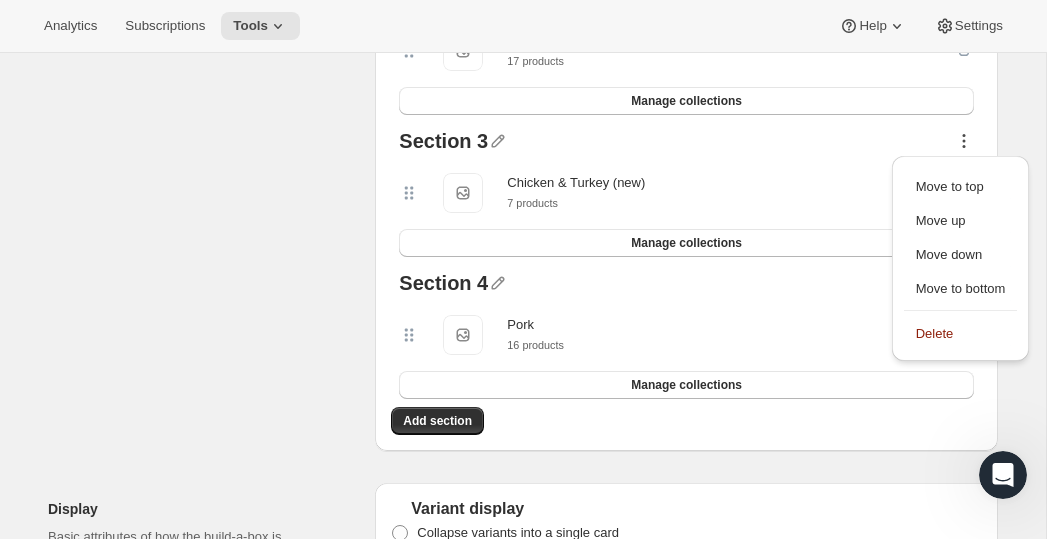 click on "Select products Select which products you would like offer in this Bundle." at bounding box center (203, 115) 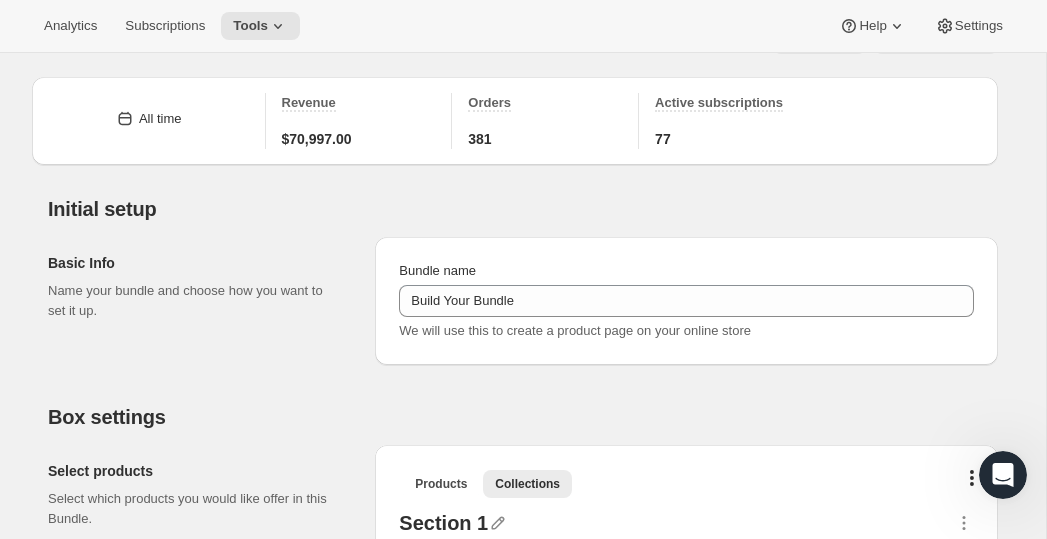 scroll, scrollTop: 0, scrollLeft: 0, axis: both 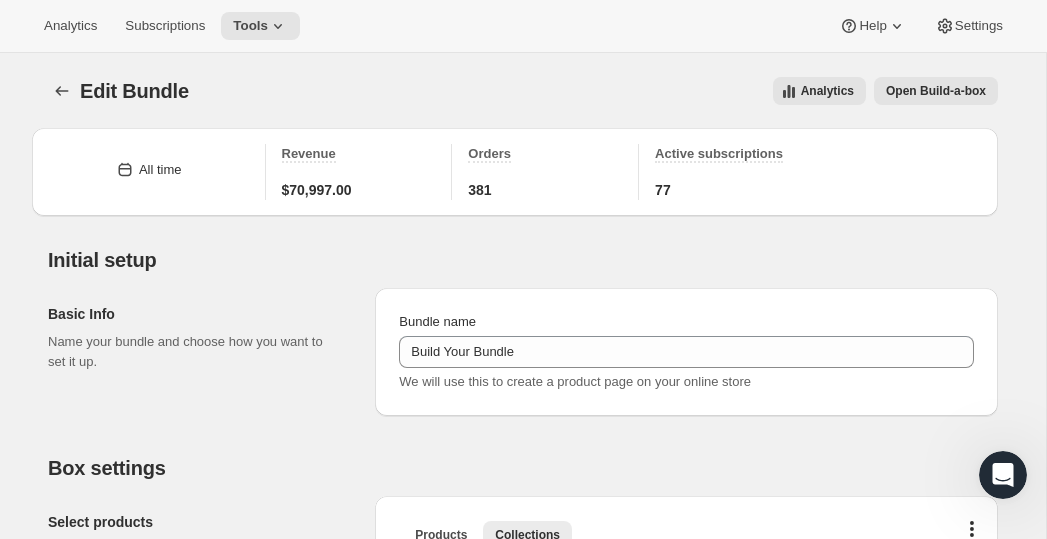 click on "Open Build-a-box" at bounding box center (936, 91) 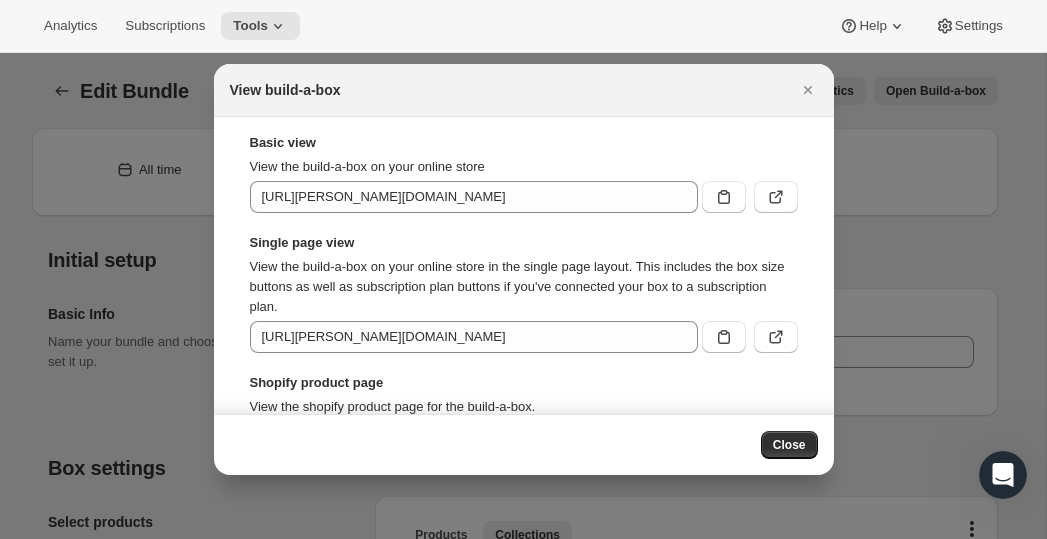 scroll, scrollTop: 75, scrollLeft: 0, axis: vertical 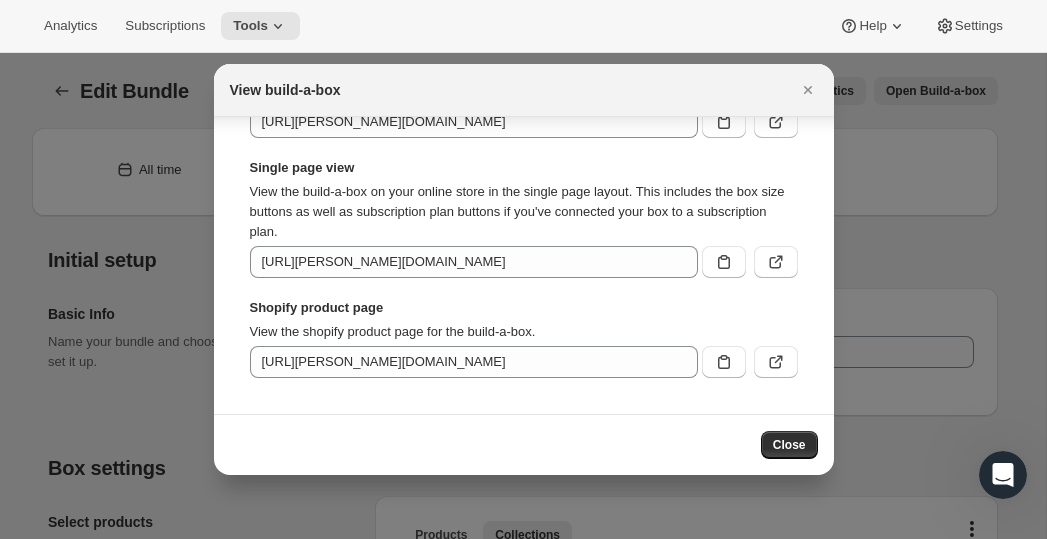 click at bounding box center (523, 269) 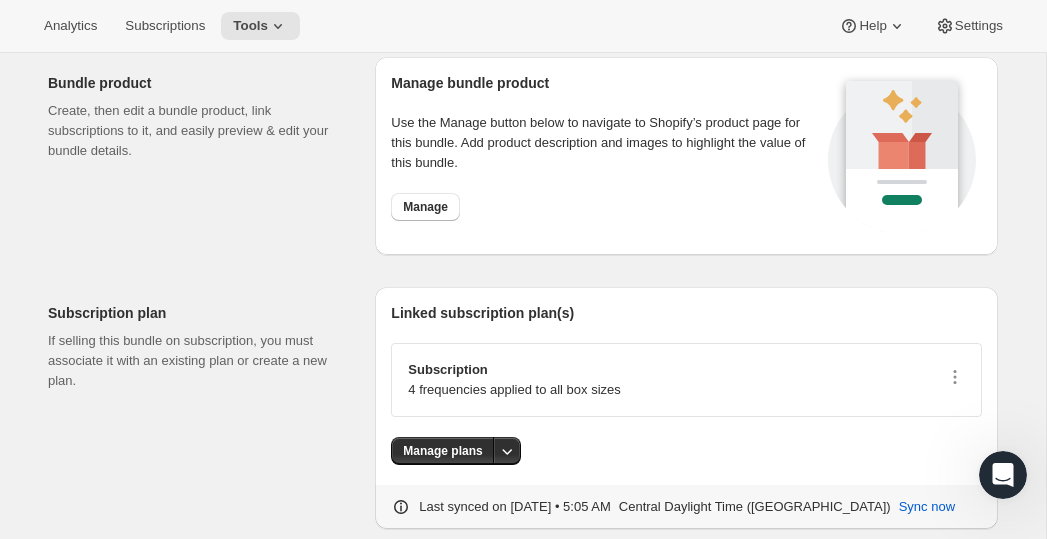 scroll, scrollTop: 2223, scrollLeft: 0, axis: vertical 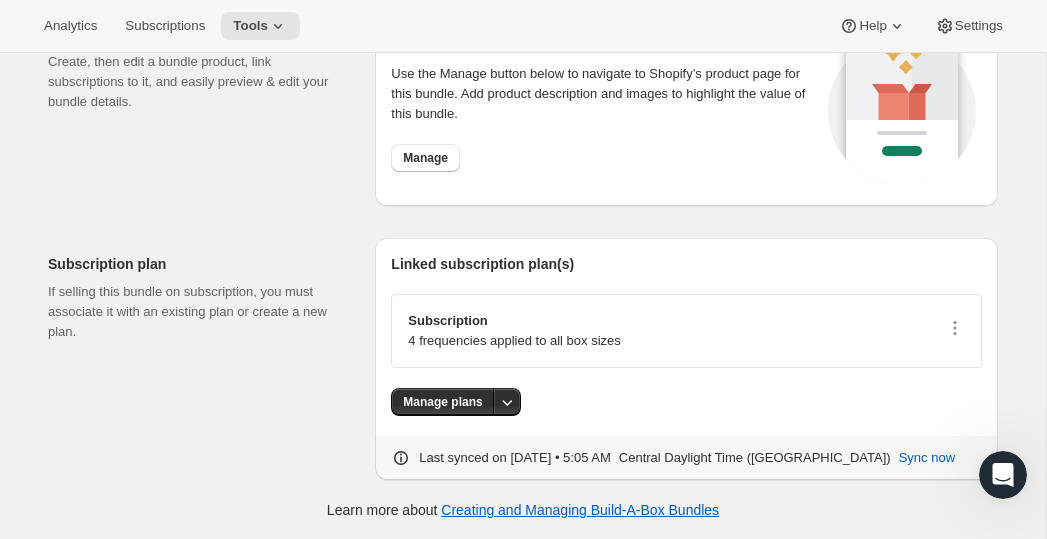 click 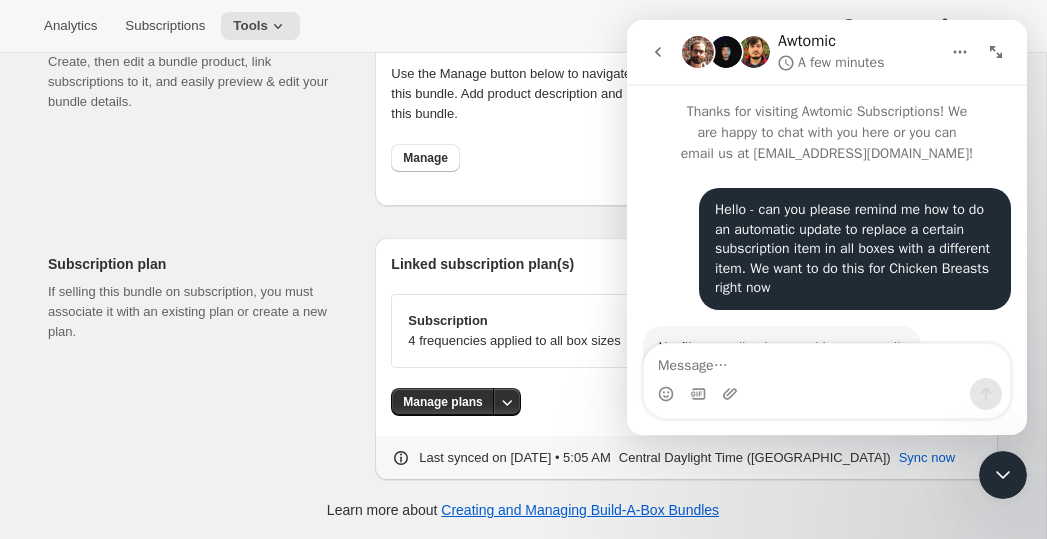 scroll, scrollTop: 192, scrollLeft: 0, axis: vertical 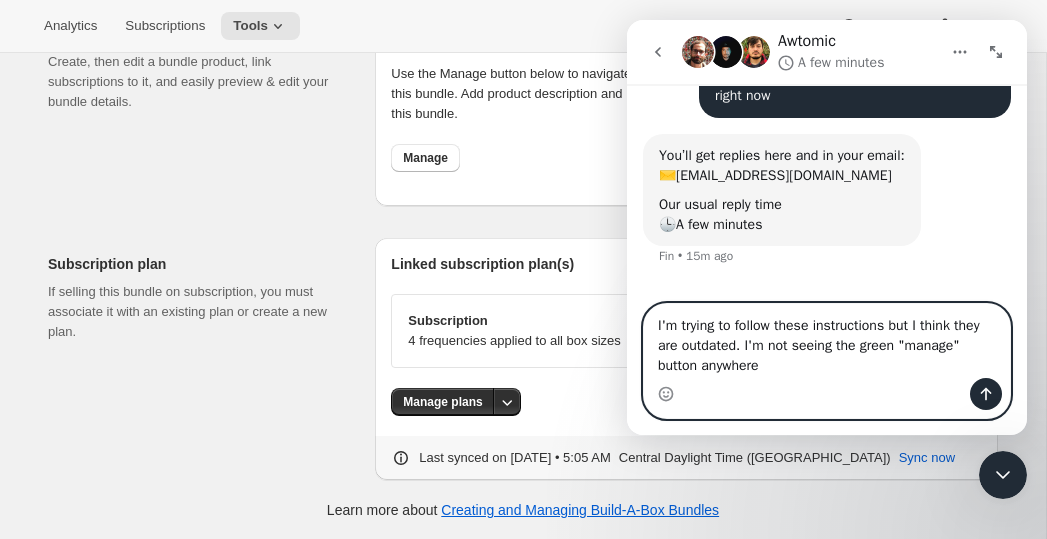paste on "https://docs.awtomic.com/docs/build-a-box-automatic-swaps-aka-autoswap" 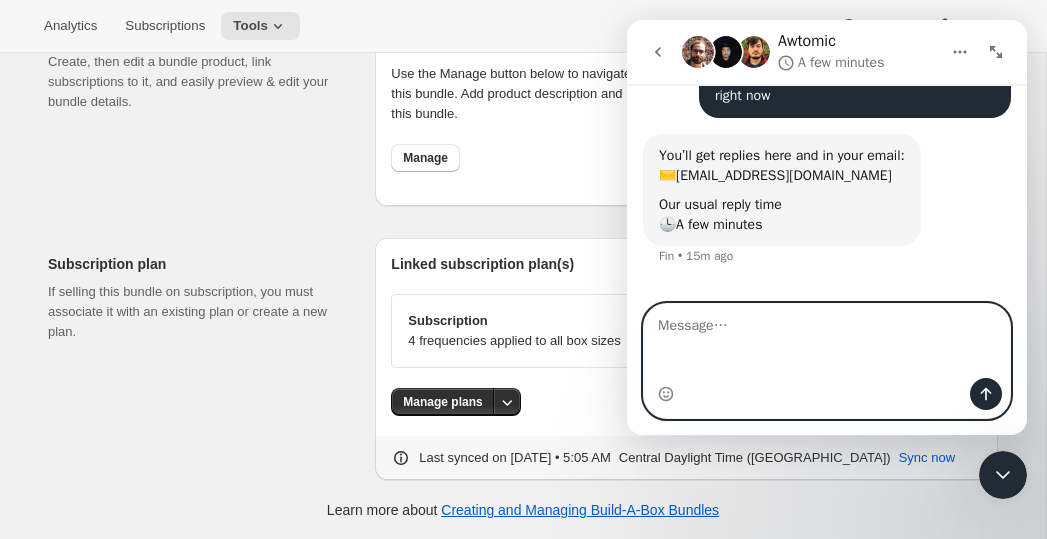 scroll, scrollTop: 330, scrollLeft: 0, axis: vertical 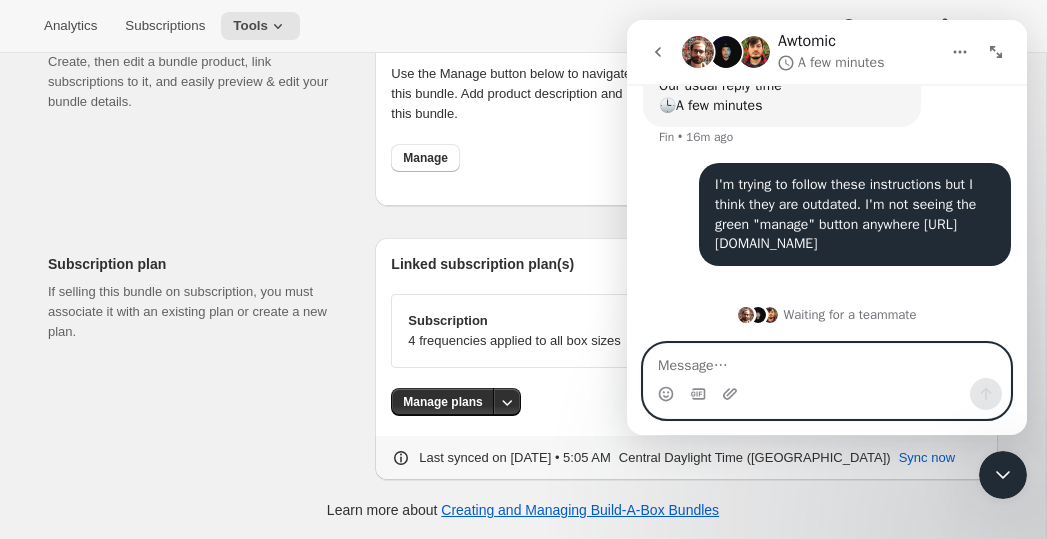 type 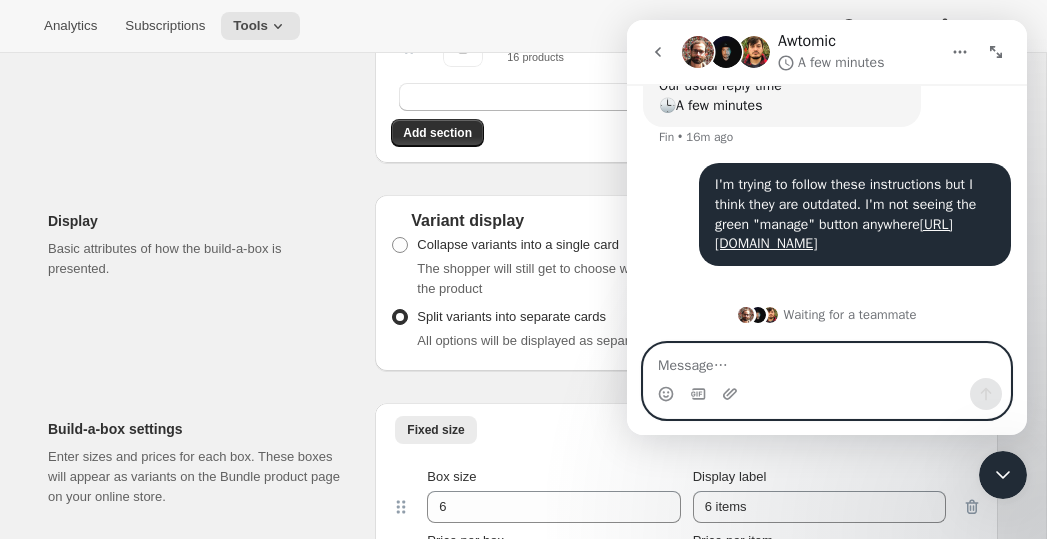 scroll, scrollTop: 425, scrollLeft: 0, axis: vertical 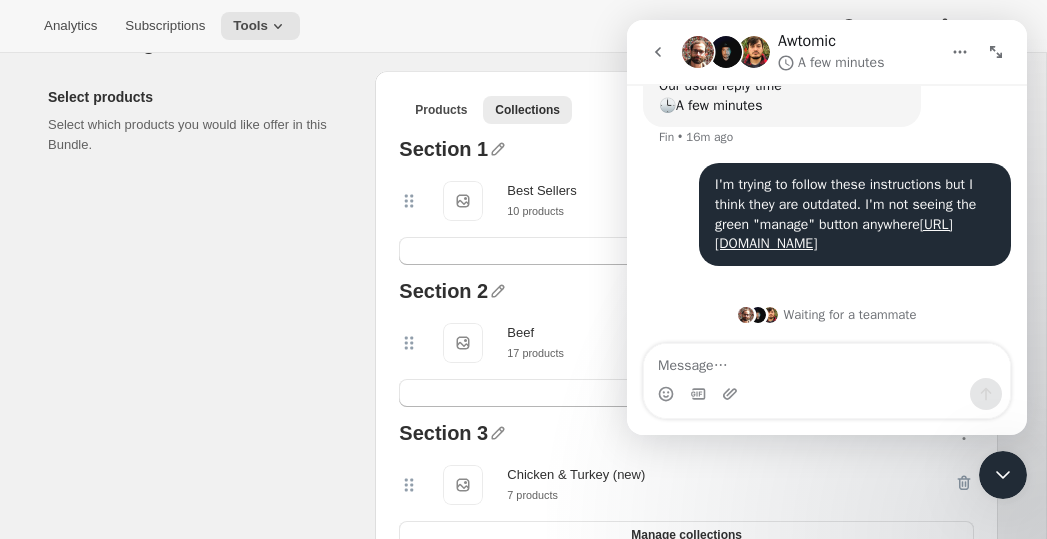 click 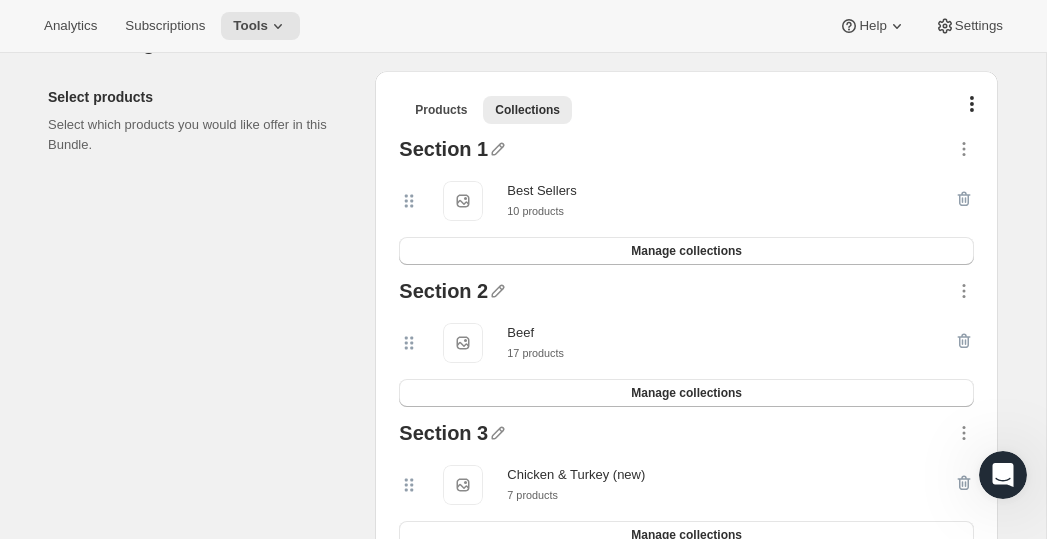 scroll, scrollTop: 220, scrollLeft: 0, axis: vertical 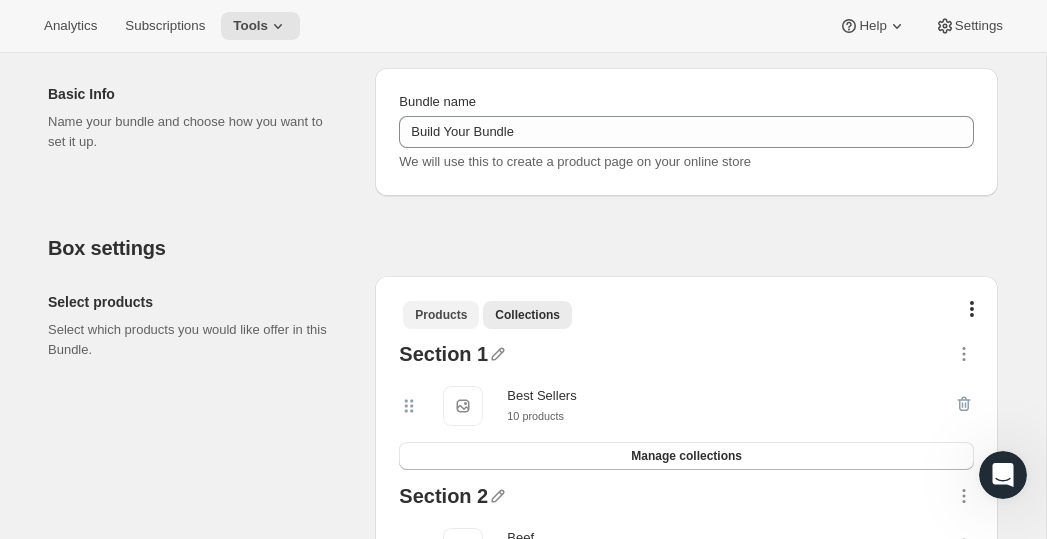 click on "Products" at bounding box center (441, 315) 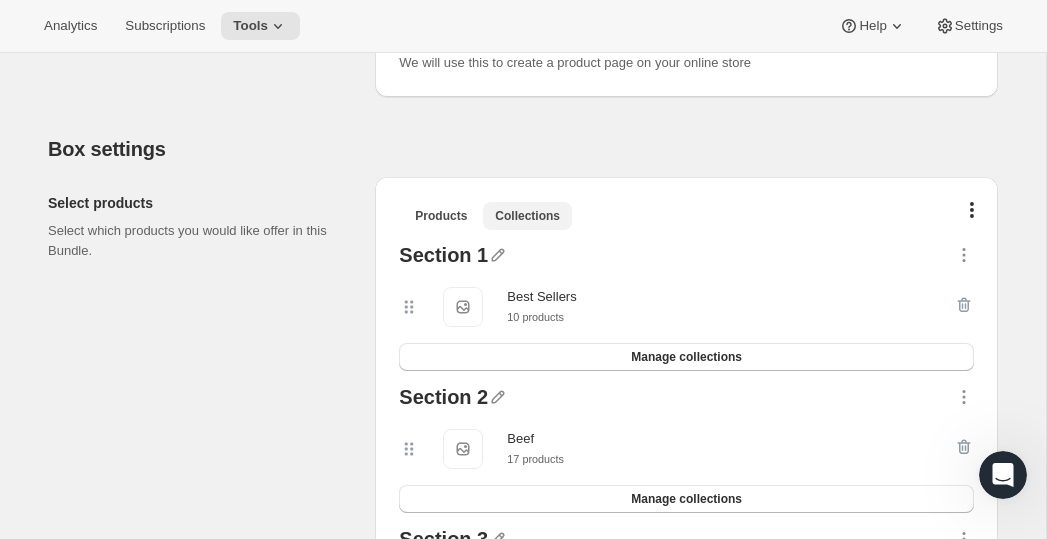scroll, scrollTop: 268, scrollLeft: 0, axis: vertical 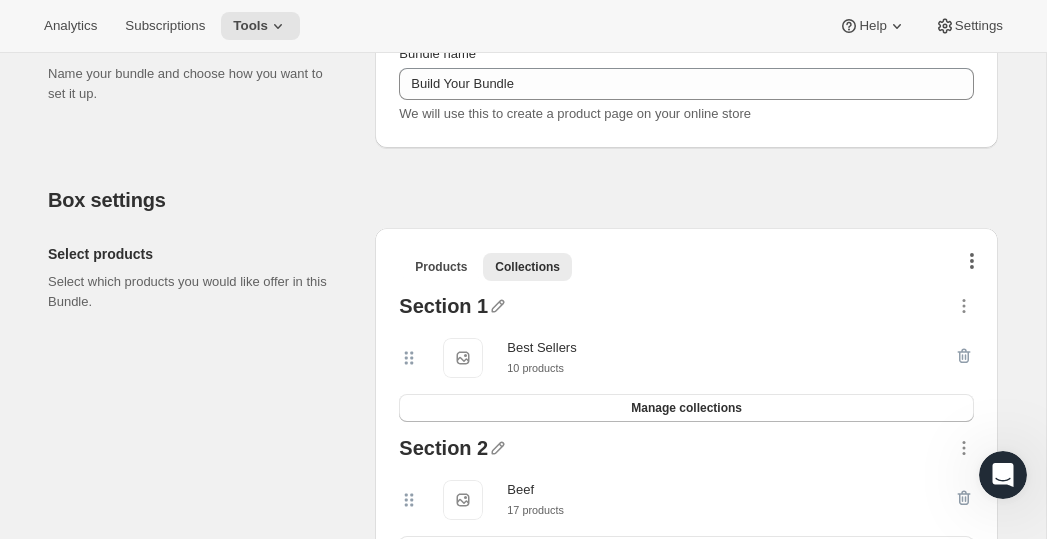 click 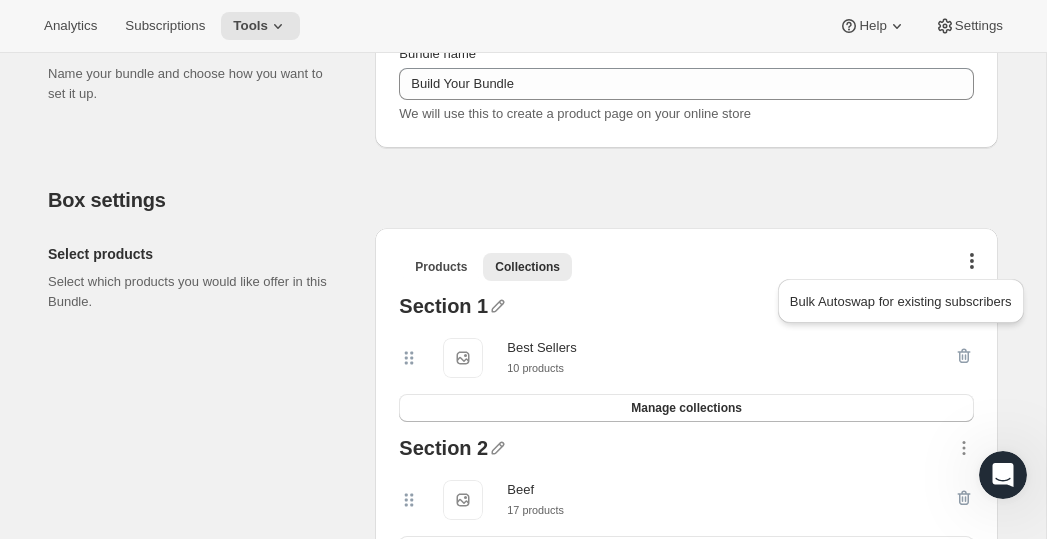 click on "Select products Select which products you would like offer in this Bundle. Products Collections More views Products Collections More views Section 1 Best Sellers Best Sellers 10 products Manage collections Section 2 Beef Beef 17 products Manage collections Section 3 Chicken & Turkey (new) Chicken & Turkey (new) 7 products Manage collections Section 4 Pork Pork 16 products Manage collections Add section" at bounding box center [523, 556] 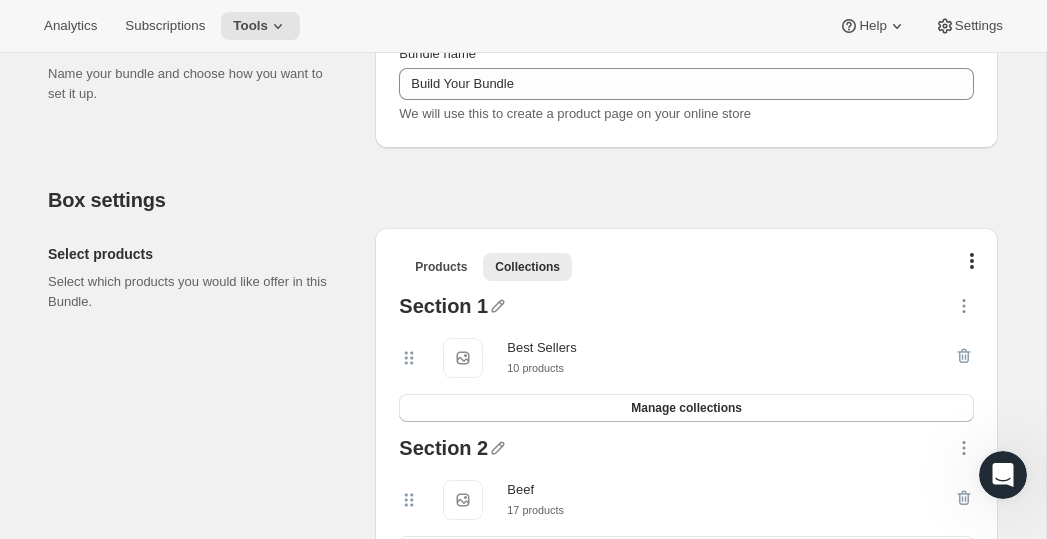 click on "Products Collections More views Products Collections More views" at bounding box center (686, 266) 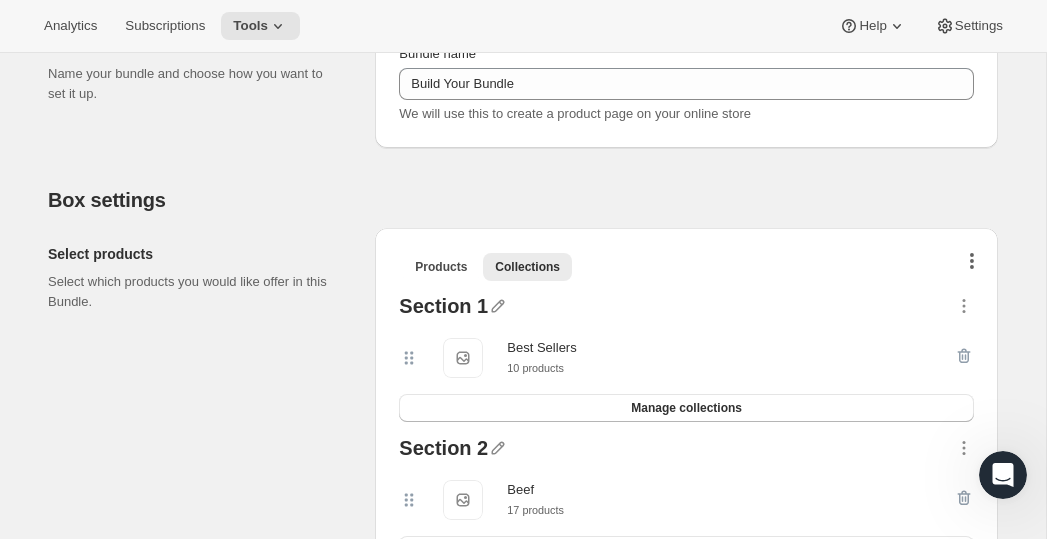 click at bounding box center [972, 264] 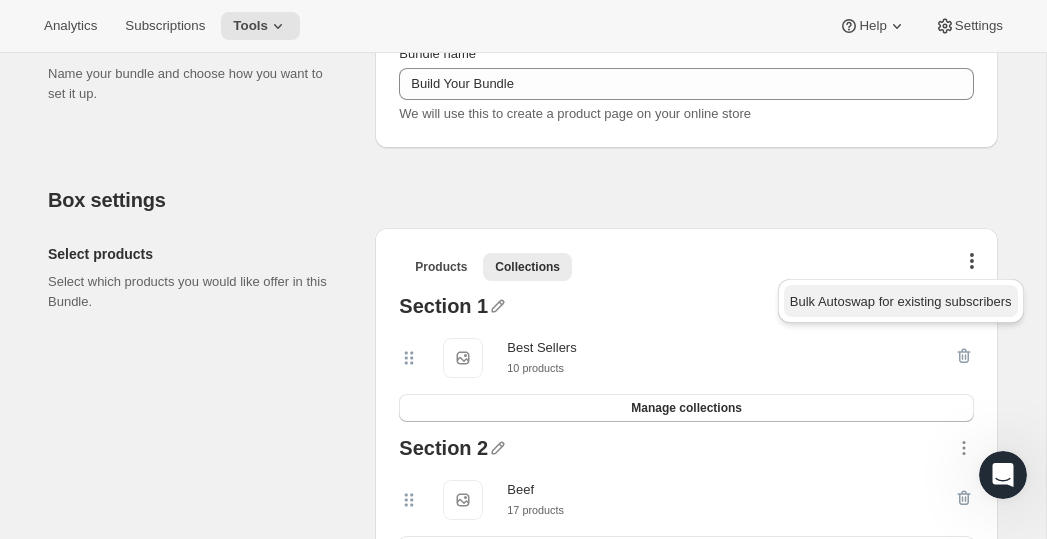 click on "Bulk Autoswap for existing subscribers" at bounding box center (901, 301) 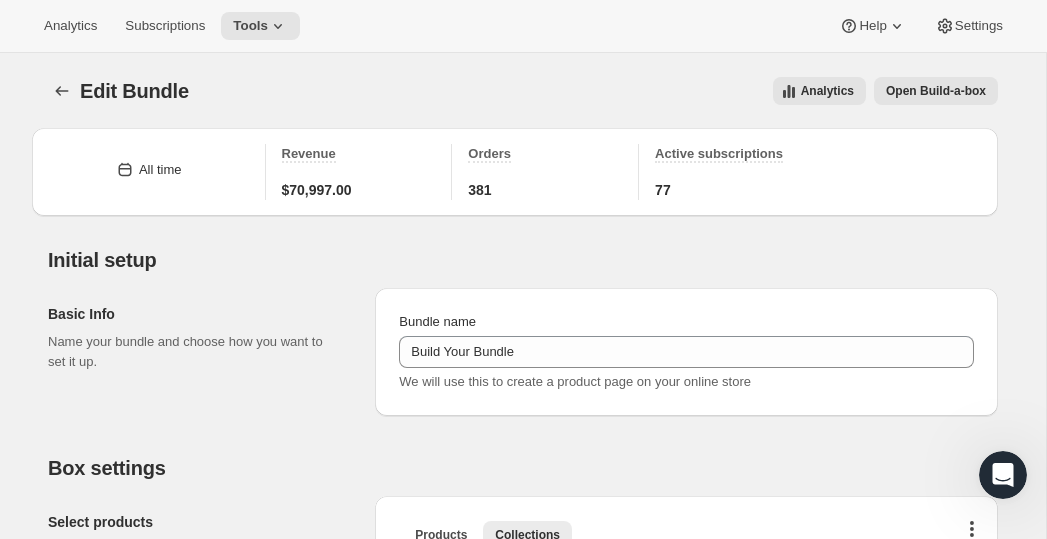 scroll, scrollTop: 268, scrollLeft: 0, axis: vertical 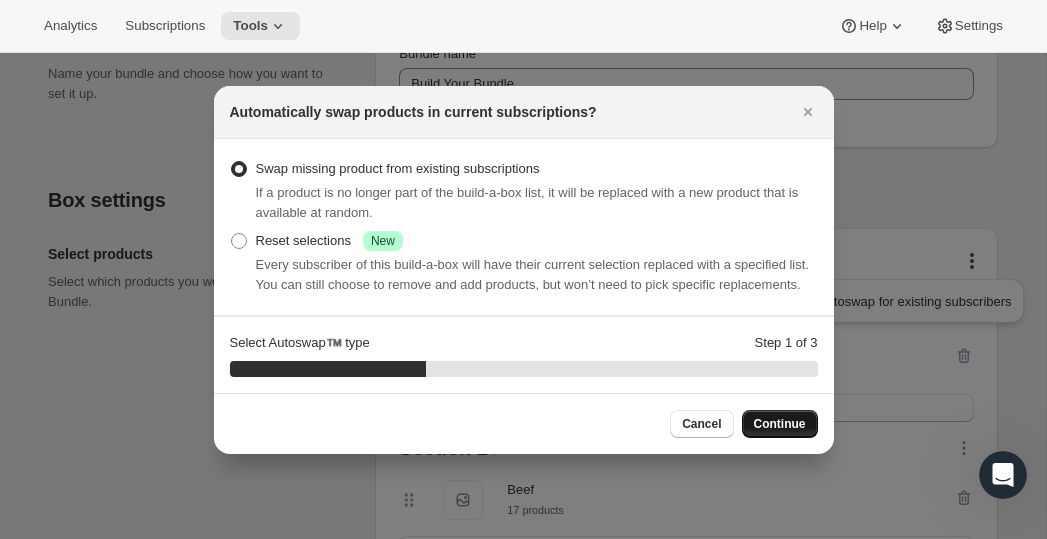 click on "Continue" at bounding box center (780, 424) 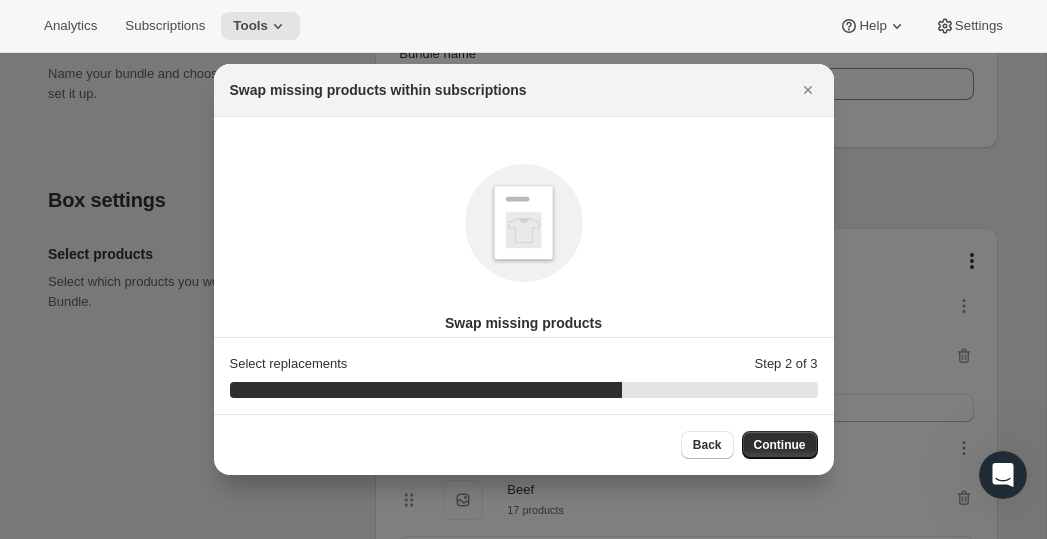 scroll, scrollTop: 53, scrollLeft: 0, axis: vertical 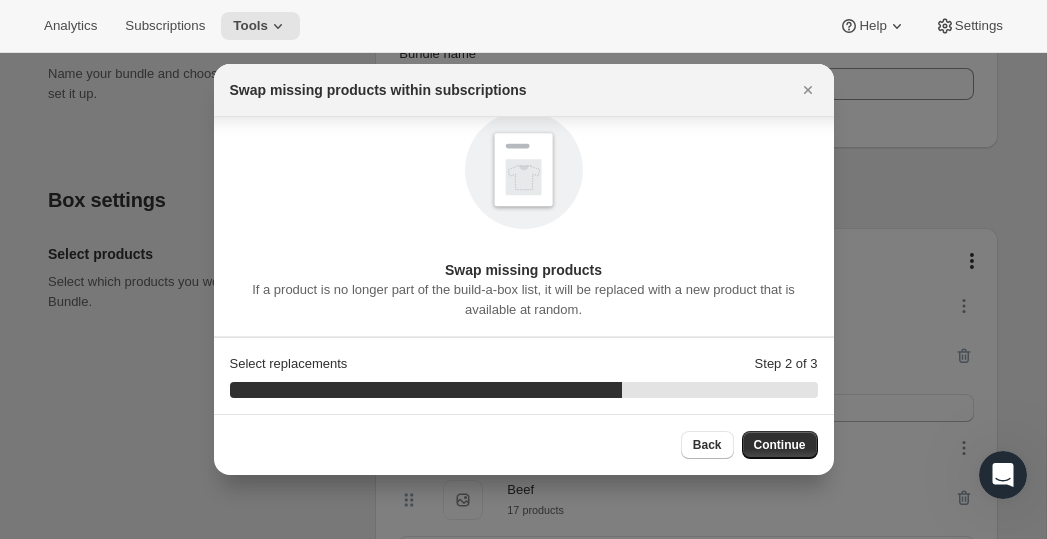 click 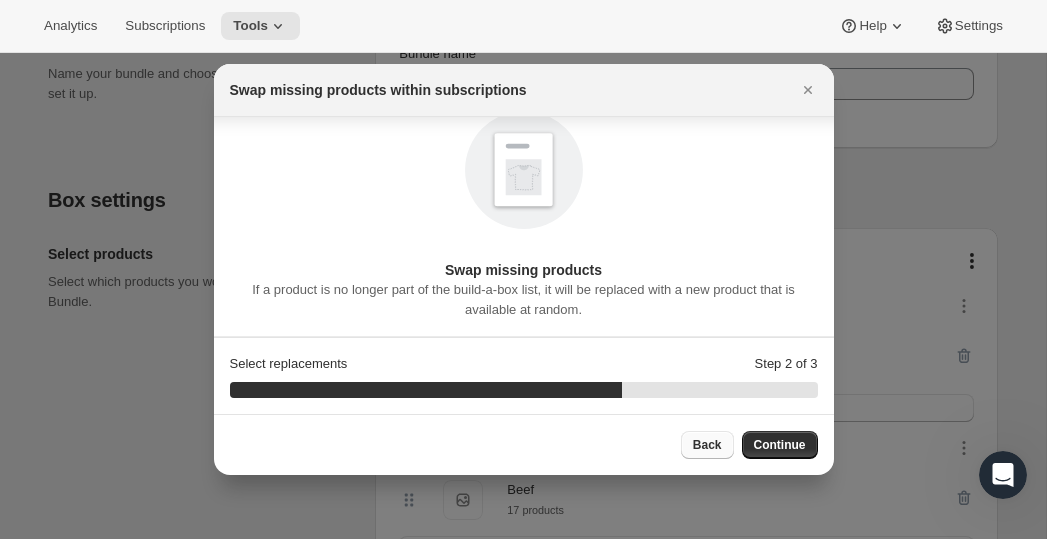 click on "Back" at bounding box center (707, 445) 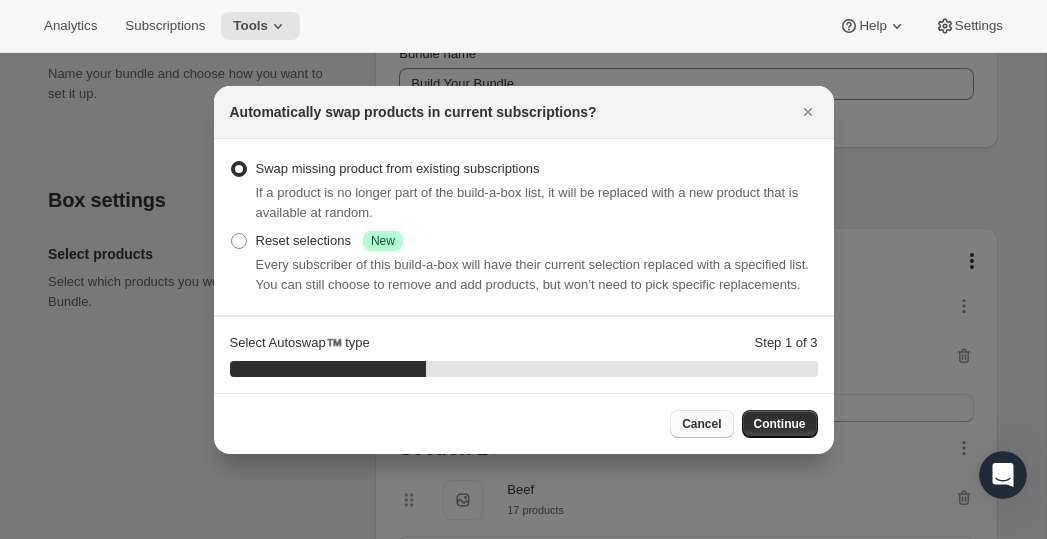 scroll, scrollTop: 0, scrollLeft: 0, axis: both 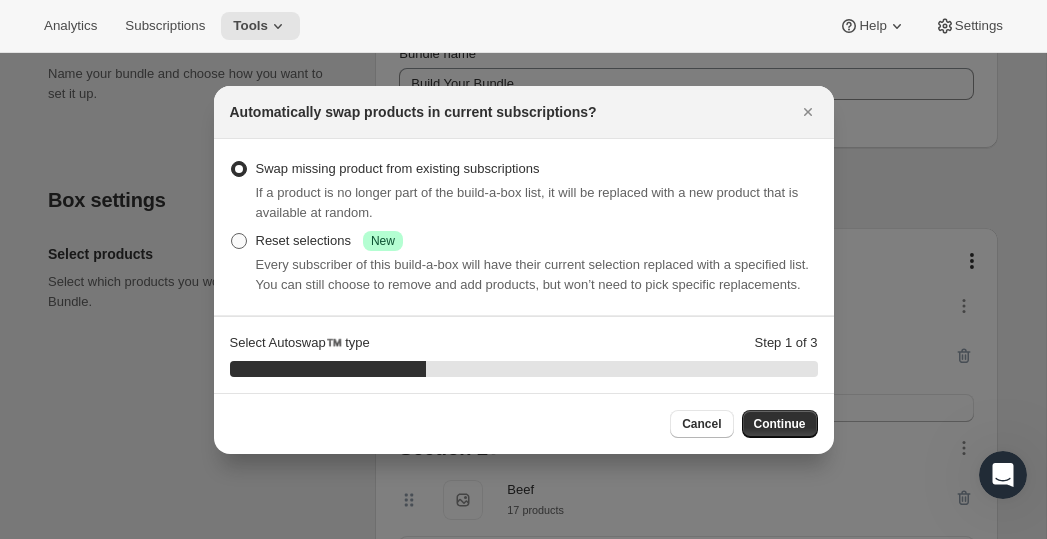click on "Reset selections Success New" at bounding box center [329, 241] 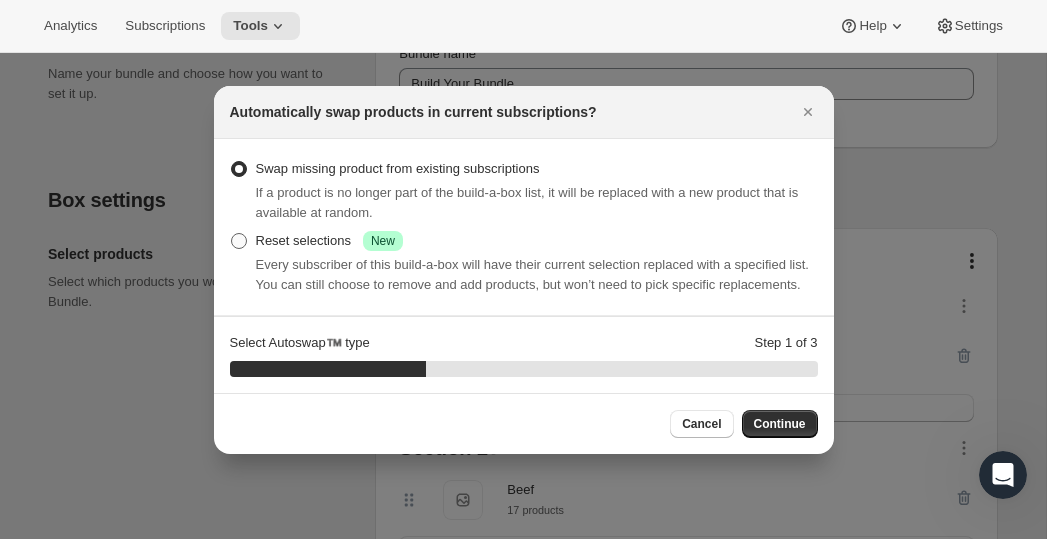radio on "true" 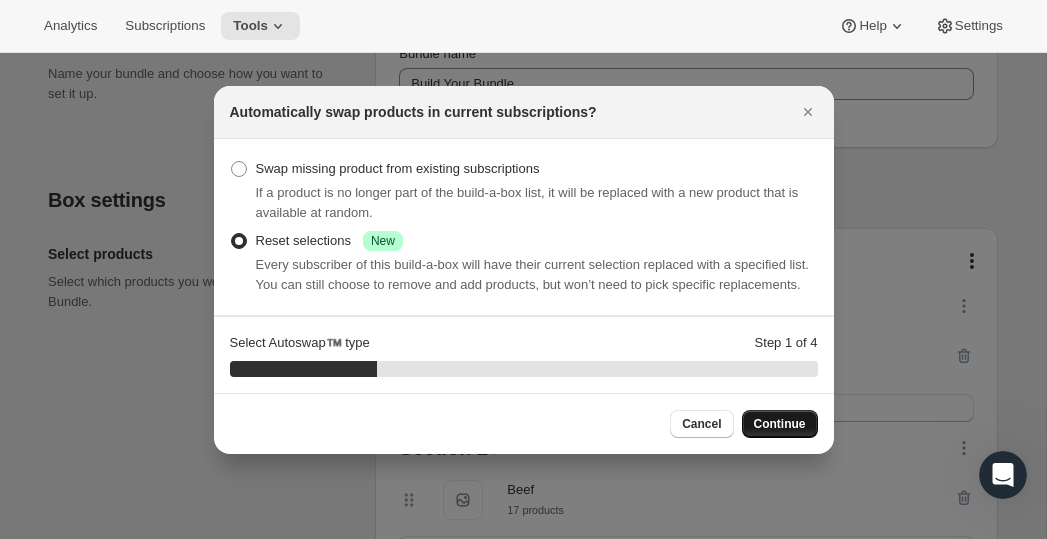 click on "Continue" at bounding box center (780, 424) 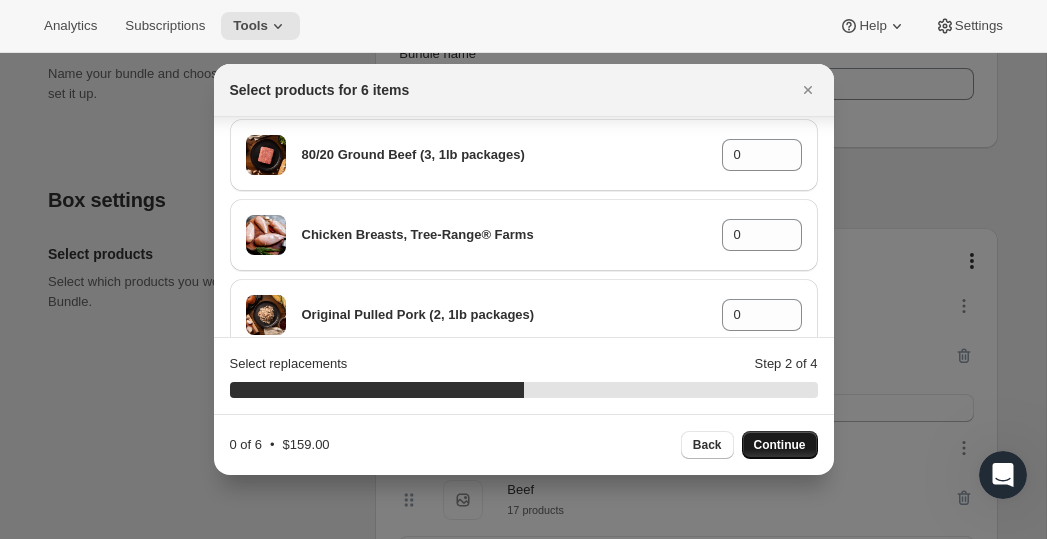 scroll, scrollTop: 0, scrollLeft: 0, axis: both 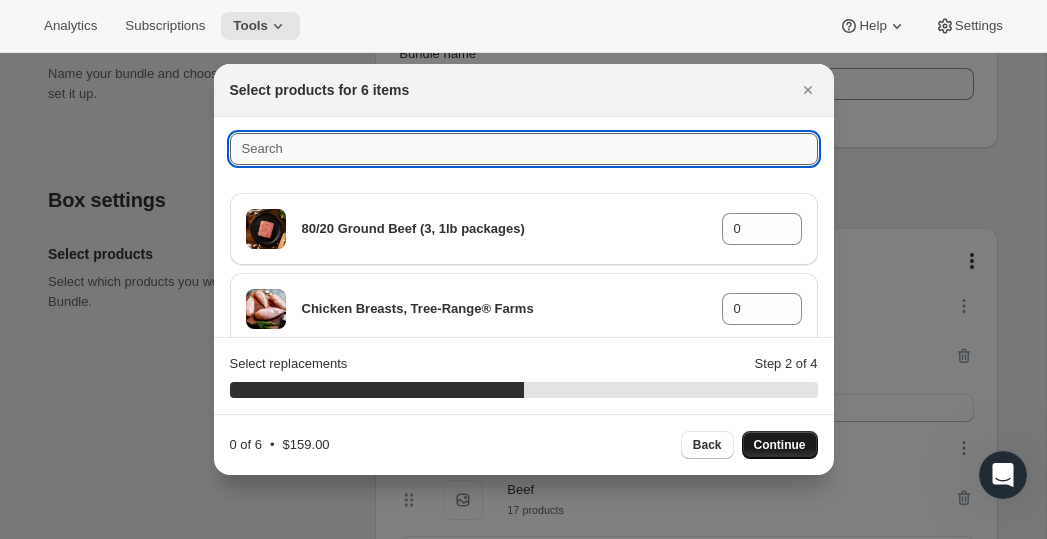 click at bounding box center [524, 149] 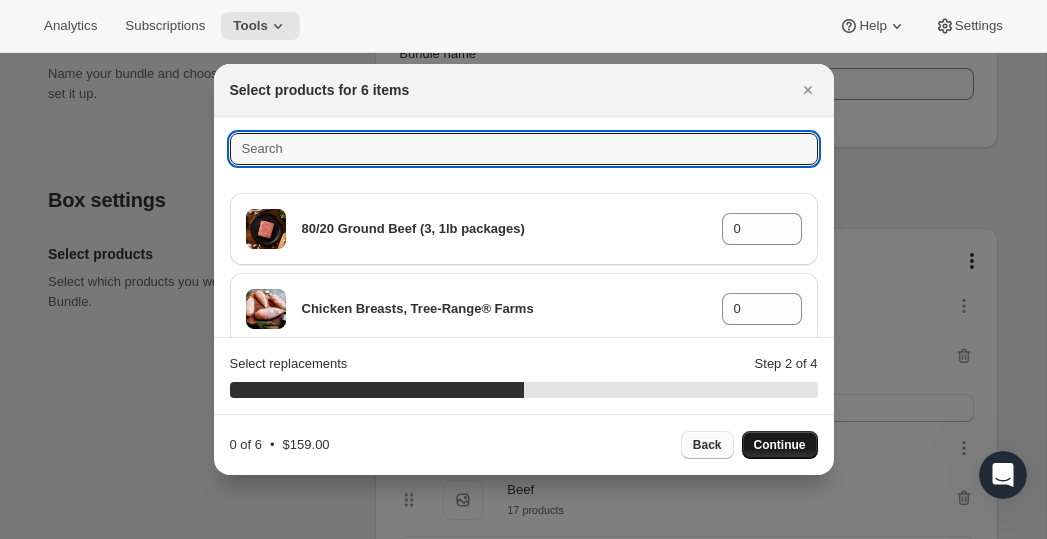 click on "Back" at bounding box center [707, 445] 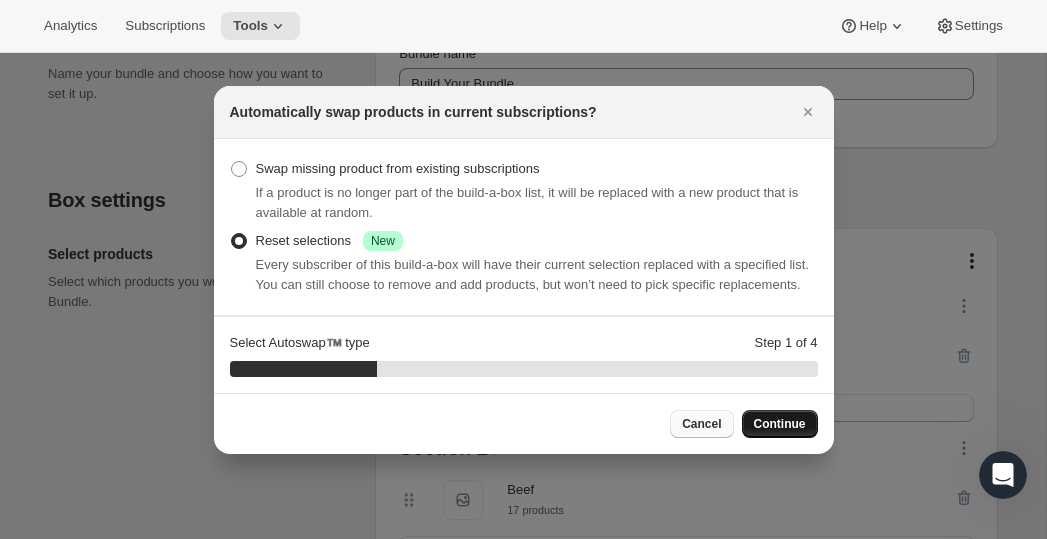 click on "Cancel" at bounding box center [701, 424] 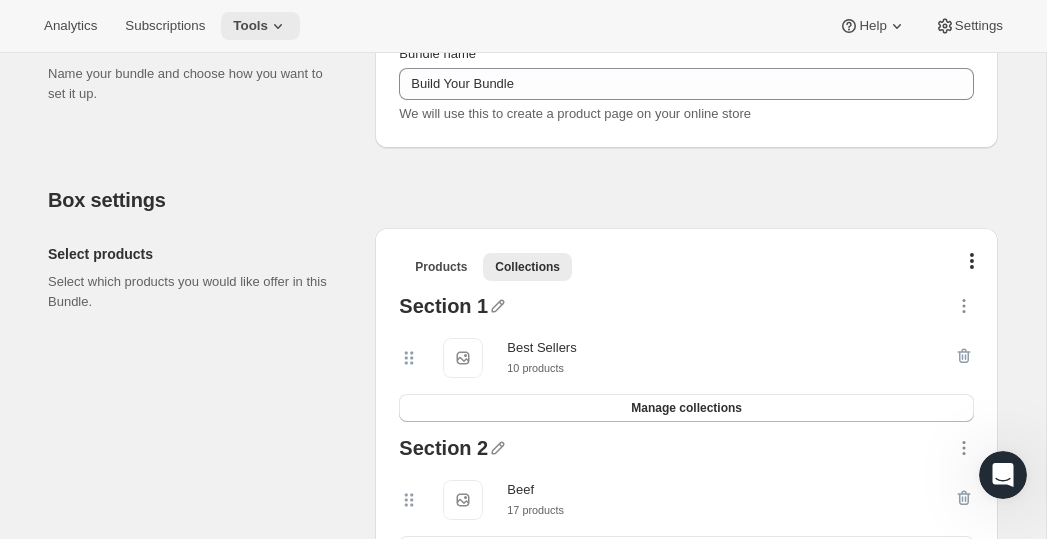 click on "Tools" at bounding box center (250, 26) 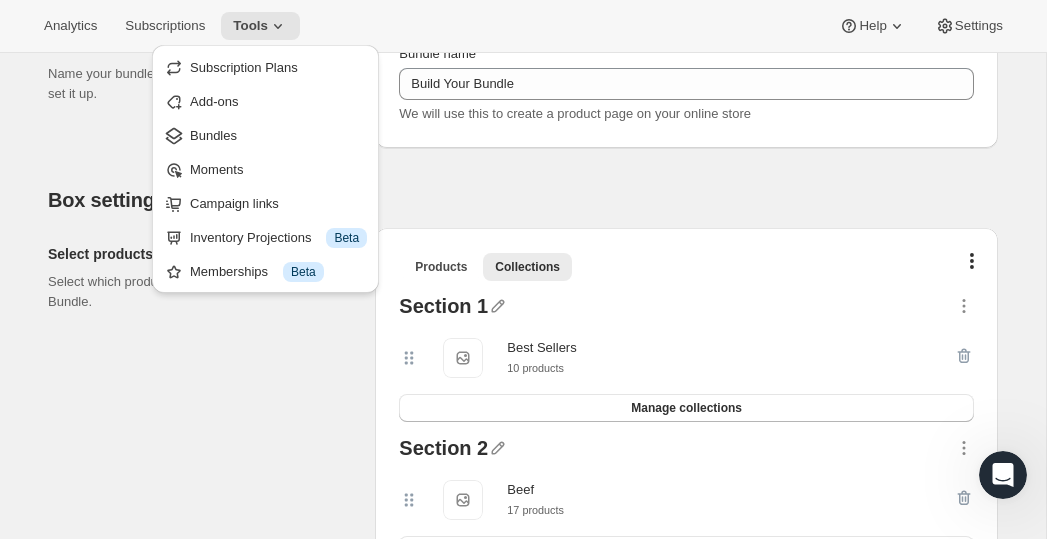 click on "Box settings Select products Select which products you would like offer in this Bundle. Products Collections More views Products Collections More views Section 1 Best Sellers Best Sellers 10 products Manage collections Section 2 Beef Beef 17 products Manage collections Section 3 Chicken & Turkey (new) Chicken & Turkey (new) 7 products Manage collections Section 4 Pork Pork 16 products Manage collections Add section Display Basic attributes of how the build-a-box is presented. Variant display Collapse variants into a single card The shopper will still get to choose which variant they would like to add to the box when selecting the product Split variants into separate cards All options will be displayed as separate product cards Build-a-box settings Enter sizes and prices for each box. These boxes will appear as variants on the Bundle product page on your online store. Fixed size More views Fixed size More views Box size 6 Display label 6 items Price per box $ 159.00 Price per item ~ $26.50 Box size 12 12 items" at bounding box center (523, 946) 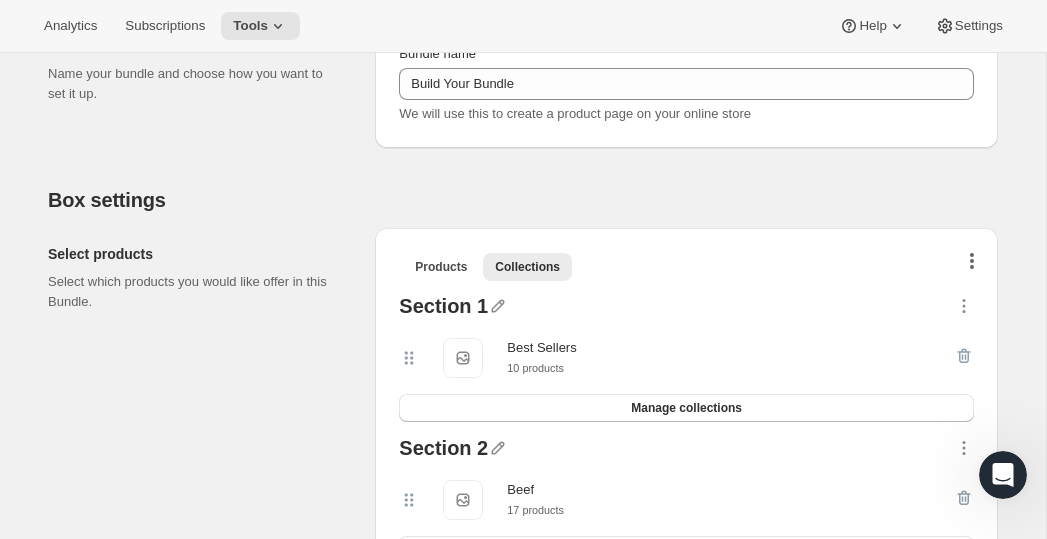 click 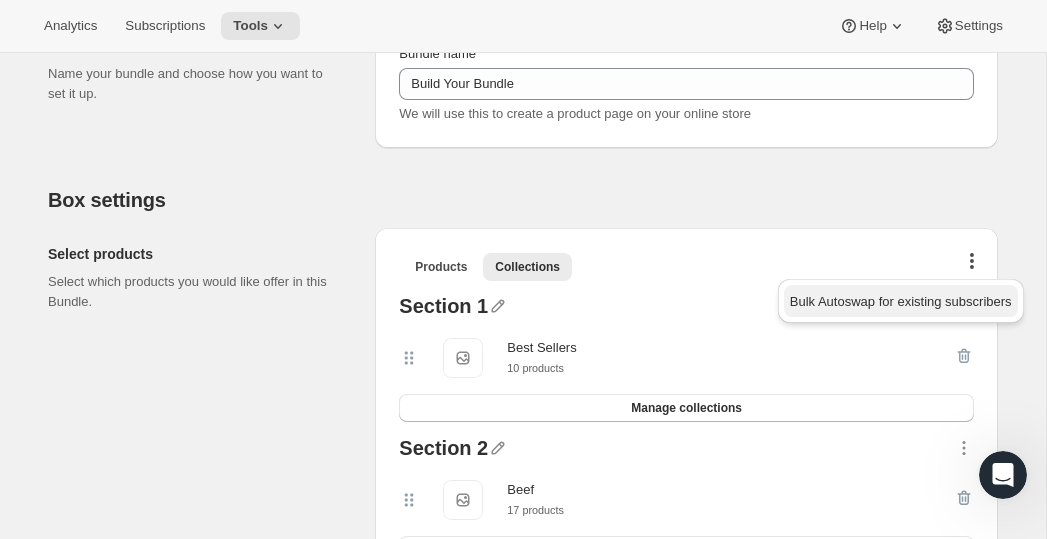 click on "Bulk Autoswap for existing subscribers" at bounding box center (901, 301) 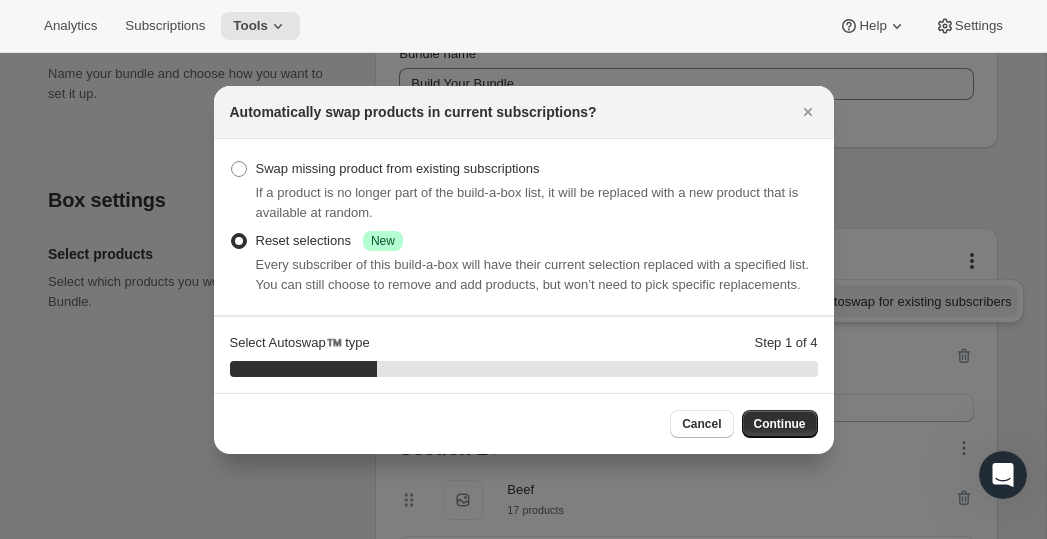 scroll, scrollTop: 0, scrollLeft: 0, axis: both 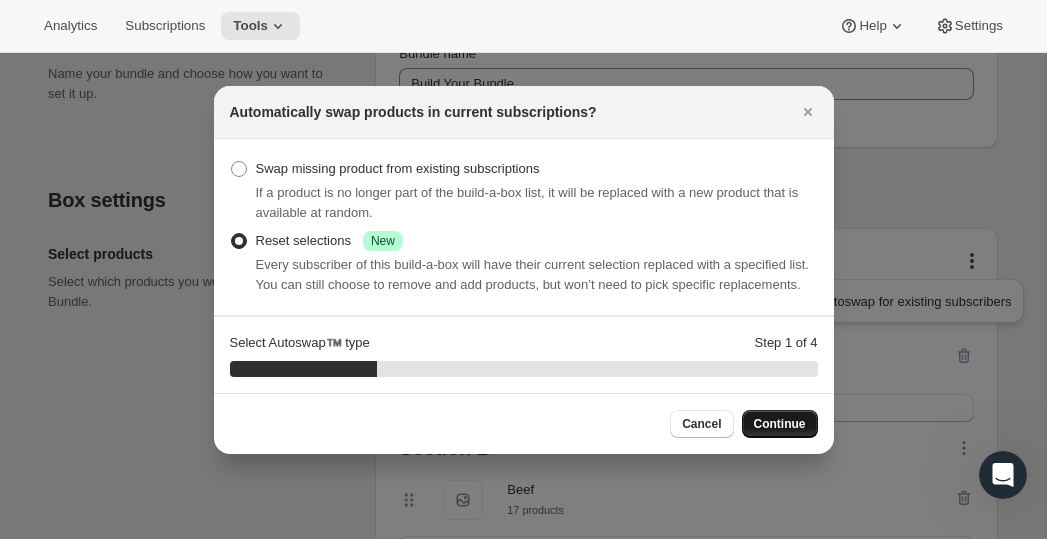 click on "Continue" at bounding box center [780, 424] 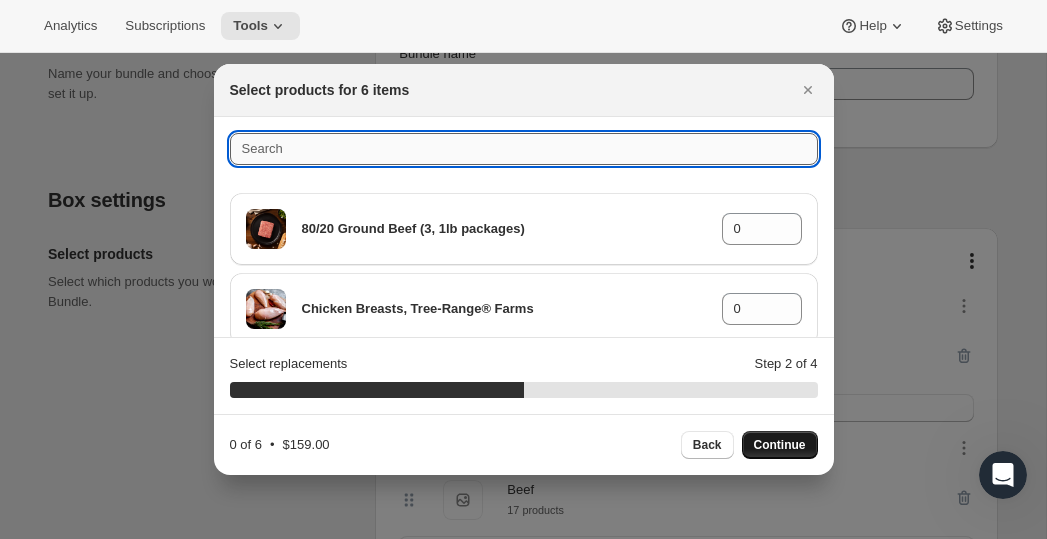 click at bounding box center (524, 149) 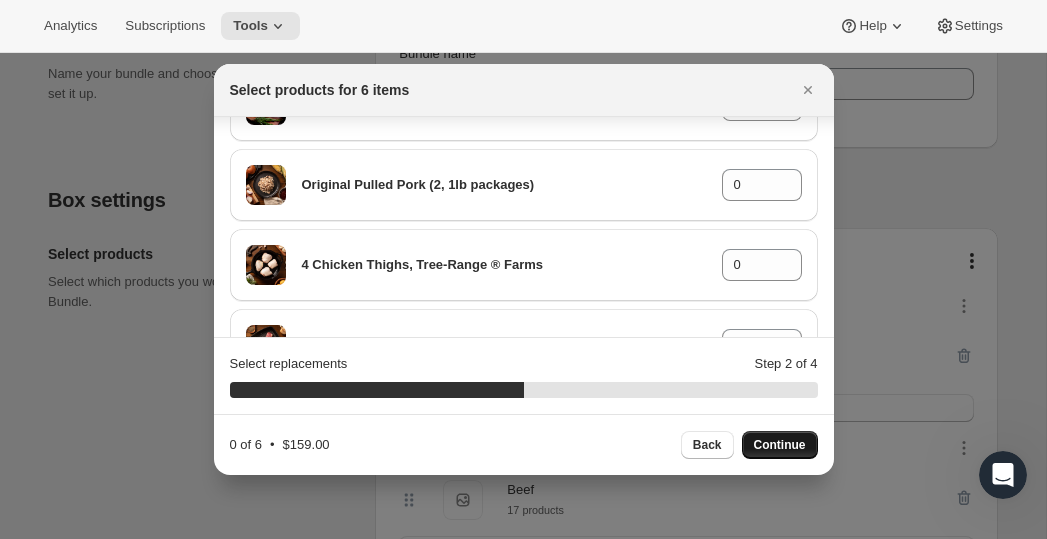 scroll, scrollTop: 0, scrollLeft: 0, axis: both 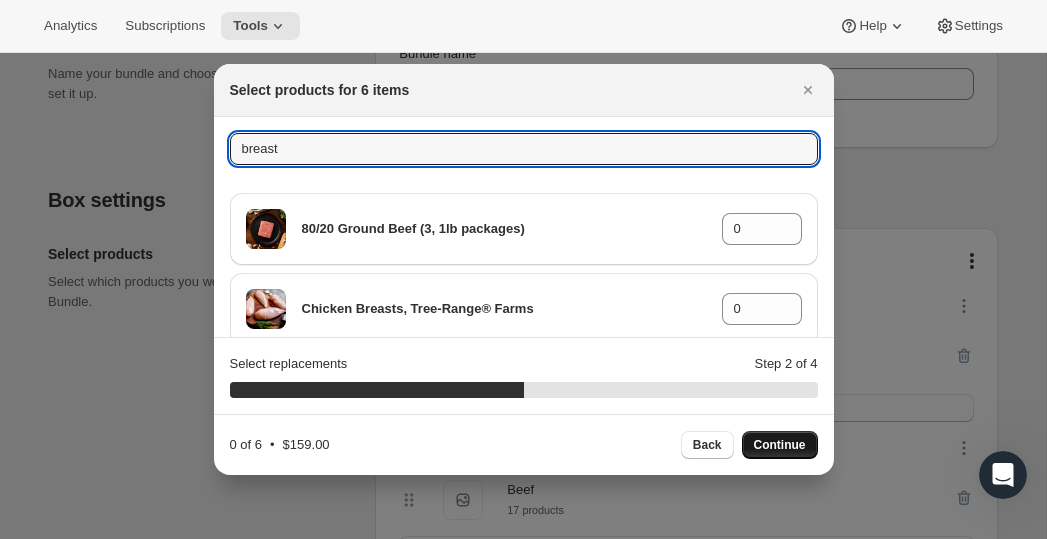 click on "breast 80/20 Ground Beef (3, 1lb packages) 0 Chicken Breasts, Tree-Range® Farms 0 Original Pulled Pork (2, 1lb packages) 0 4 Chicken Thighs, Tree-Range ® Farms 0 NY Strip Steak 0 8 Chicken Drumsticks 0 Korean-Style Short Ribs (1-1.25lbs) 0 4 Boneless Pork Chops 0 Grass-fed/finished Beef Bacon 0 Beef Shank (soup bones) (2-2.5lbs) 0 6 Grass Fed Burger Patties 0 Beef Short Ribs (1.5-1.75lbs) 0 Beef Liver (2, 1lb packages) 0 100% Grass-Fed Beef Hot Dogs 0 Top Sirloin Steak 0 Boneless Ribeye 0 Grass-fed/finished Beef Bacon 0 Pulled Beef (2, 1lb packages) 0 Raw Beef Dog Food 0 Beef Shank (Osso Bucco) 0 Skirt Steak (0.75-1 lbs) 0 Ground Beef (85/15) (3 x 1lb packages) 0 Chuck Roast (2lbs) 0 Beef Marrow Bones 0 Beef Knuckle Bones (~3lbs) 0 Primal Beef Blend (2x) 0 Beef Brisket (2-3lbs) 0 4 Chicken Thighs, Tree-Range ® Farms 0 Chicken Breast: Bell and Evans Certified Organic, Free Range 1-1.5lbs 0 Chicken Breast: Bell and Evans Certified Organic, Free Range 1.5-2.0.bs 0 12-14 Chicken Party Wings 0 0 0 0 0 0 0 0 0 0" at bounding box center [524, 2259] 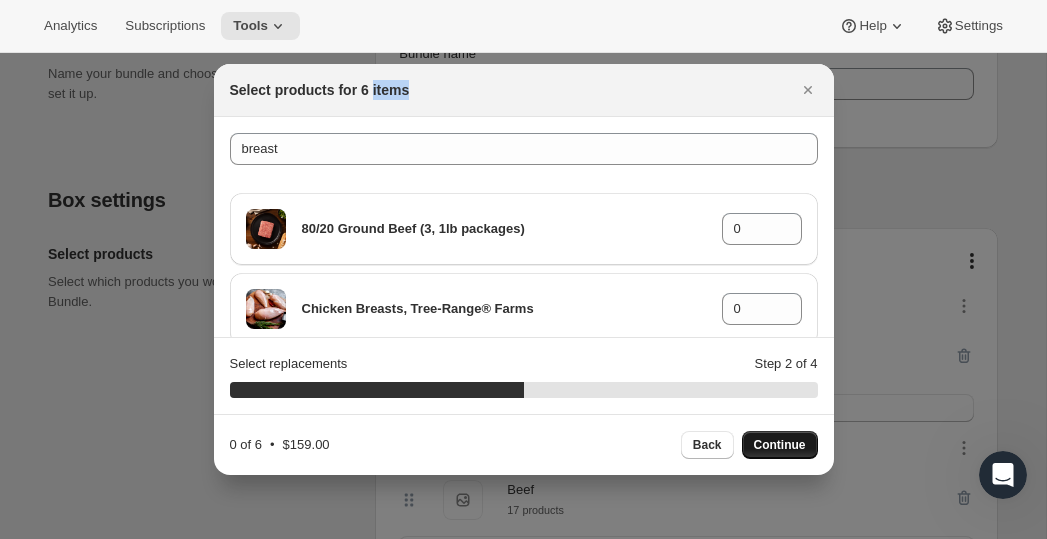 click on "breast 80/20 Ground Beef (3, 1lb packages) 0 Chicken Breasts, Tree-Range® Farms 0 Original Pulled Pork (2, 1lb packages) 0 4 Chicken Thighs, Tree-Range ® Farms 0 NY Strip Steak 0 8 Chicken Drumsticks 0 Korean-Style Short Ribs (1-1.25lbs) 0 4 Boneless Pork Chops 0 Grass-fed/finished Beef Bacon 0 Beef Shank (soup bones) (2-2.5lbs) 0 6 Grass Fed Burger Patties 0 Beef Short Ribs (1.5-1.75lbs) 0 Beef Liver (2, 1lb packages) 0 100% Grass-Fed Beef Hot Dogs 0 Top Sirloin Steak 0 Boneless Ribeye 0 Grass-fed/finished Beef Bacon 0 Pulled Beef (2, 1lb packages) 0 Raw Beef Dog Food 0 Beef Shank (Osso Bucco) 0 Skirt Steak (0.75-1 lbs) 0 Ground Beef (85/15) (3 x 1lb packages) 0 Chuck Roast (2lbs) 0 Beef Marrow Bones 0 Beef Knuckle Bones (~3lbs) 0 Primal Beef Blend (2x) 0 Beef Brisket (2-3lbs) 0 4 Chicken Thighs, Tree-Range ® Farms 0 Chicken Breast: Bell and Evans Certified Organic, Free Range 1-1.5lbs 0 Chicken Breast: Bell and Evans Certified Organic, Free Range 1.5-2.0.bs 0 12-14 Chicken Party Wings 0 0 0 0 0 0 0 0 0 0" at bounding box center [524, 2259] 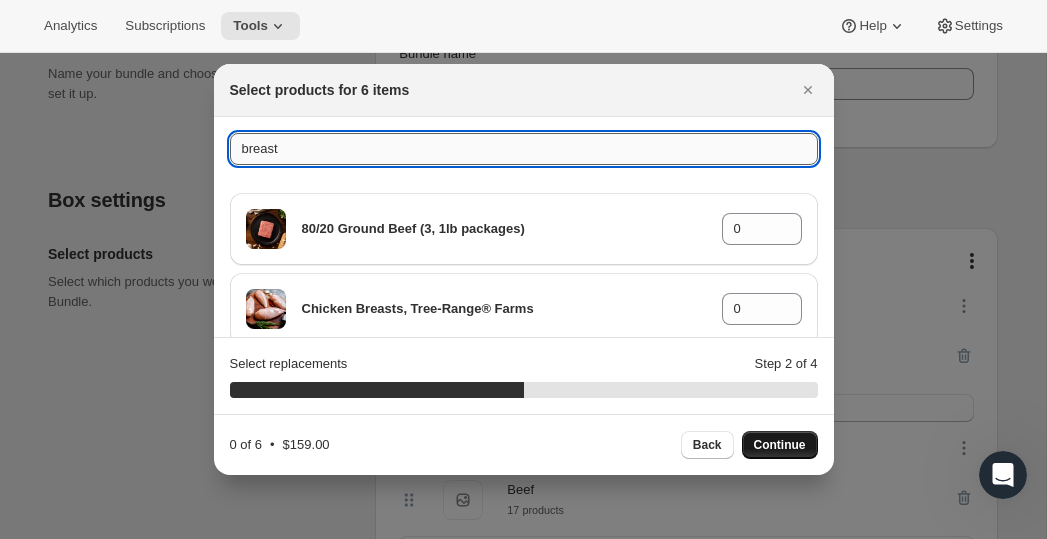 click on "breast" at bounding box center [524, 149] 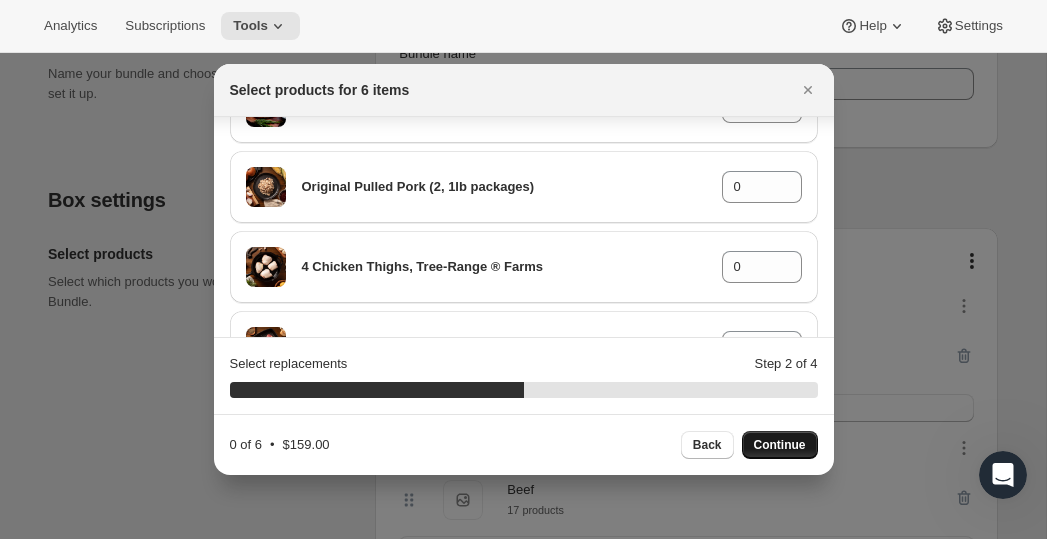 scroll, scrollTop: 210, scrollLeft: 0, axis: vertical 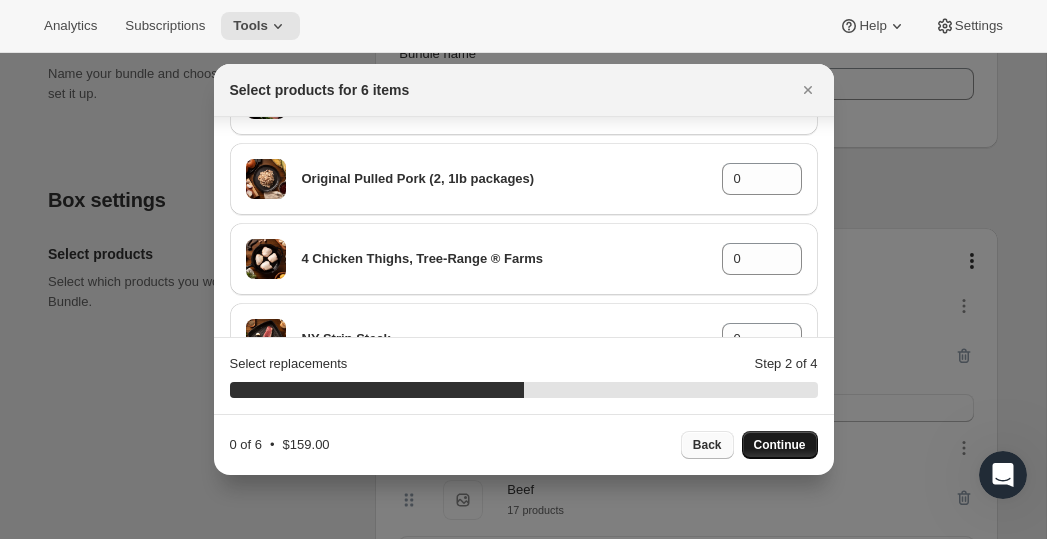 type on "chicken breast" 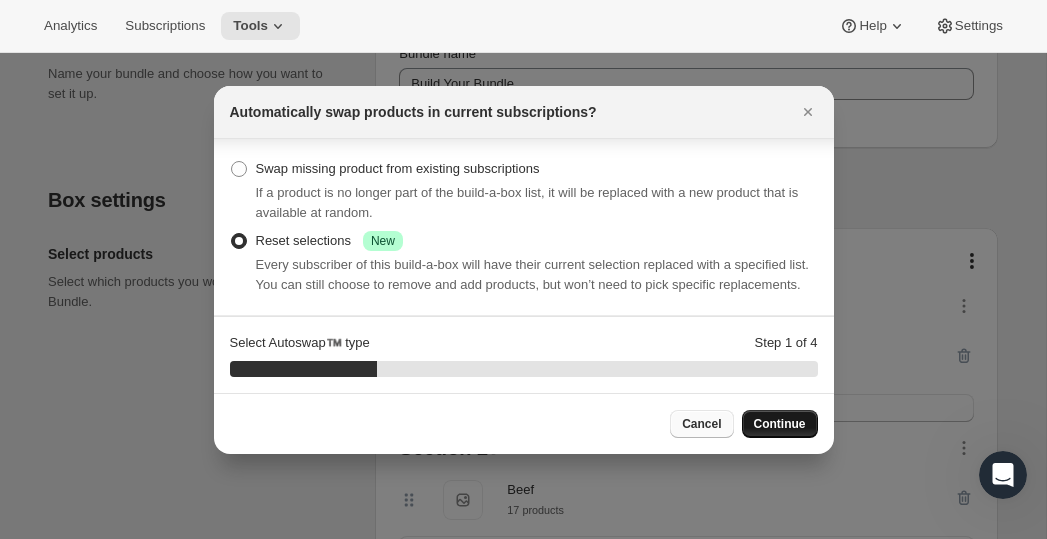 scroll, scrollTop: 0, scrollLeft: 0, axis: both 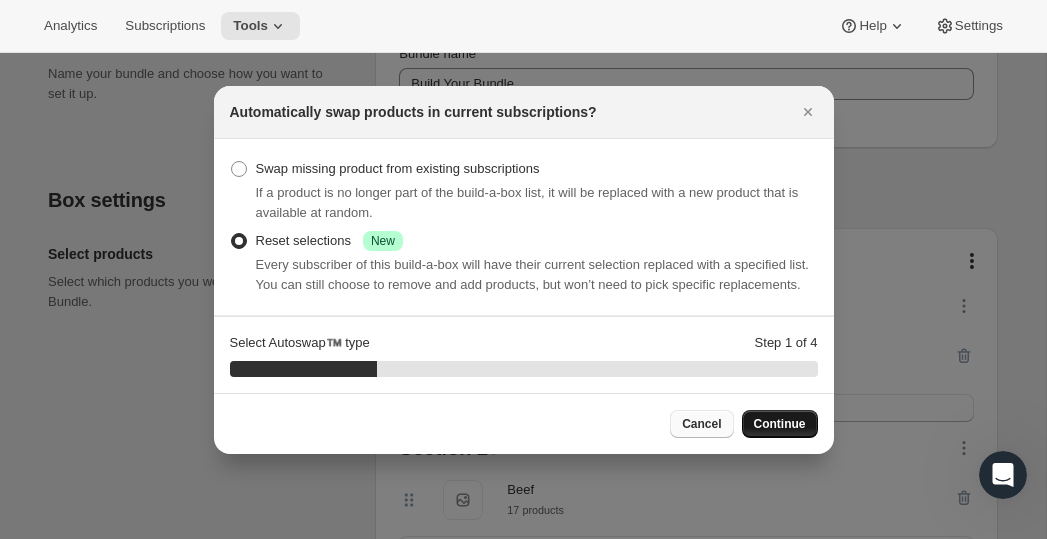 click on "Cancel" at bounding box center (701, 424) 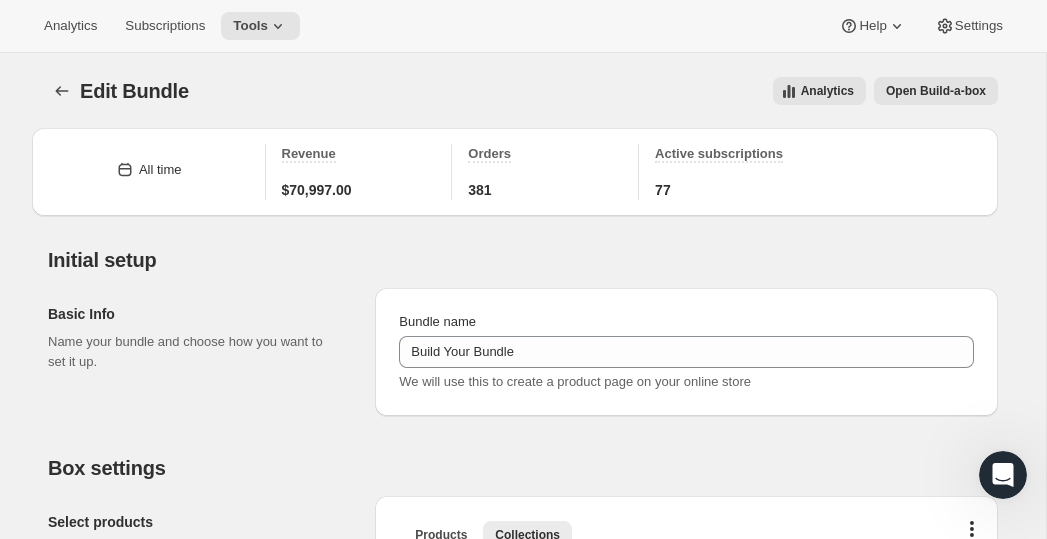 scroll, scrollTop: 268, scrollLeft: 0, axis: vertical 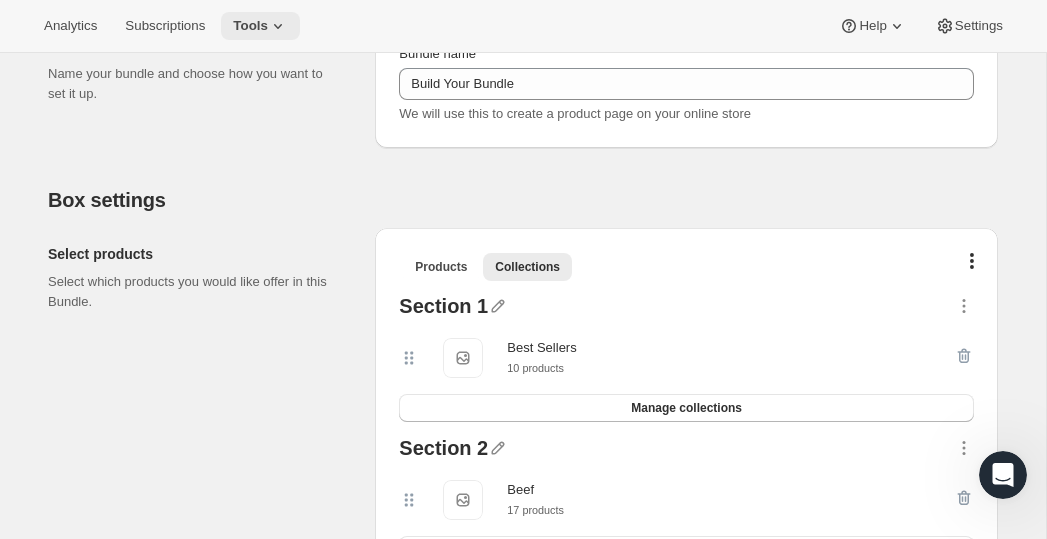 click on "Tools" at bounding box center (250, 26) 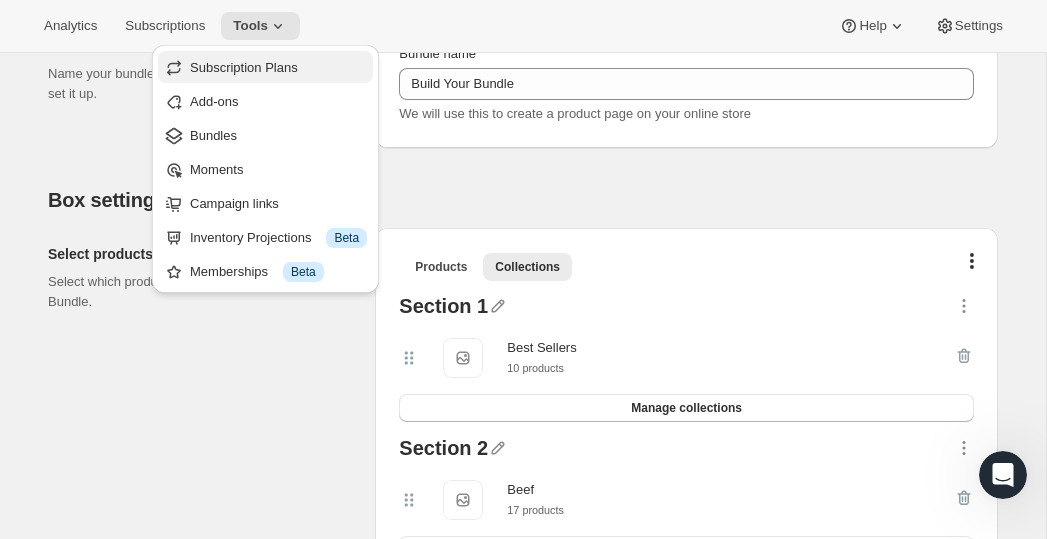 click on "Subscription Plans" at bounding box center [244, 67] 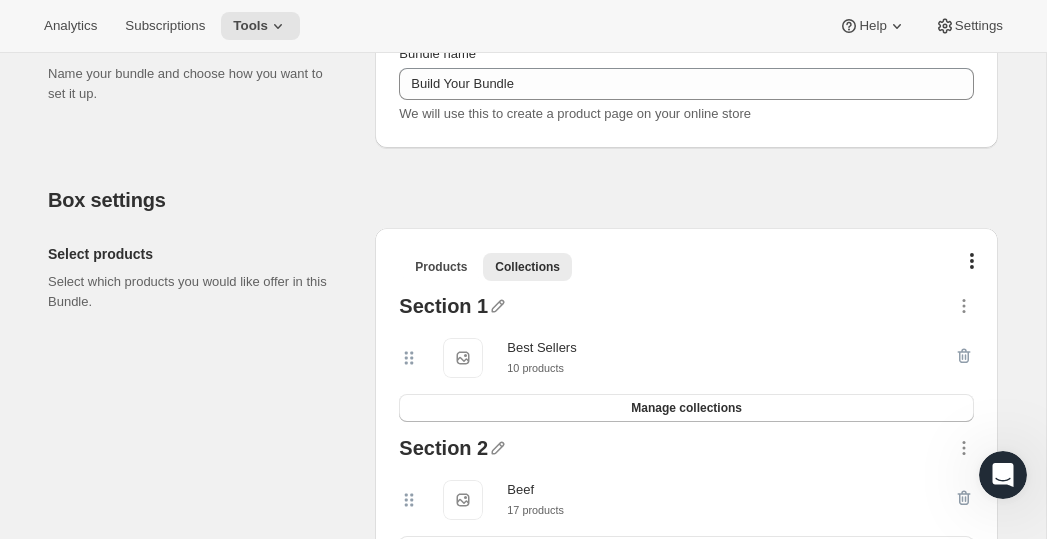scroll, scrollTop: 0, scrollLeft: 0, axis: both 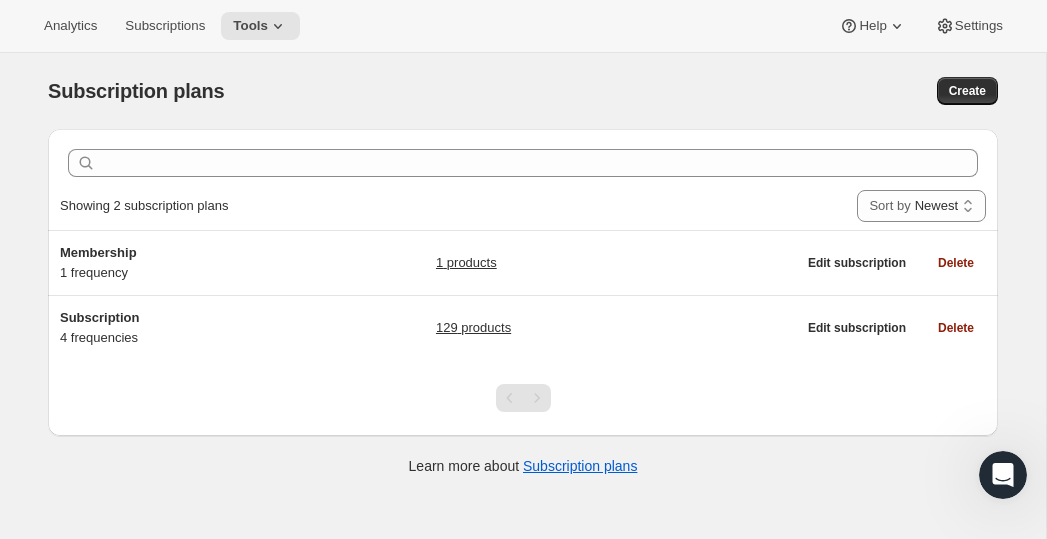 click on "Analytics Subscriptions Tools Help Settings" at bounding box center [523, 26] 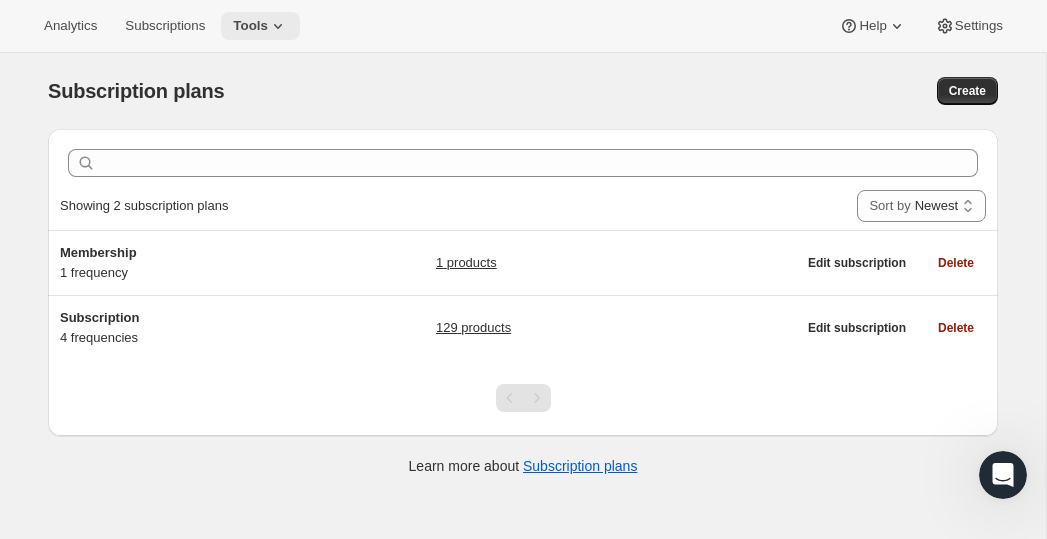 click on "Tools" at bounding box center [260, 26] 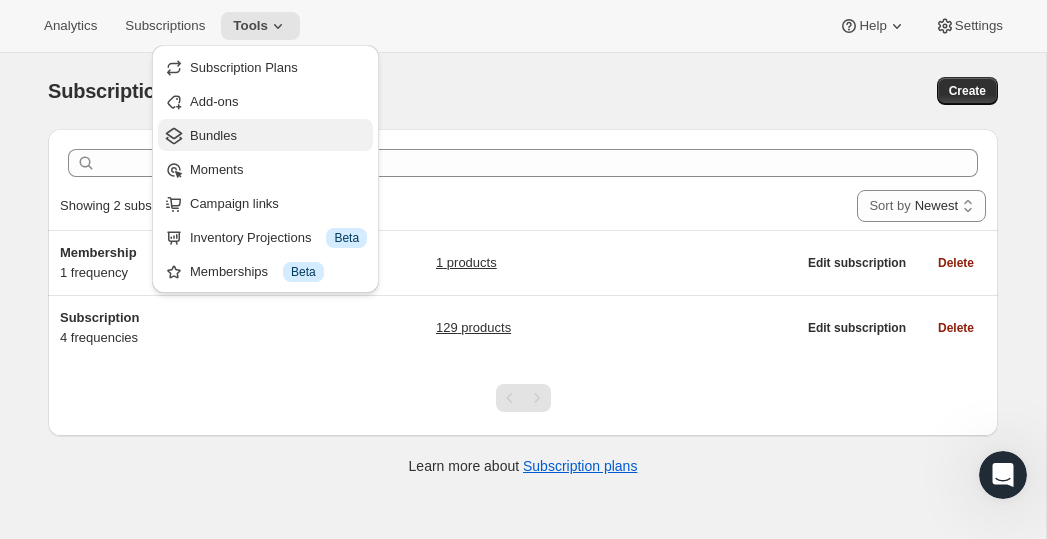click on "Bundles" at bounding box center (278, 136) 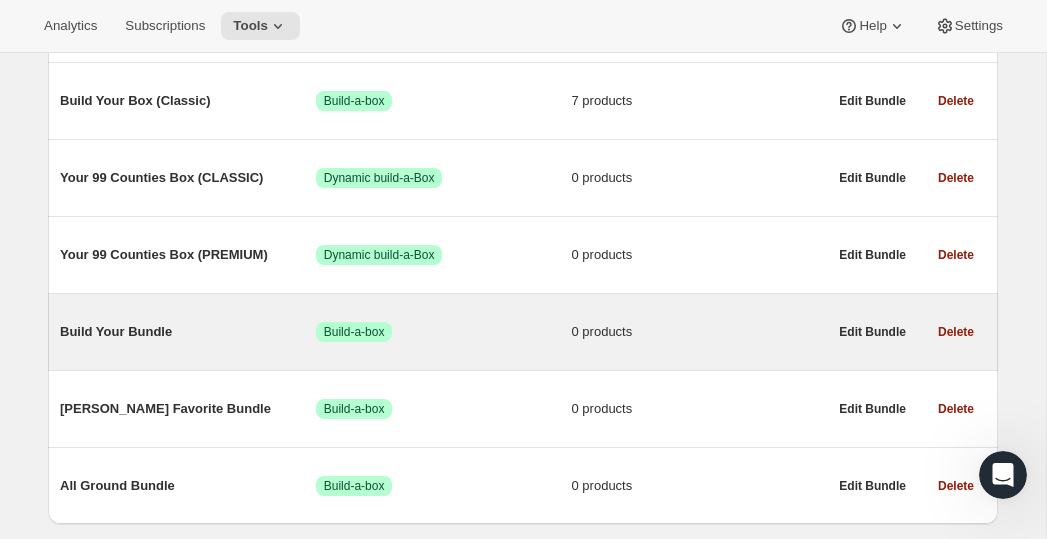 scroll, scrollTop: 318, scrollLeft: 0, axis: vertical 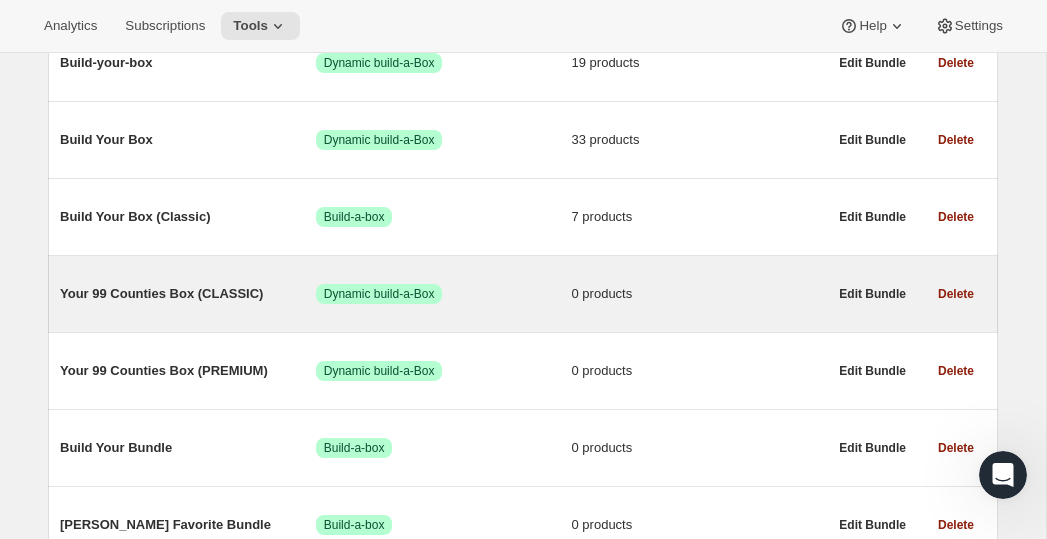 click on "Your 99 Counties Box (CLASSIC)" at bounding box center [188, 294] 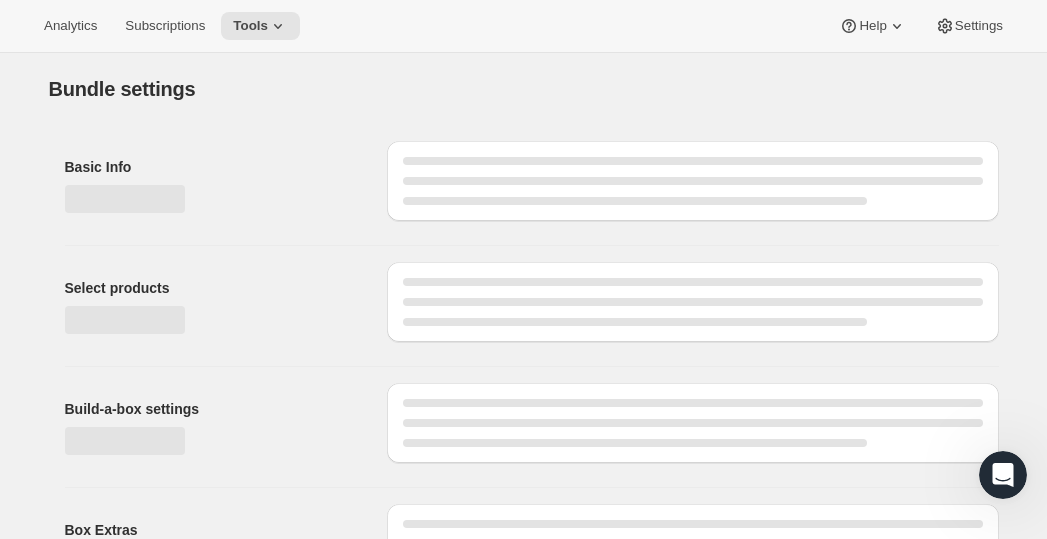 type on "Your 99 Counties Box (CLASSIC)" 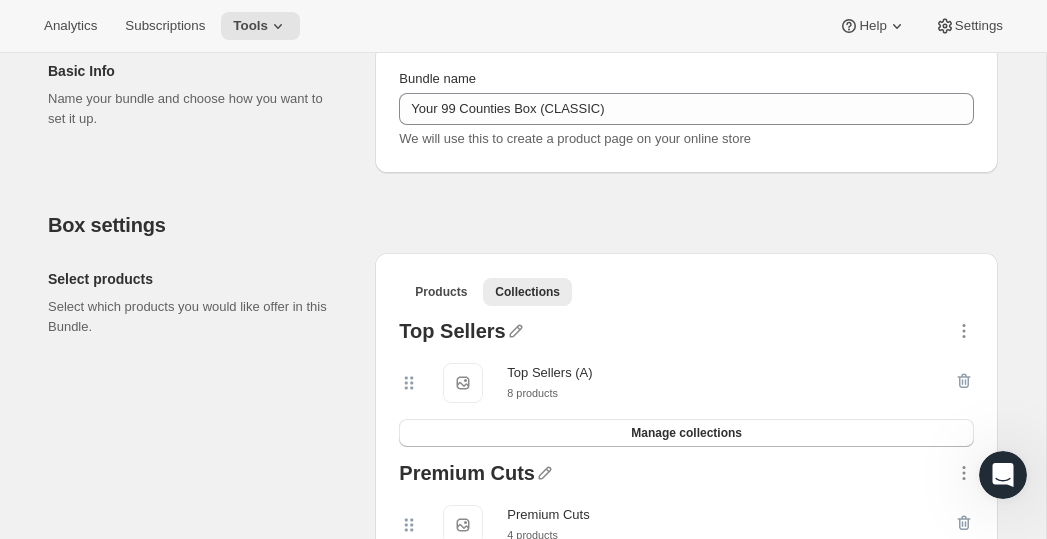 scroll, scrollTop: 414, scrollLeft: 0, axis: vertical 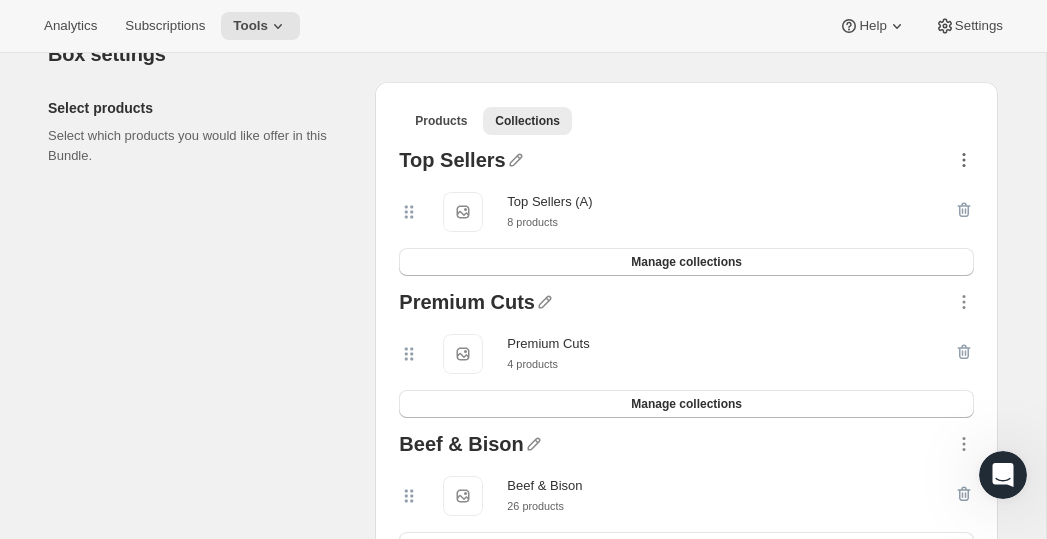 click 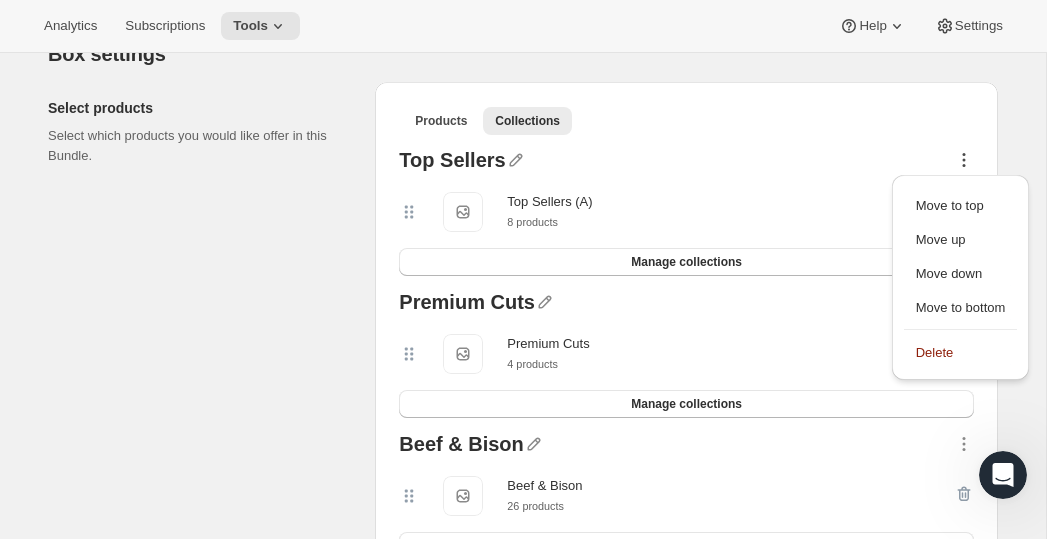 click on "Products Collections More views" at bounding box center [686, 120] 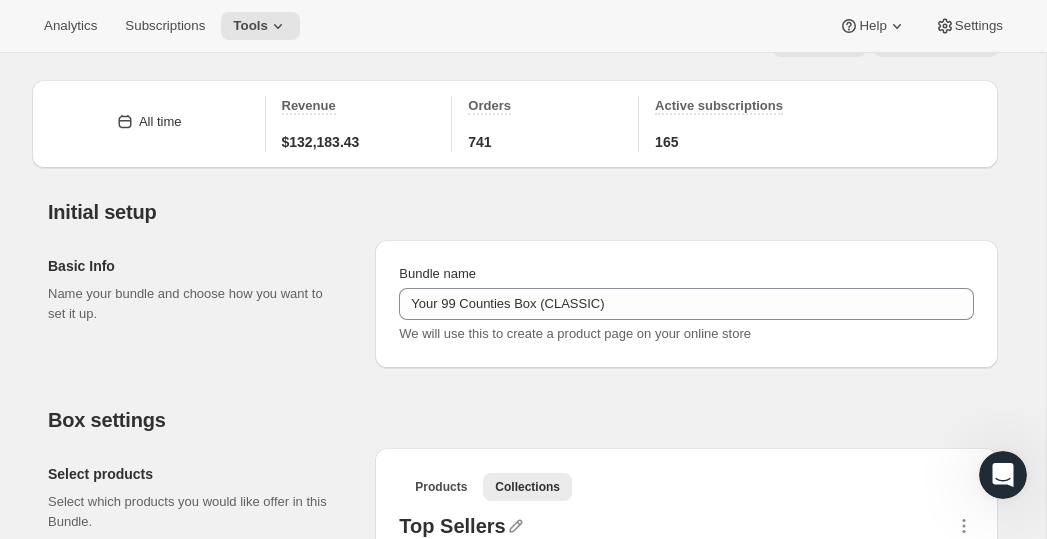 scroll, scrollTop: 0, scrollLeft: 0, axis: both 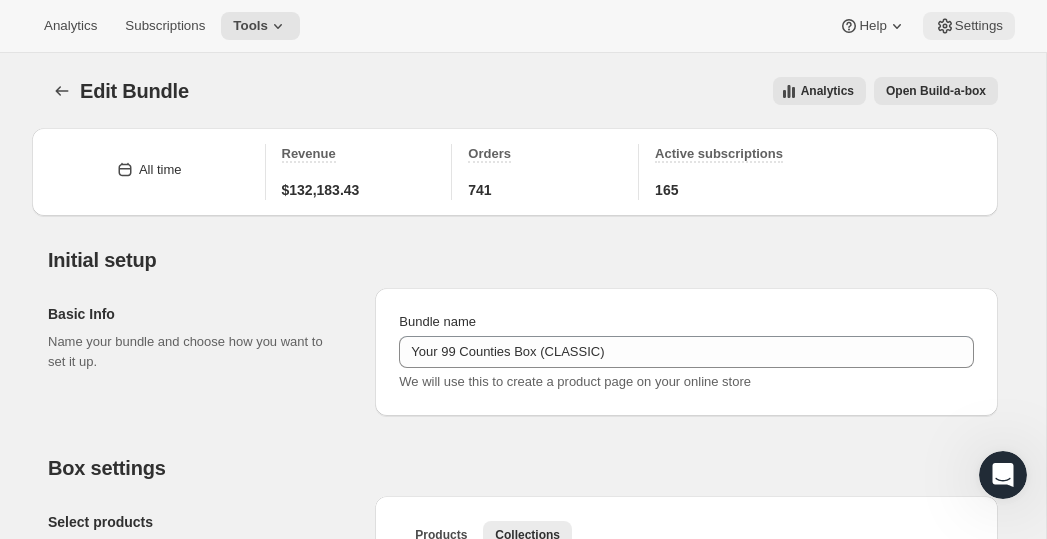 click on "Settings" at bounding box center (979, 26) 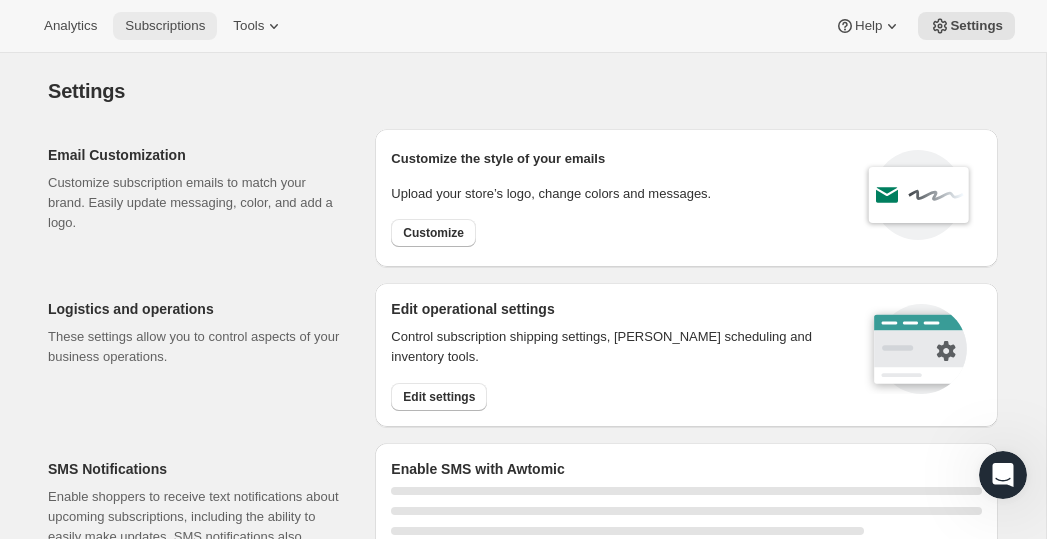 select on "22:00" 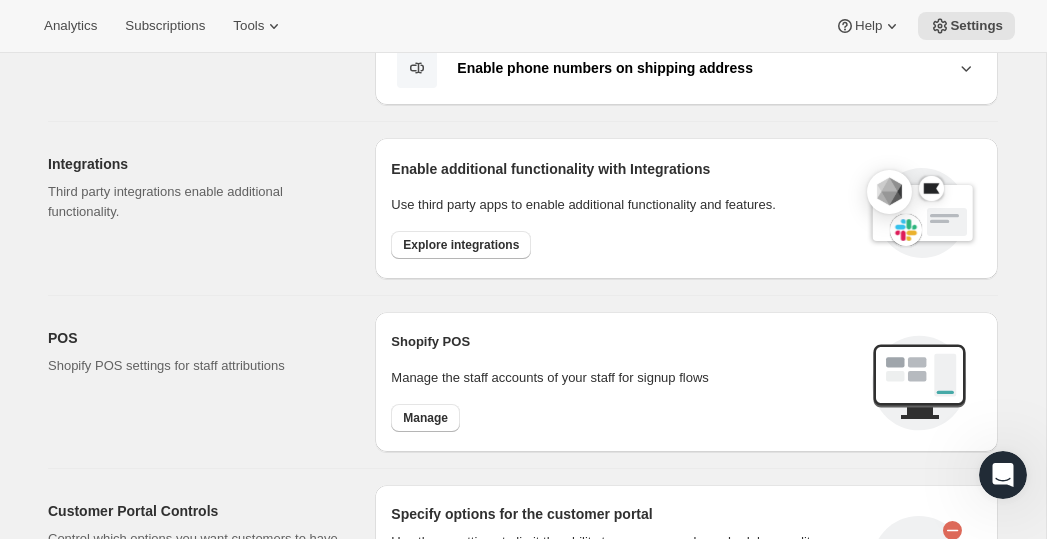 scroll, scrollTop: 1178, scrollLeft: 0, axis: vertical 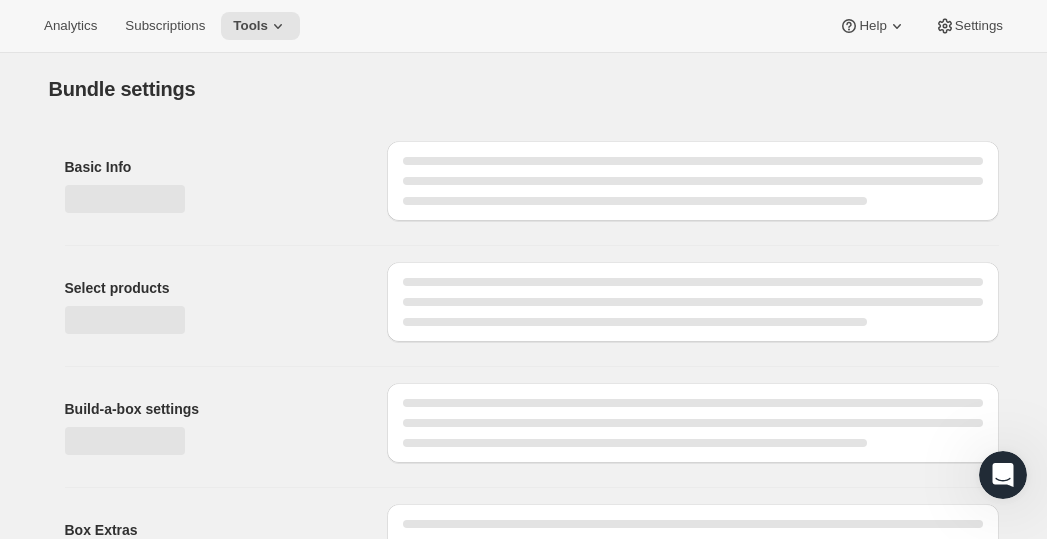 type on "Your 99 Counties Box (CLASSIC)" 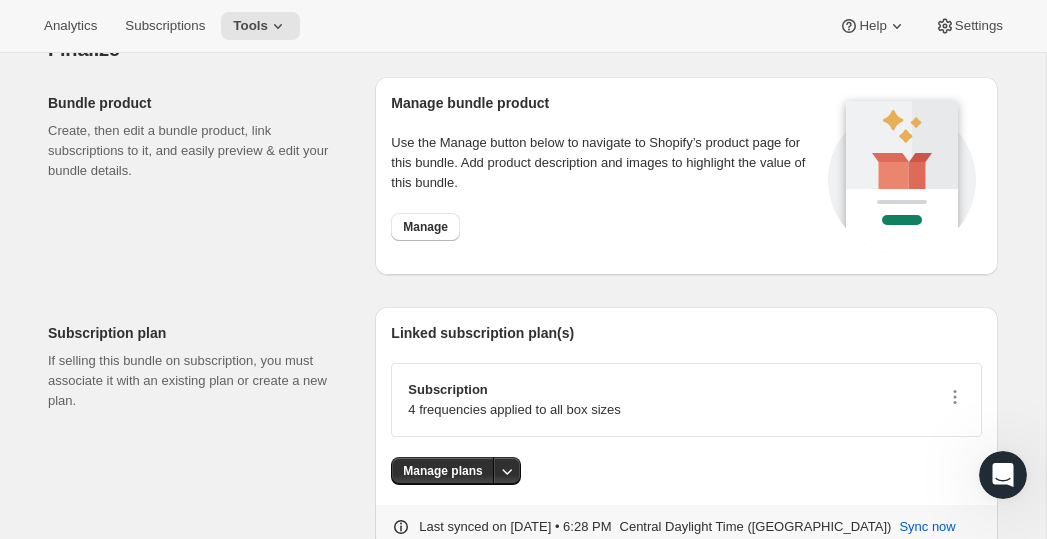 scroll, scrollTop: 2311, scrollLeft: 0, axis: vertical 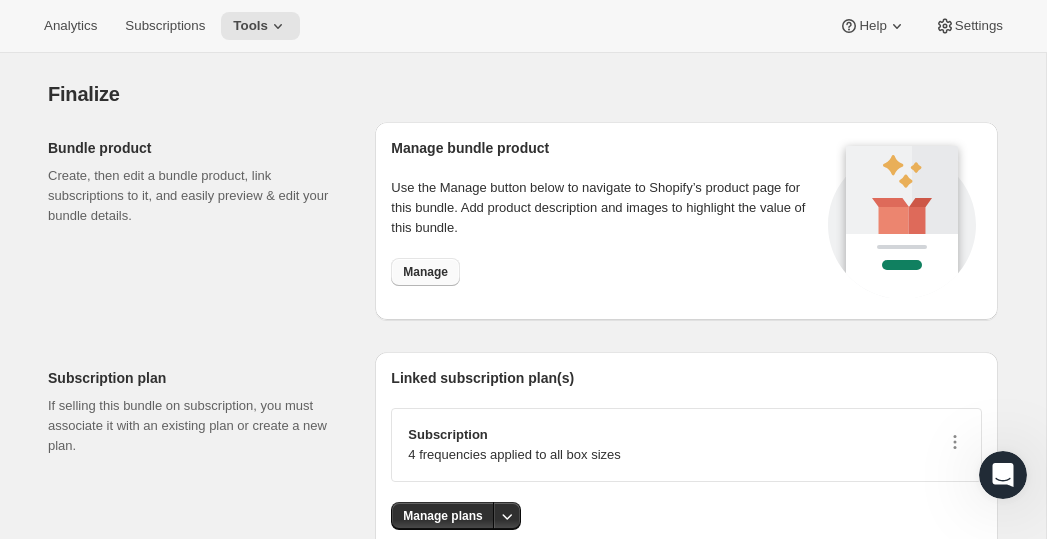 click on "Manage" at bounding box center (425, 272) 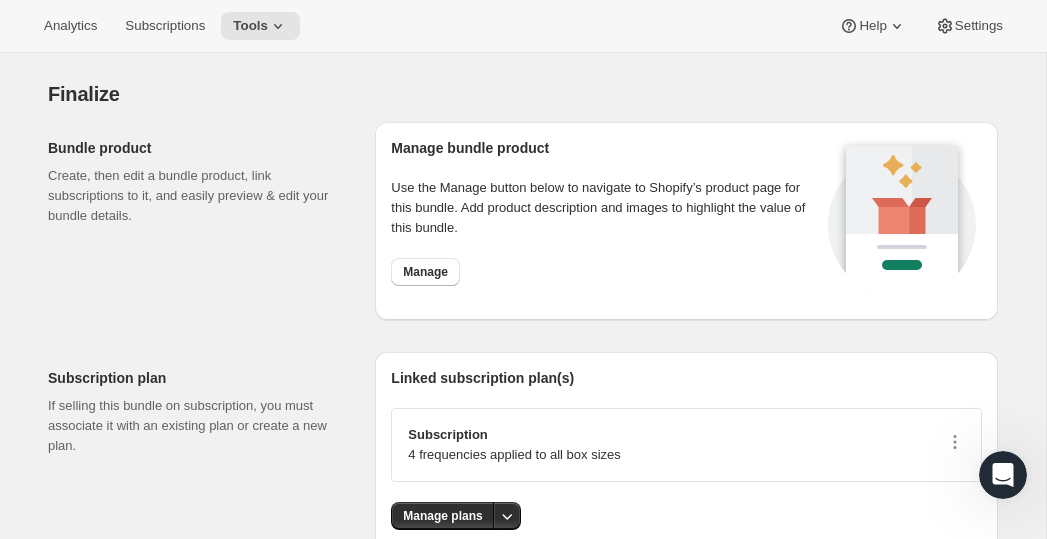click 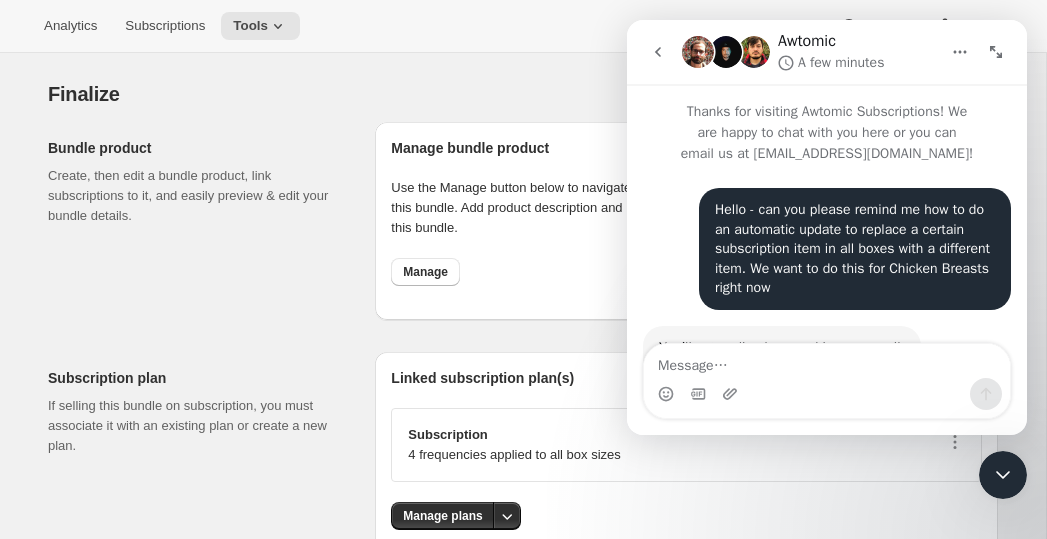 scroll, scrollTop: 330, scrollLeft: 0, axis: vertical 